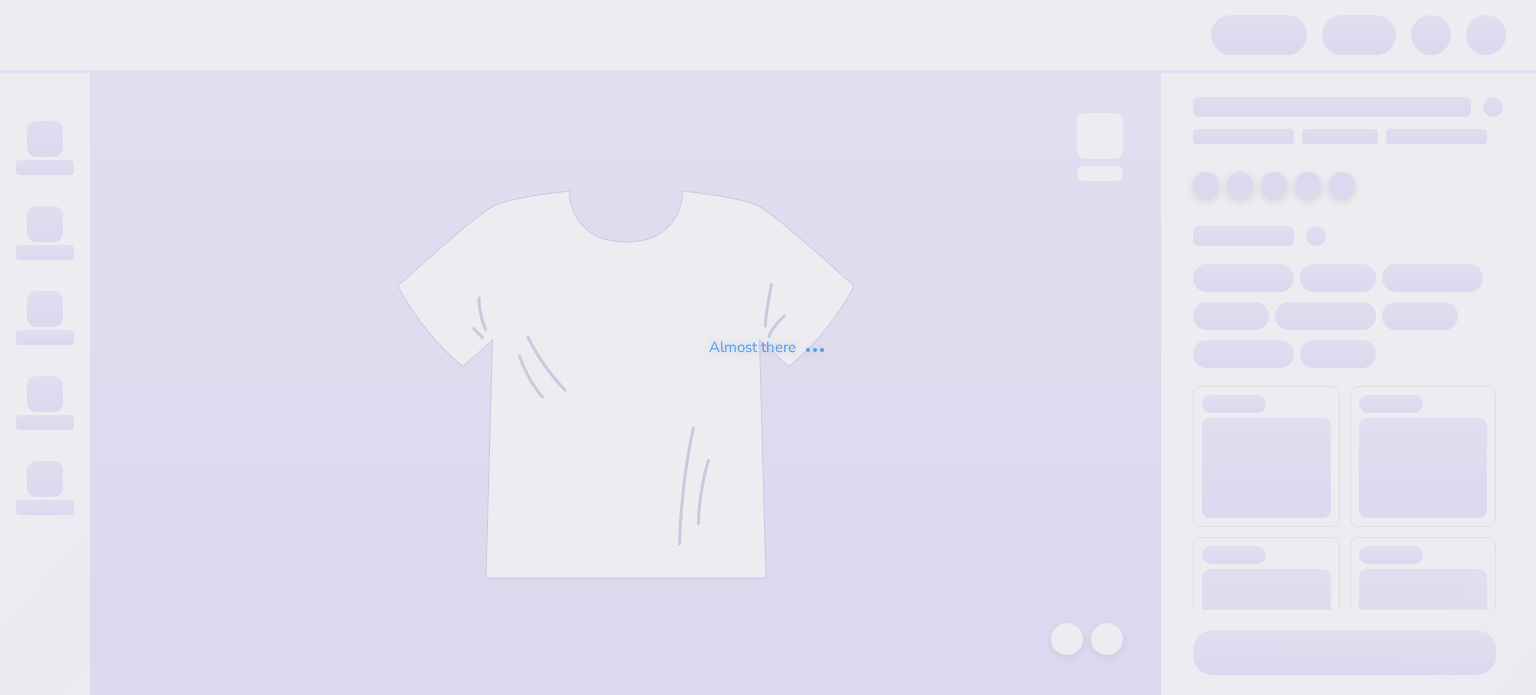 scroll, scrollTop: 0, scrollLeft: 0, axis: both 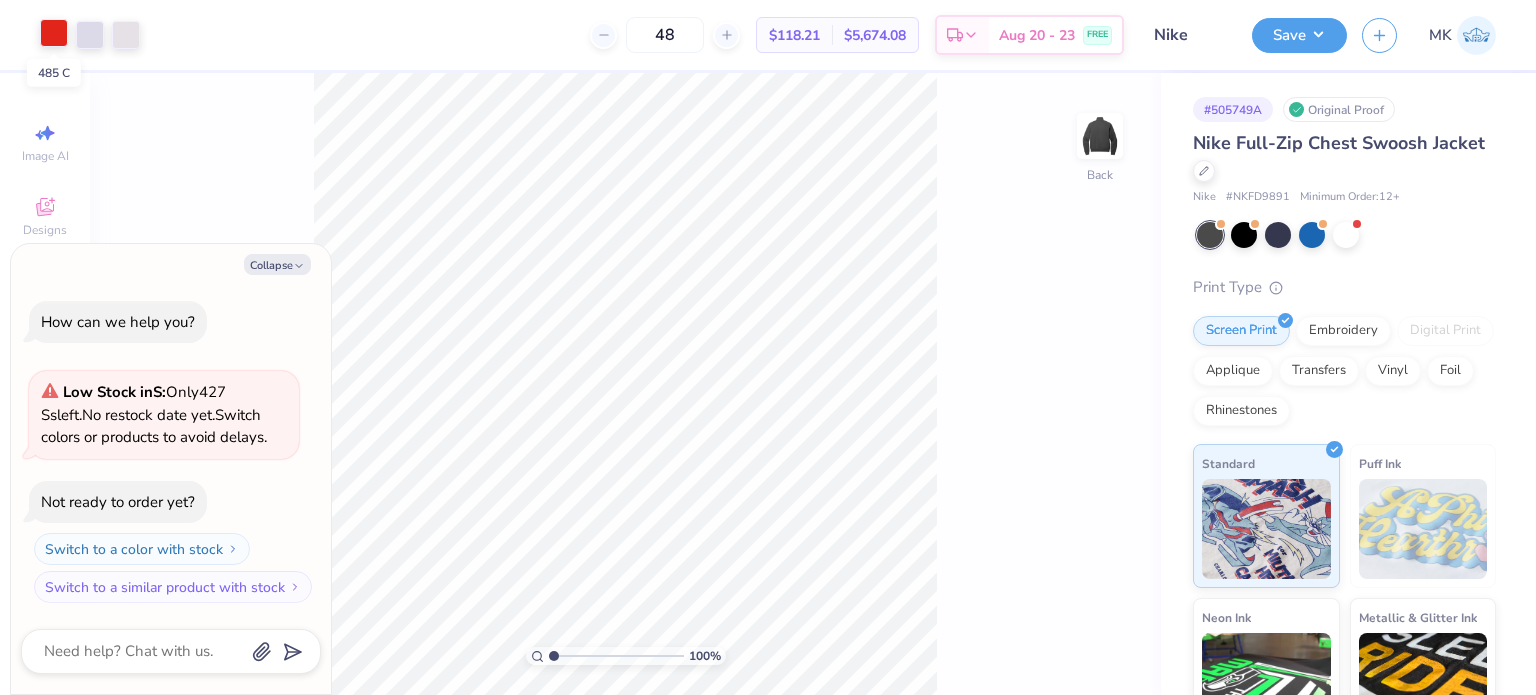 click at bounding box center (54, 33) 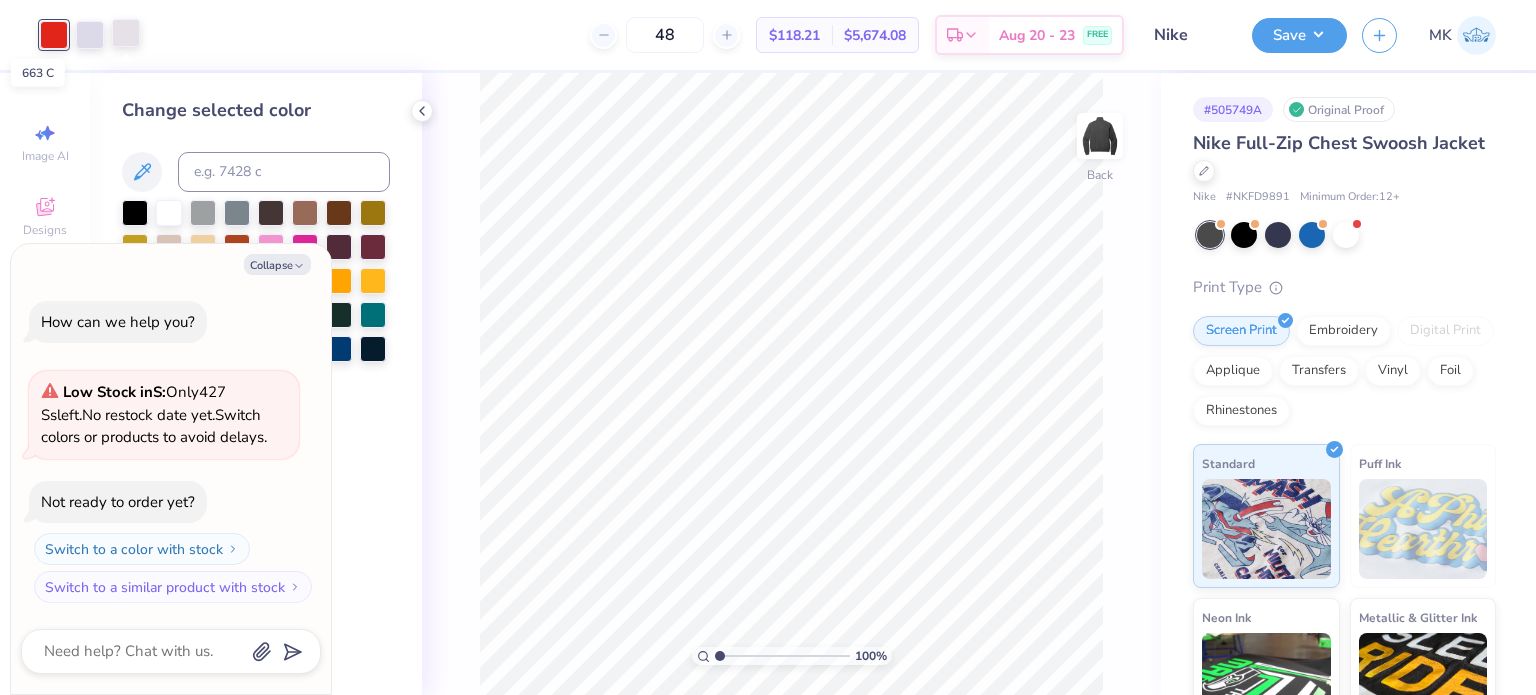 click at bounding box center (126, 33) 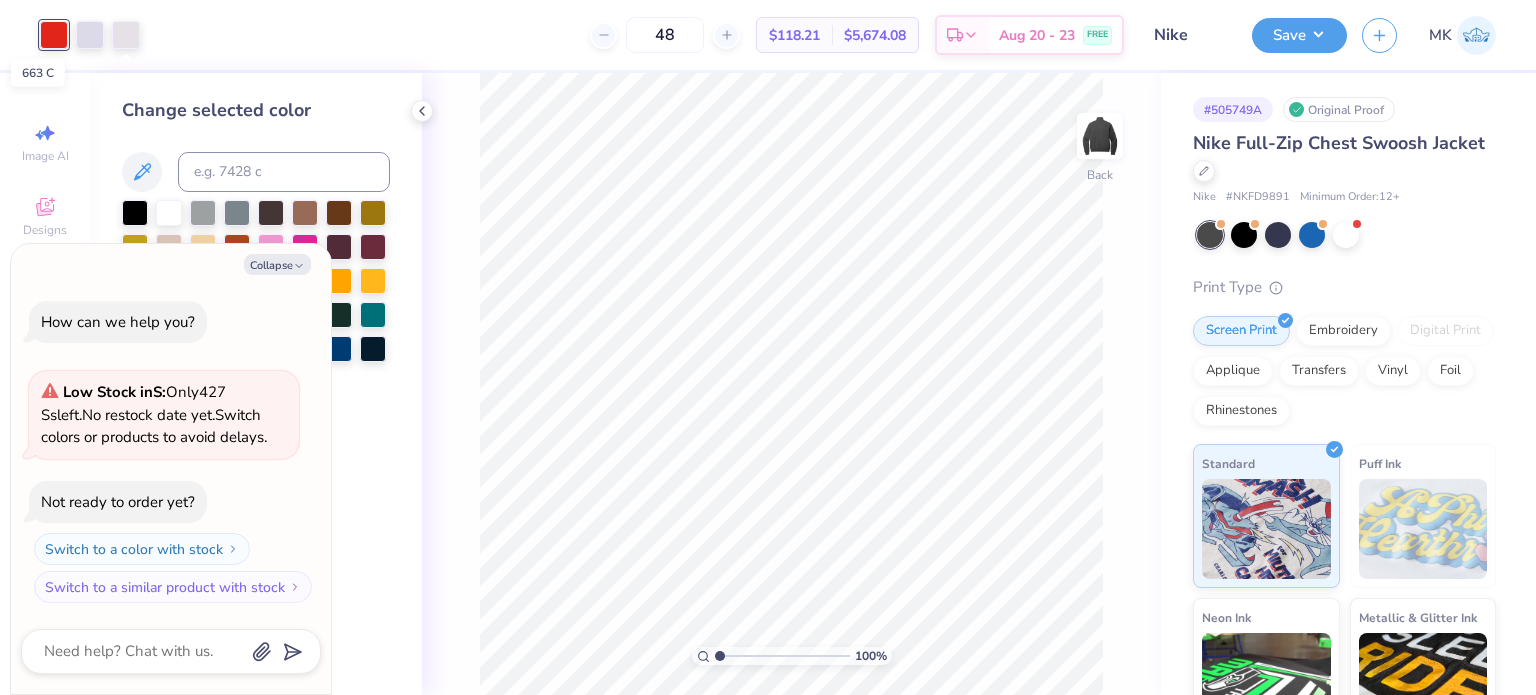 type on "x" 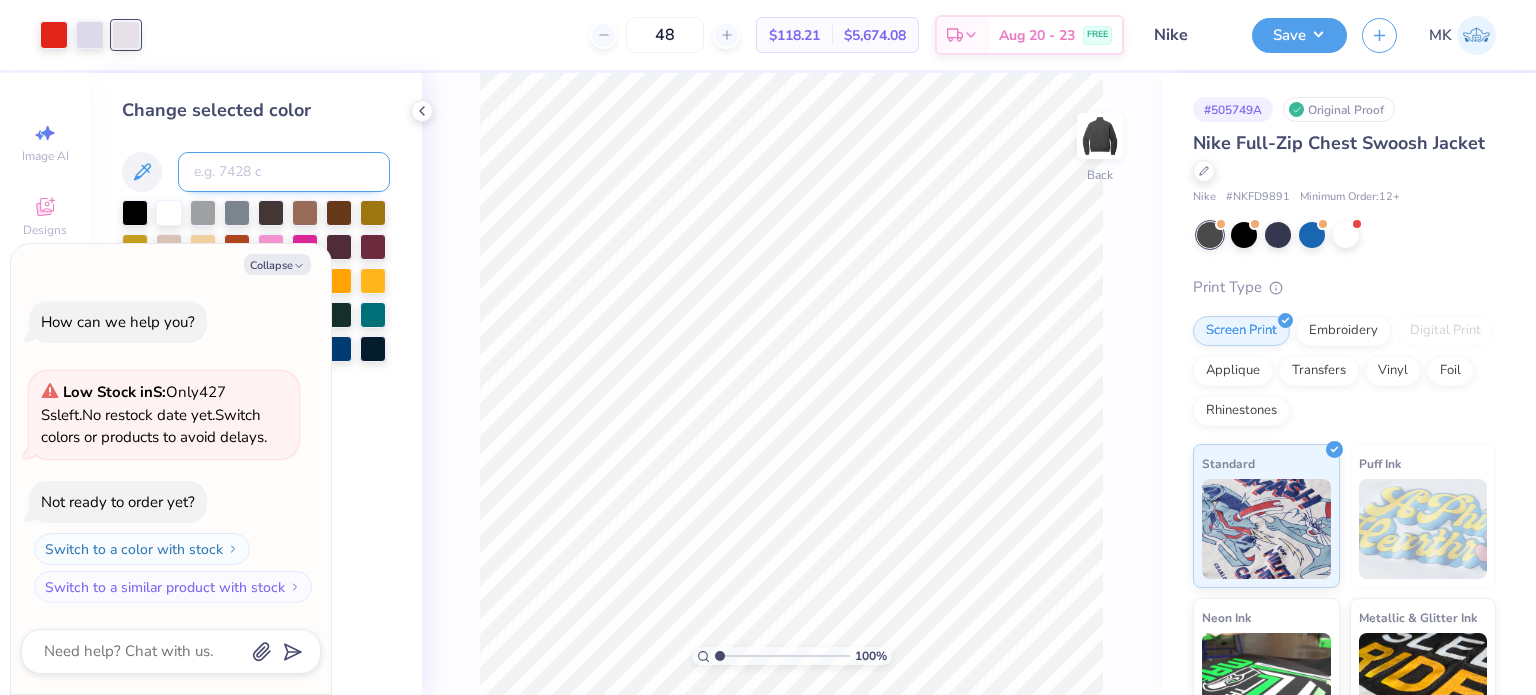 click at bounding box center (284, 172) 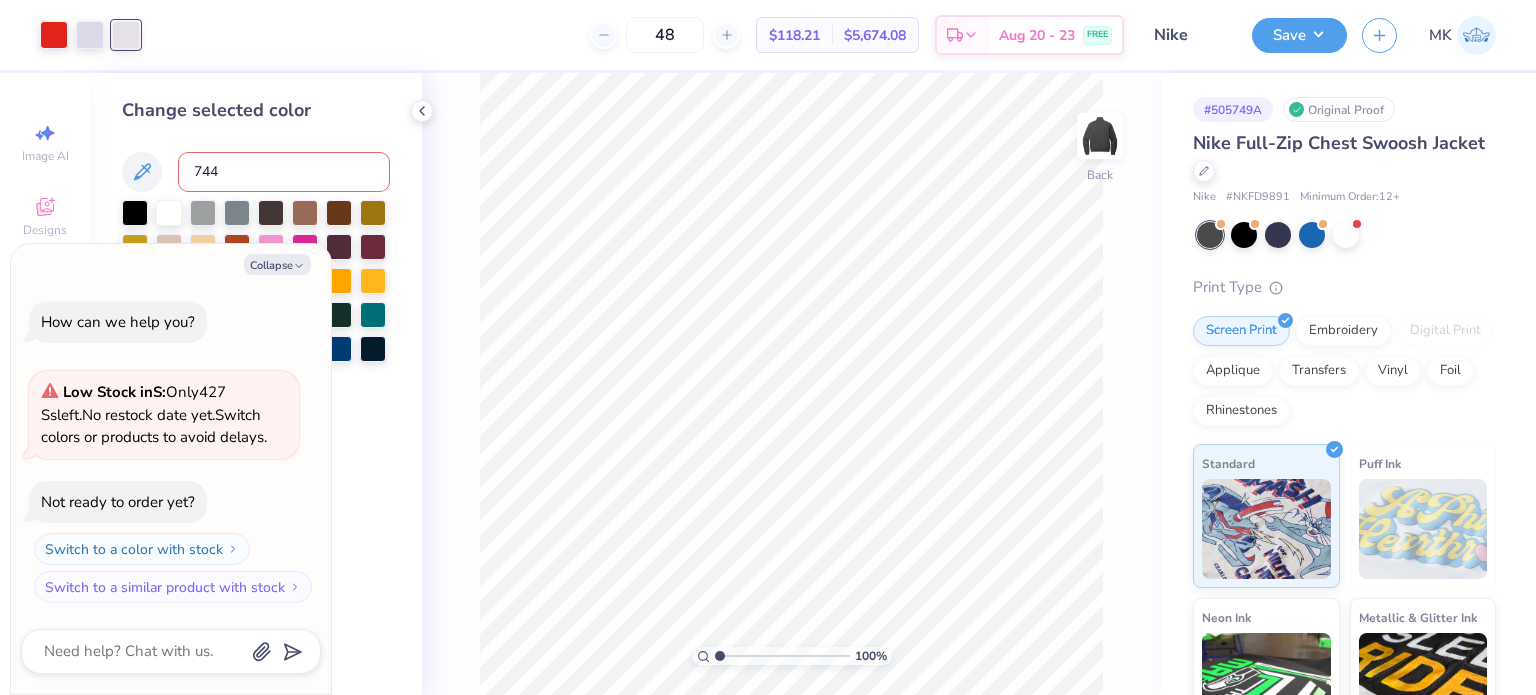 type on "7443" 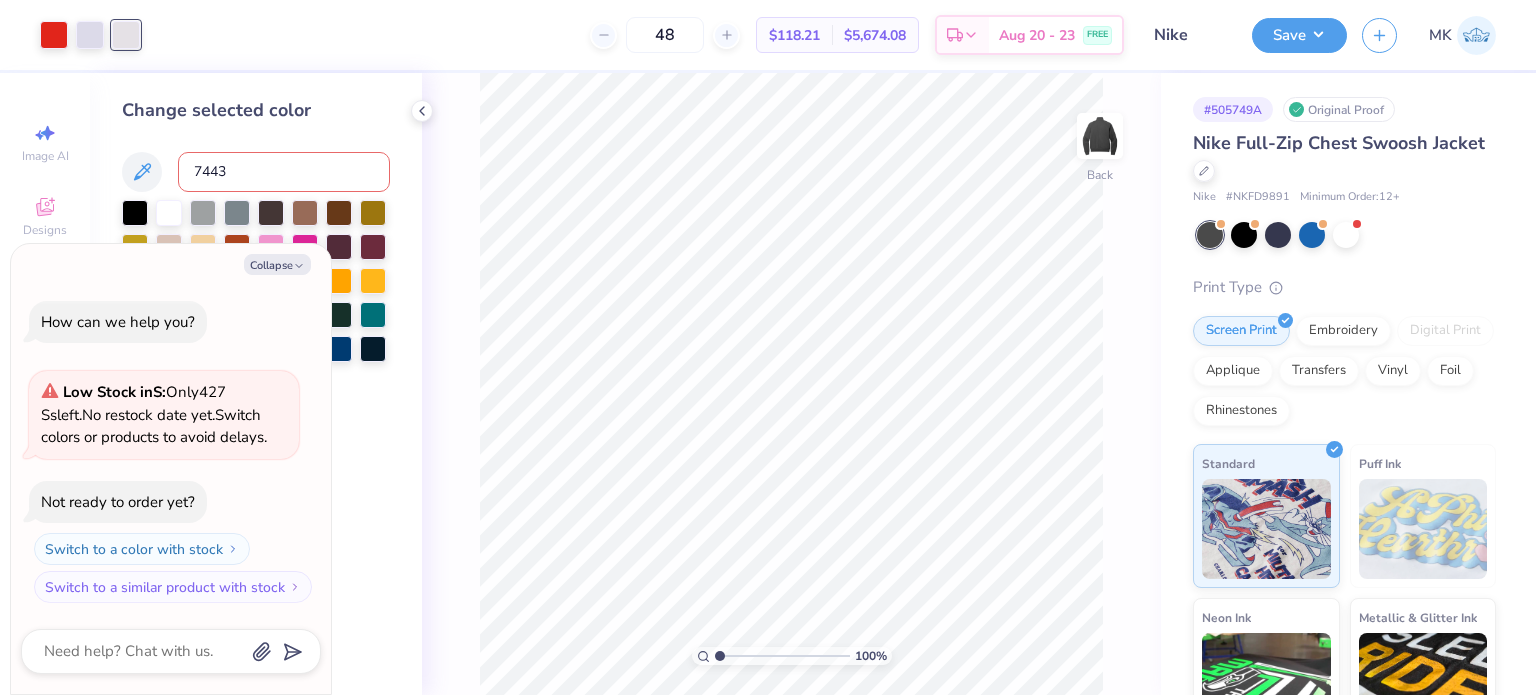 type on "x" 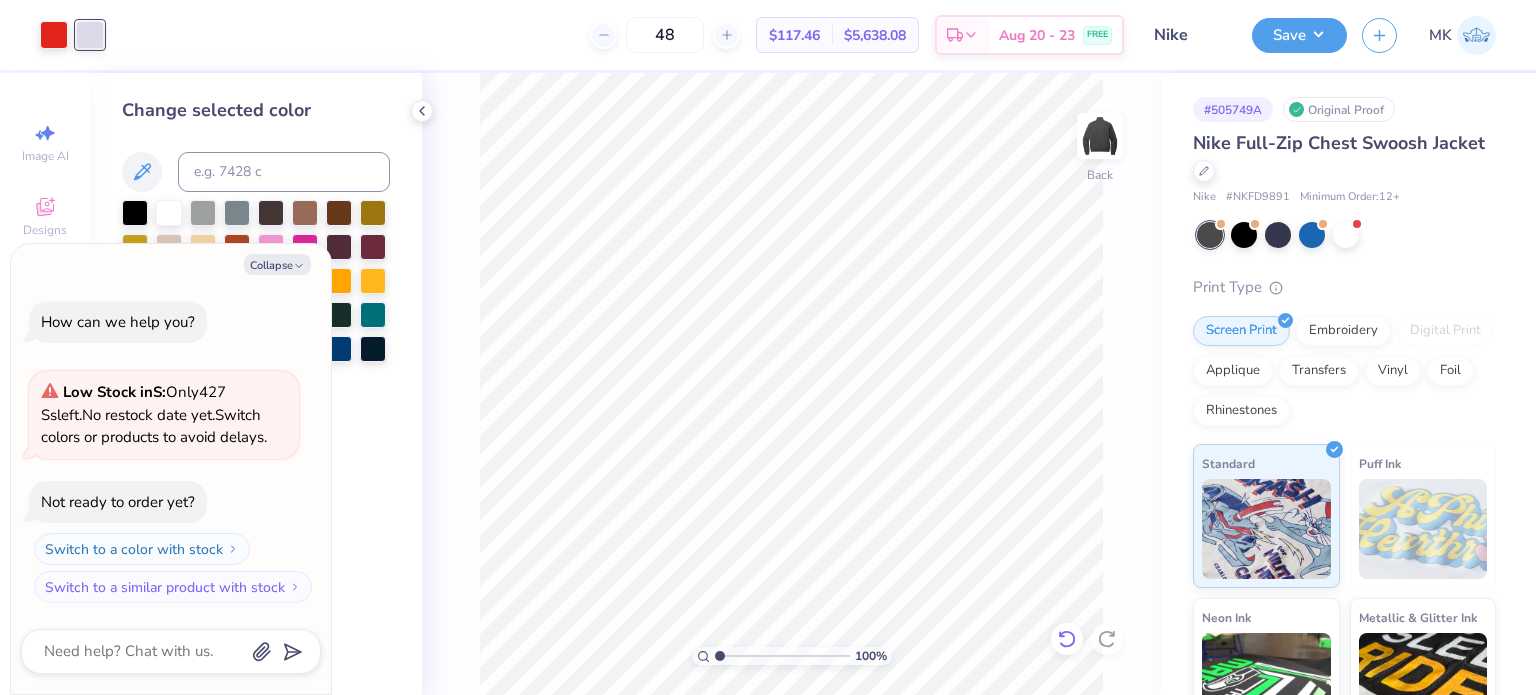 click 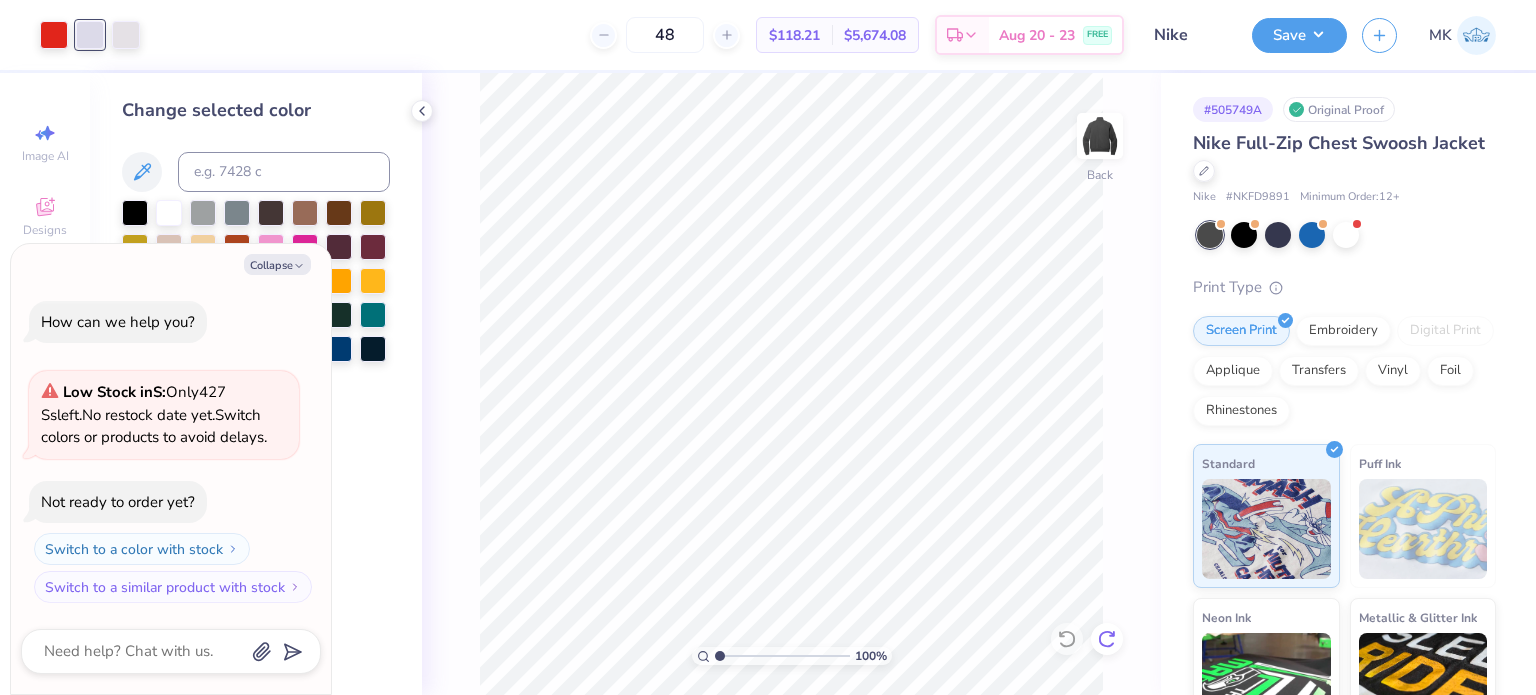 click 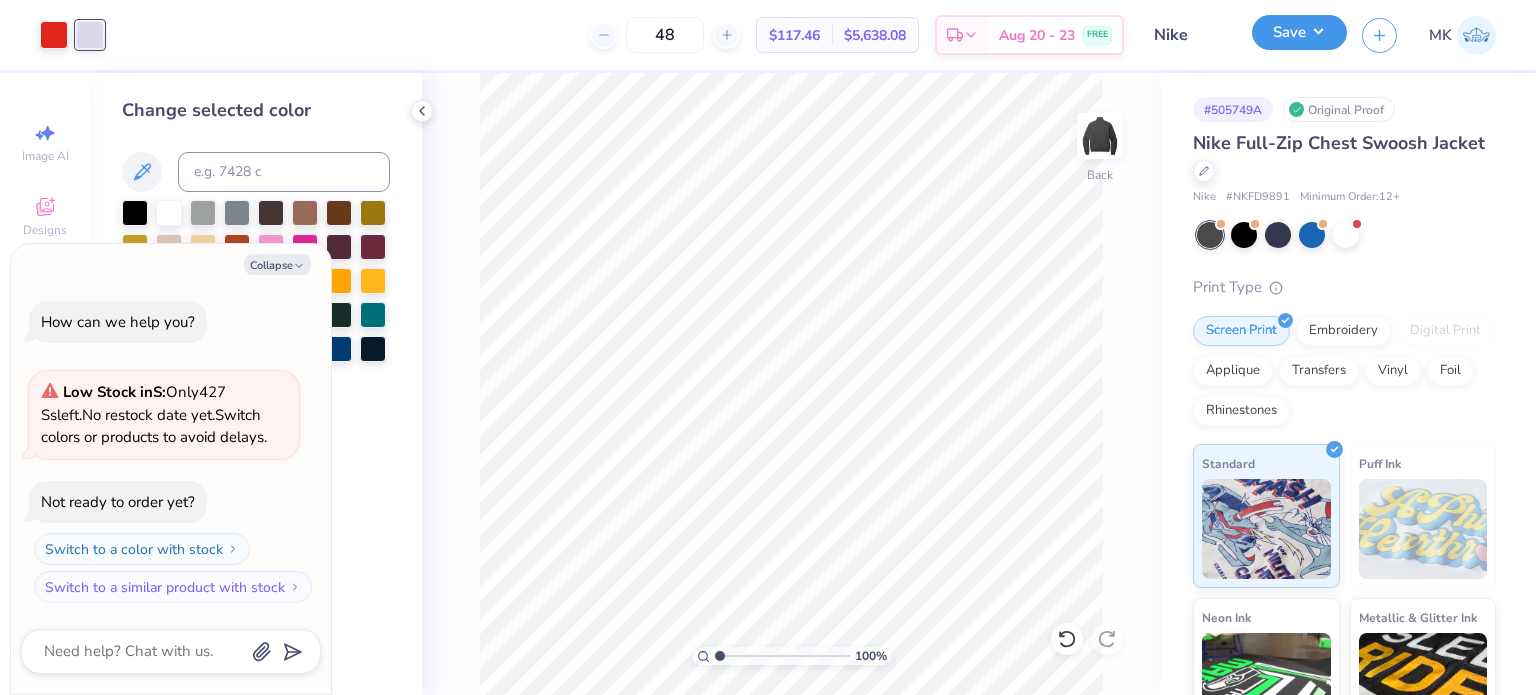 click on "Save" at bounding box center [1299, 32] 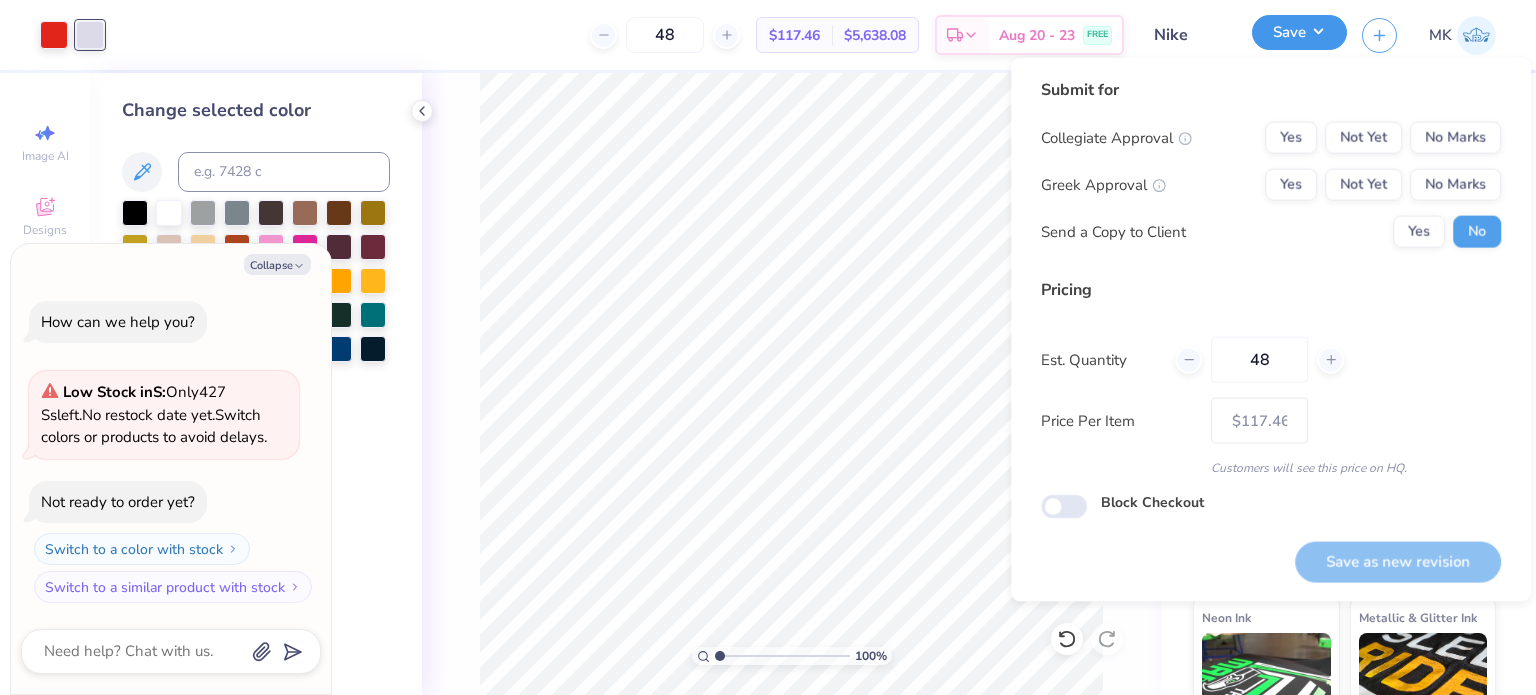 type on "x" 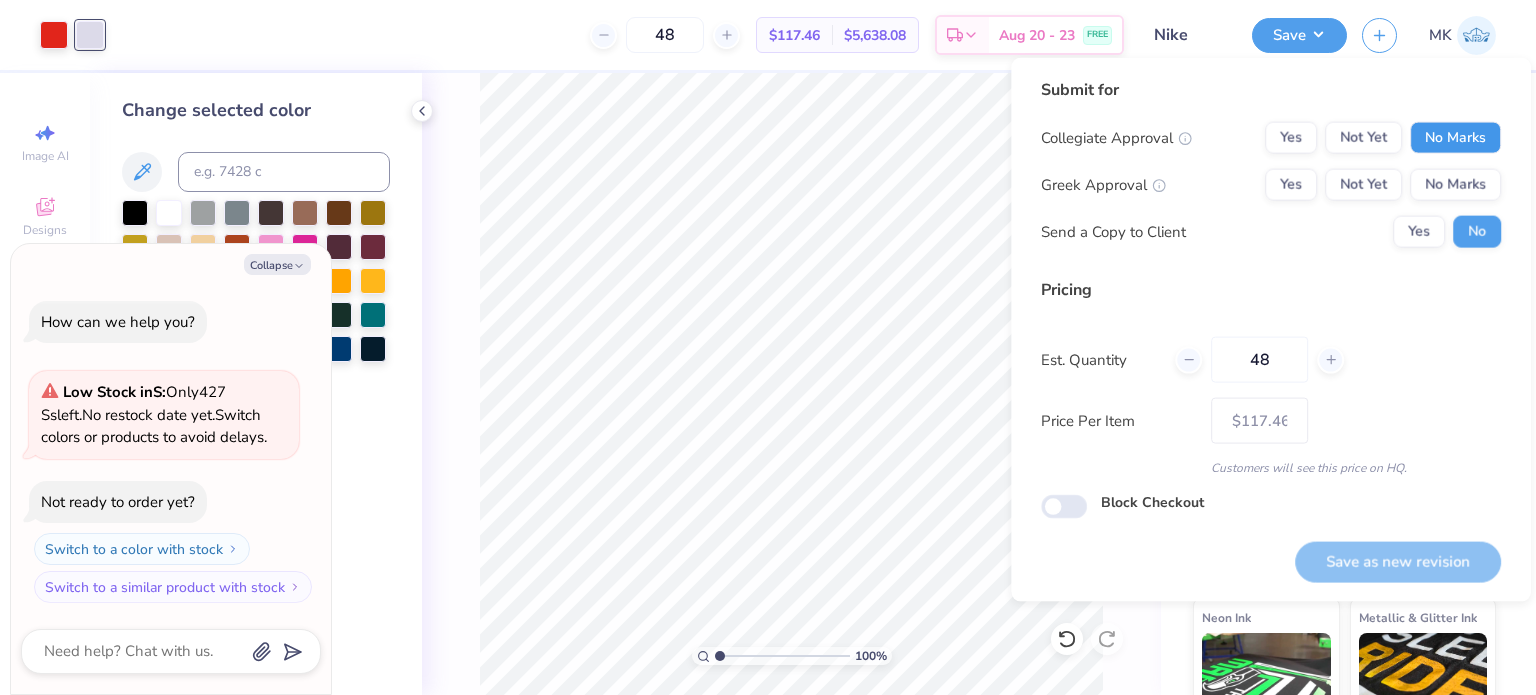 click on "No Marks" at bounding box center [1455, 138] 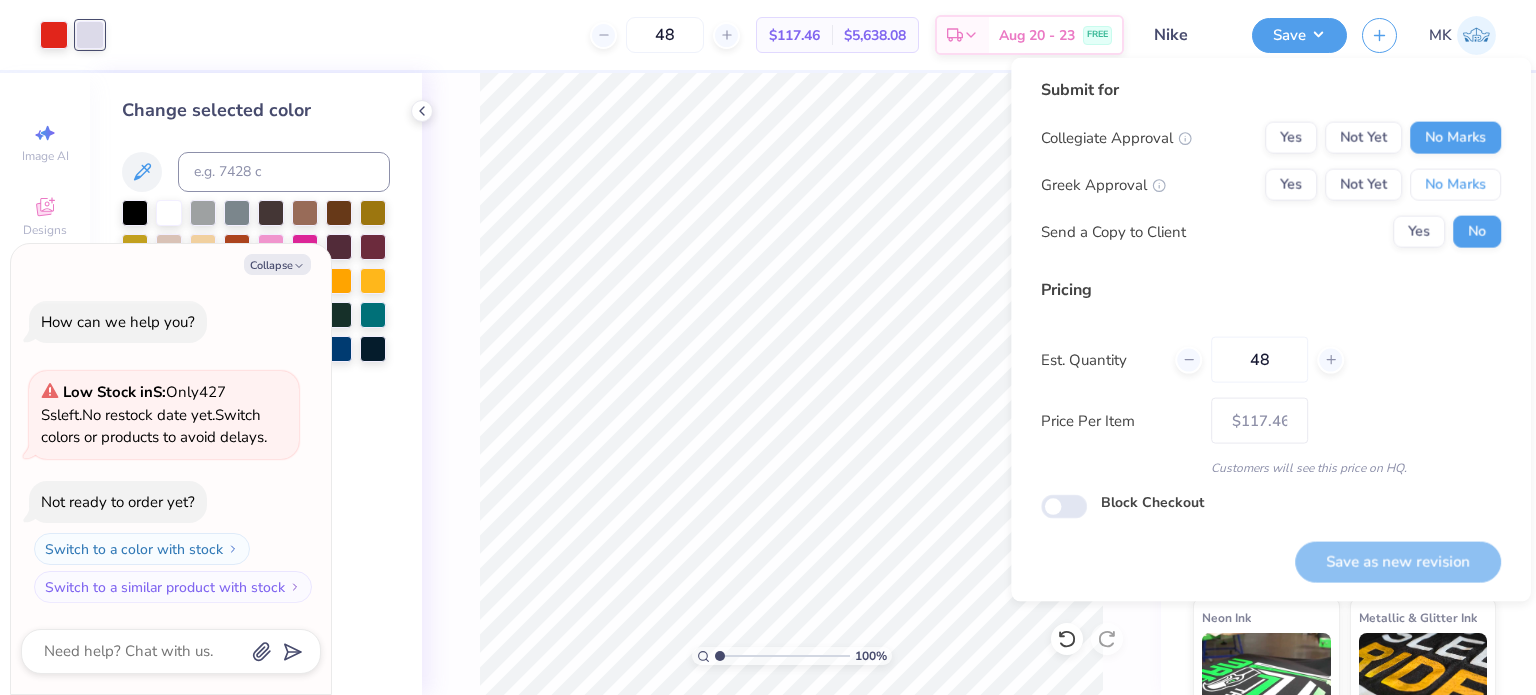 click on "No Marks" at bounding box center [1455, 185] 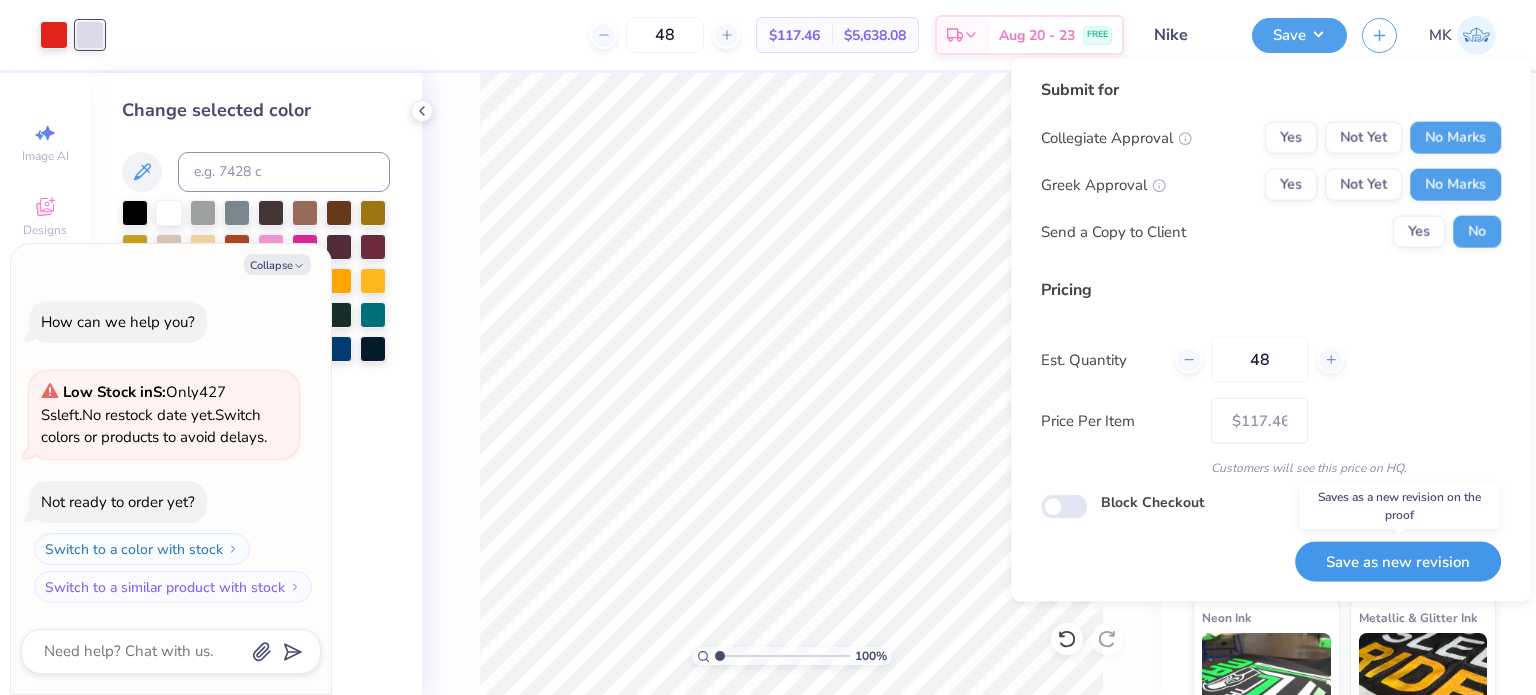 click on "Save as new revision" at bounding box center [1398, 561] 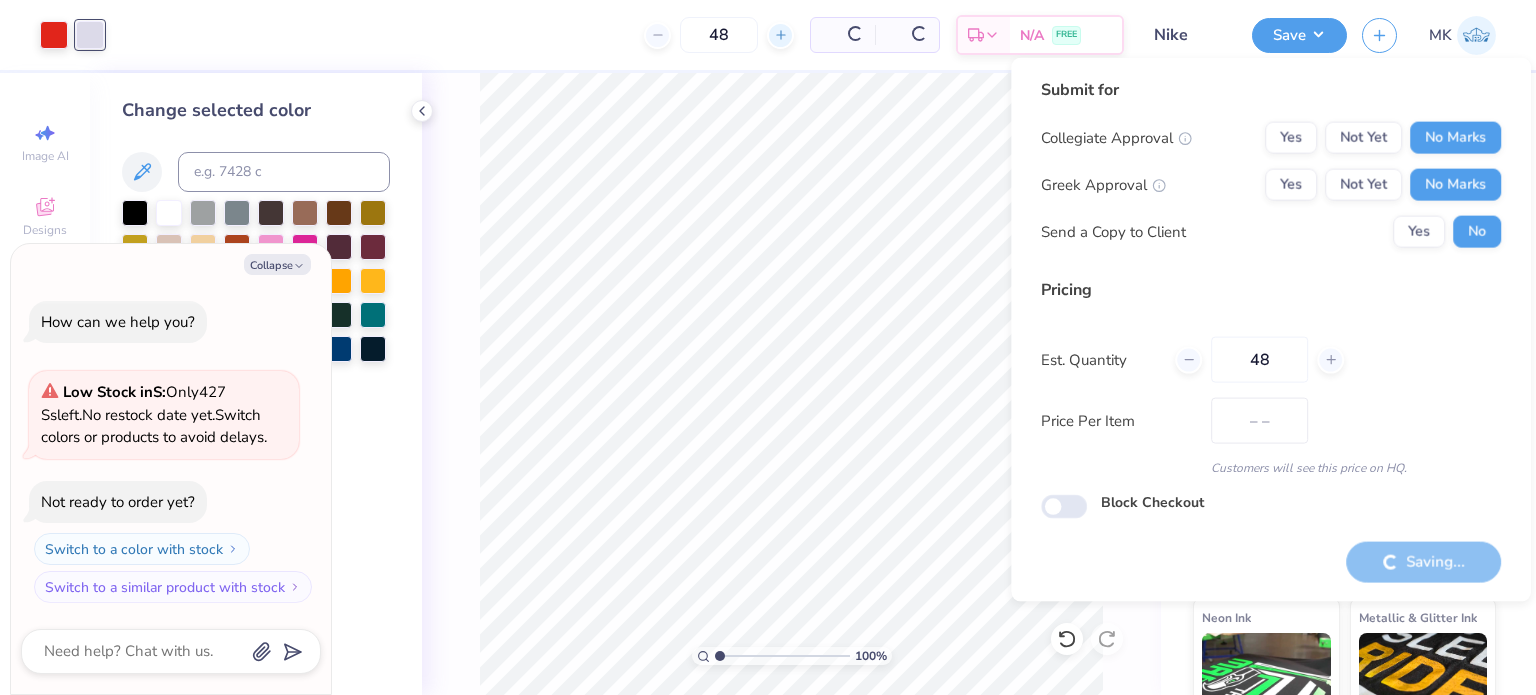 type on "$117.46" 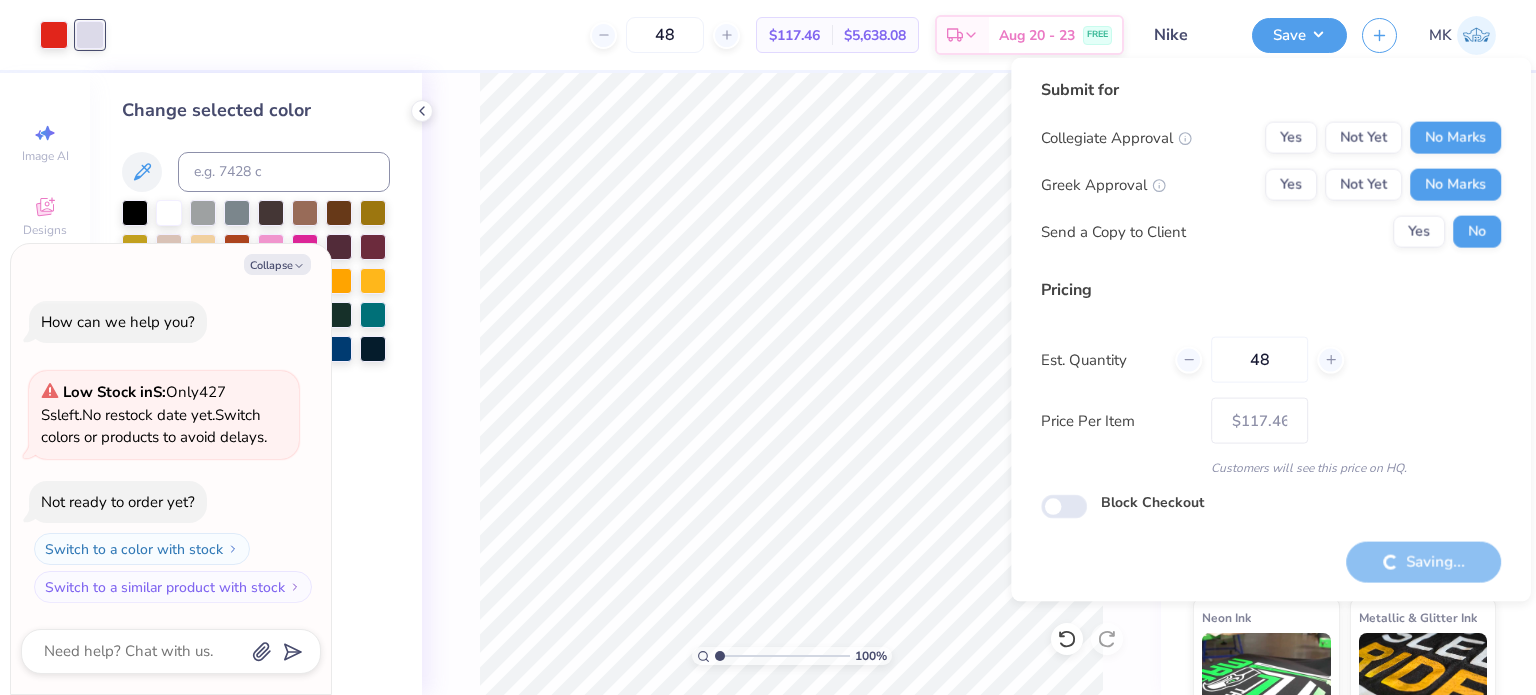 type on "x" 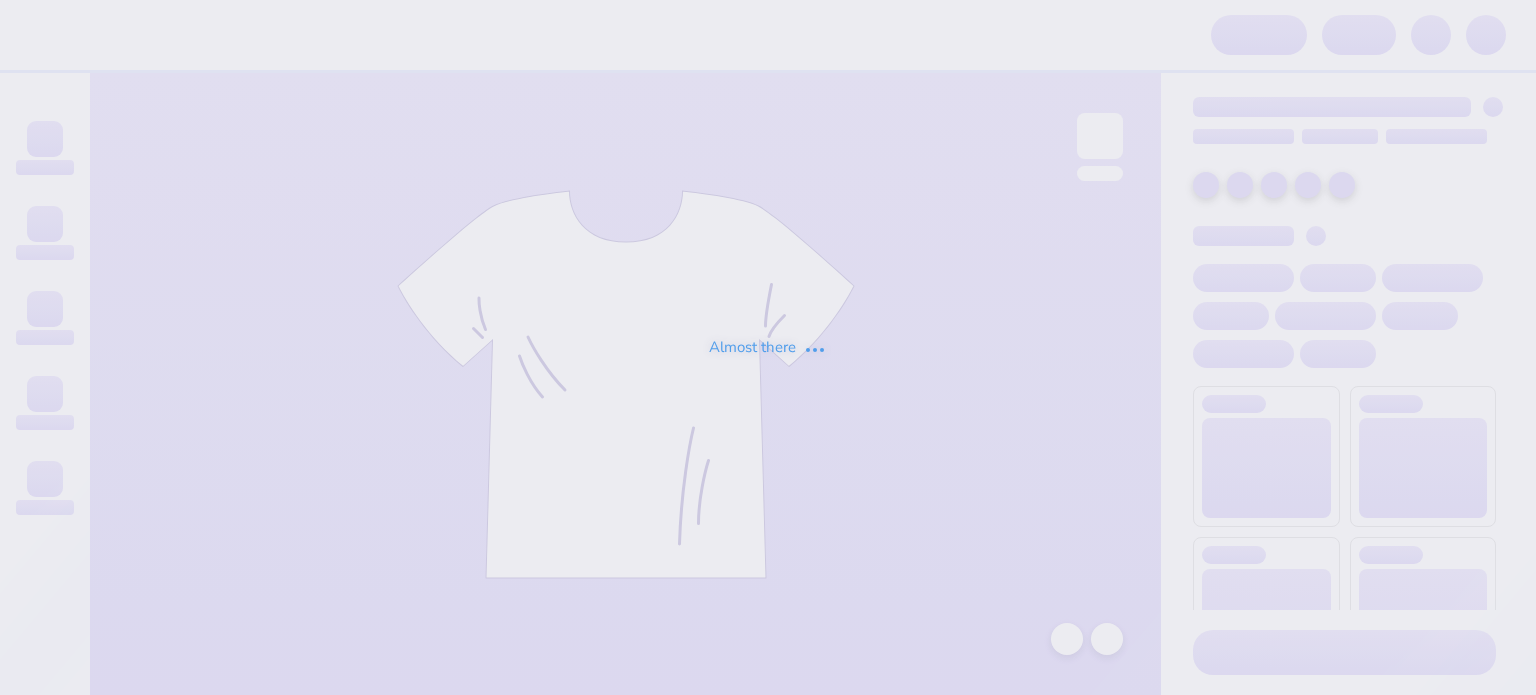 scroll, scrollTop: 0, scrollLeft: 0, axis: both 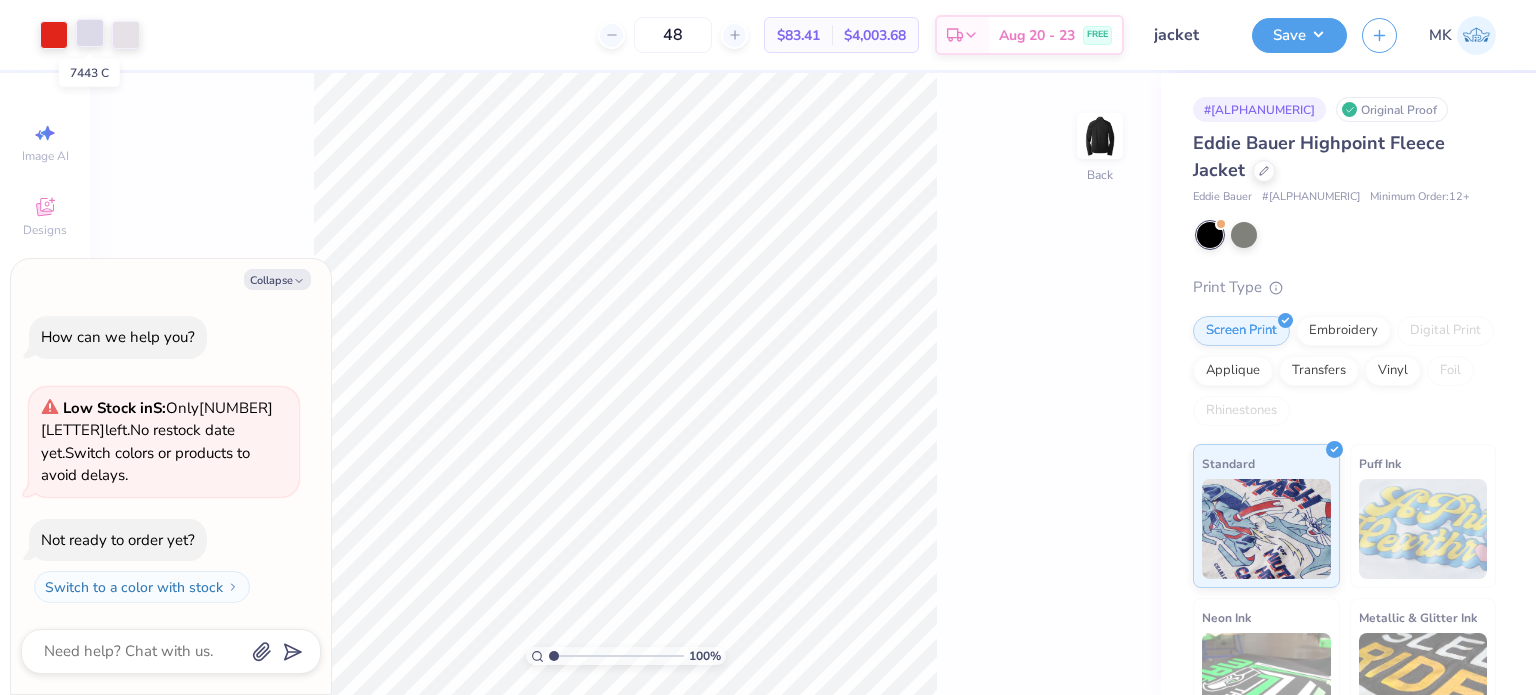 click at bounding box center [90, 33] 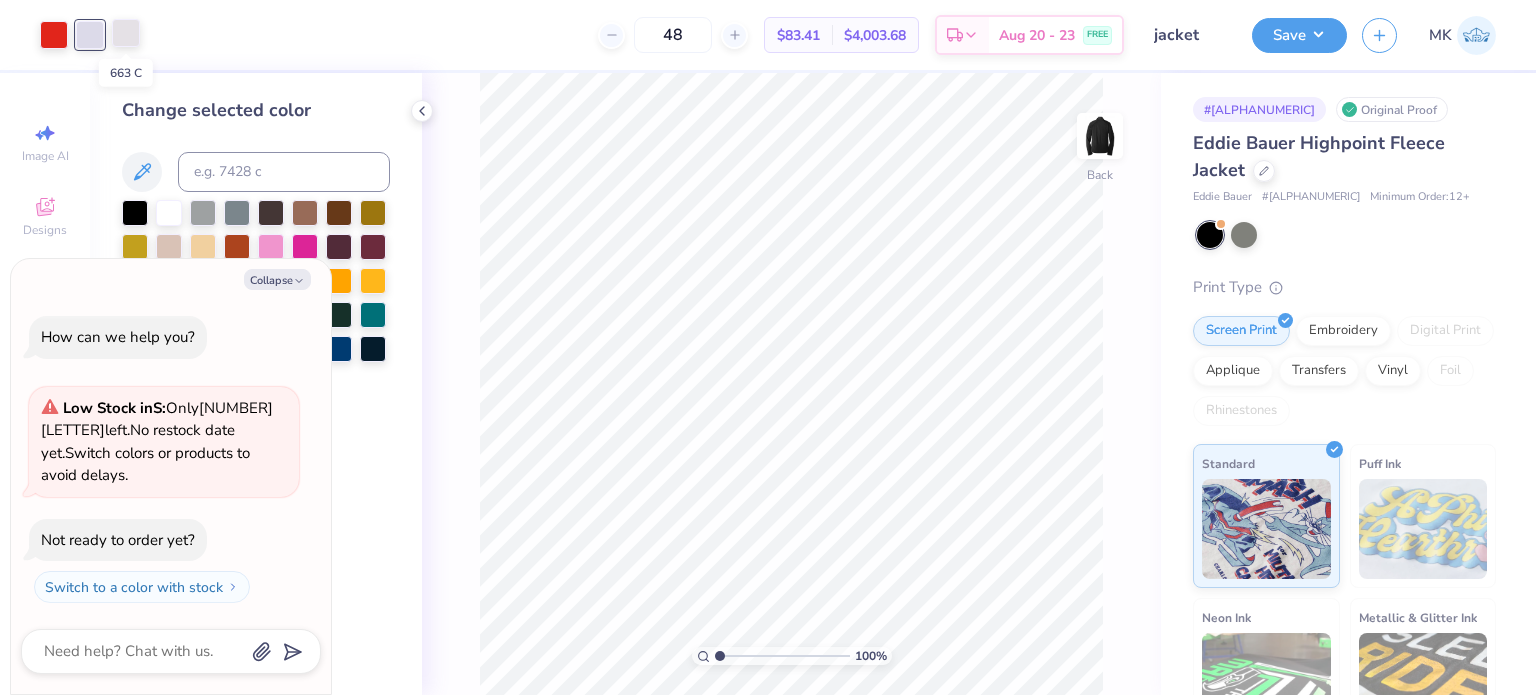 click at bounding box center (126, 33) 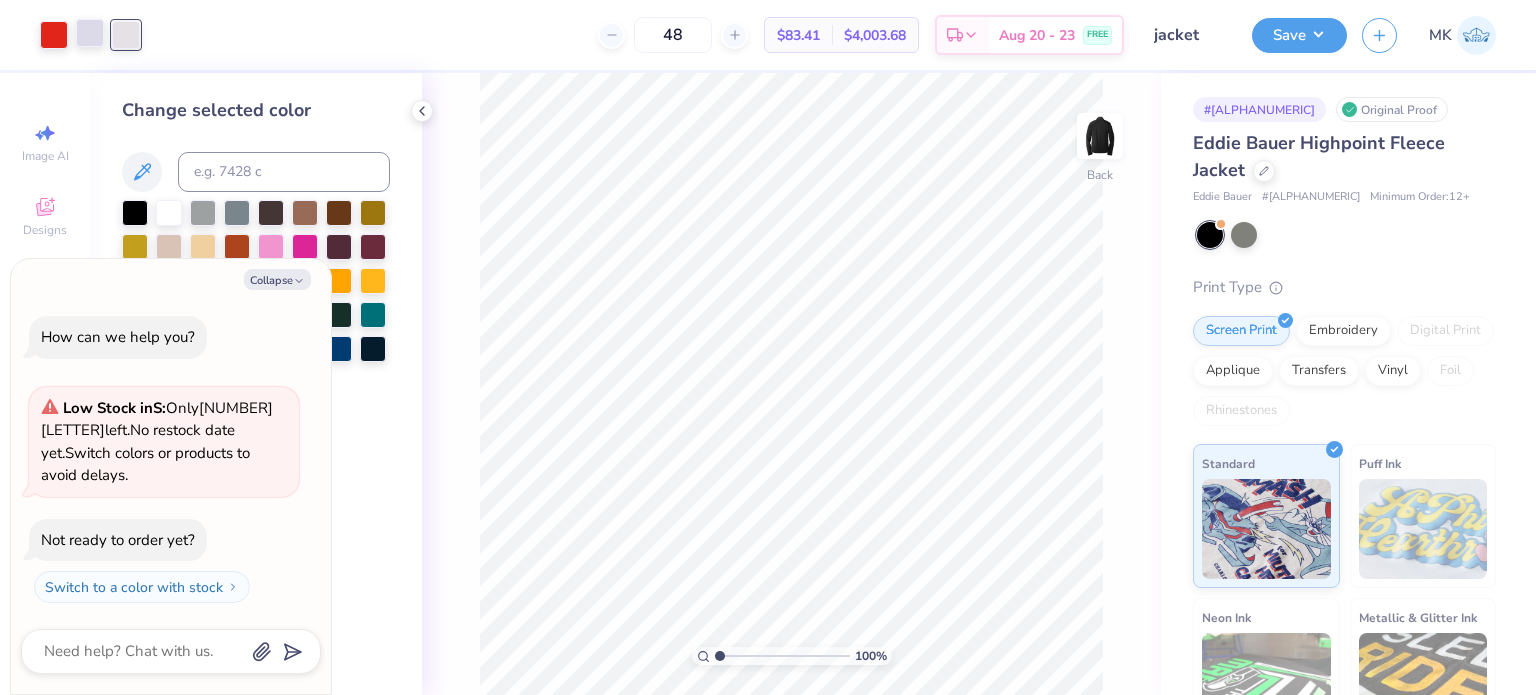 click at bounding box center (90, 33) 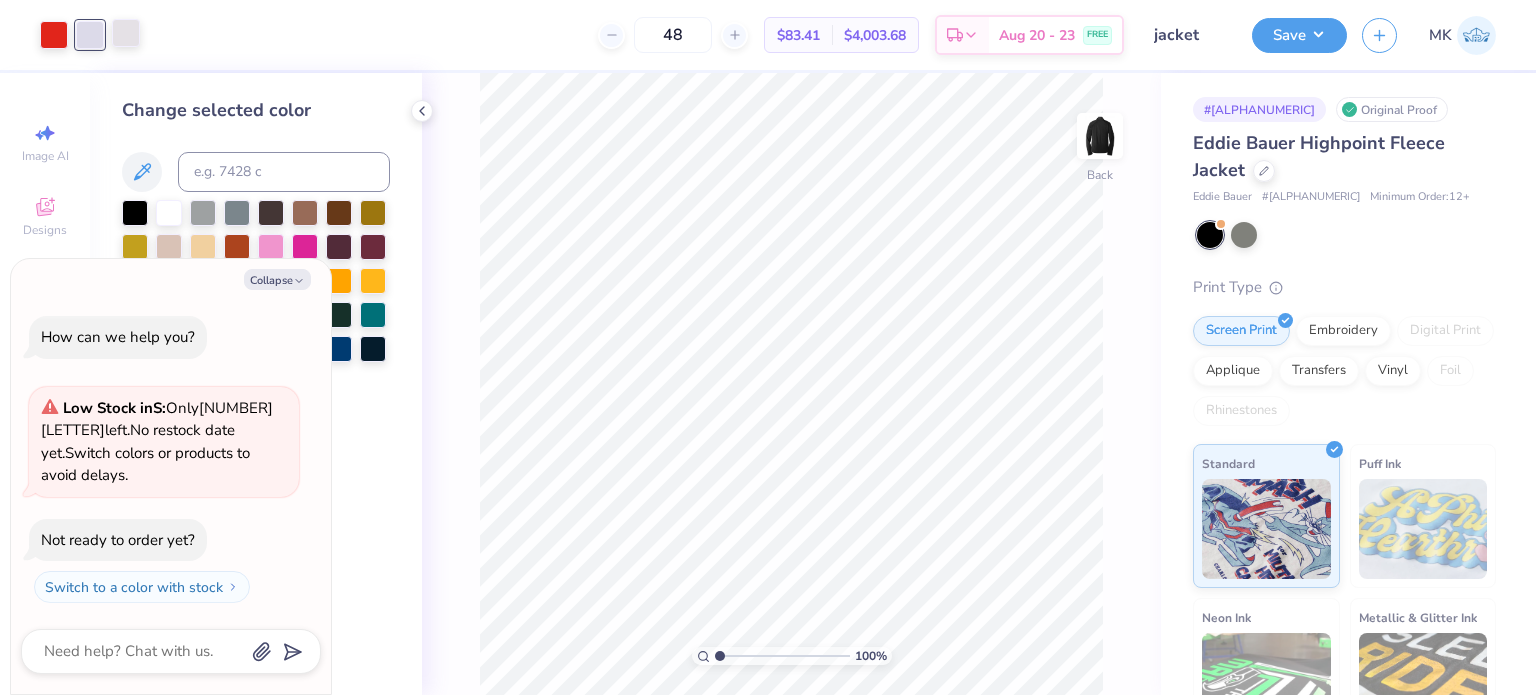 click at bounding box center [126, 33] 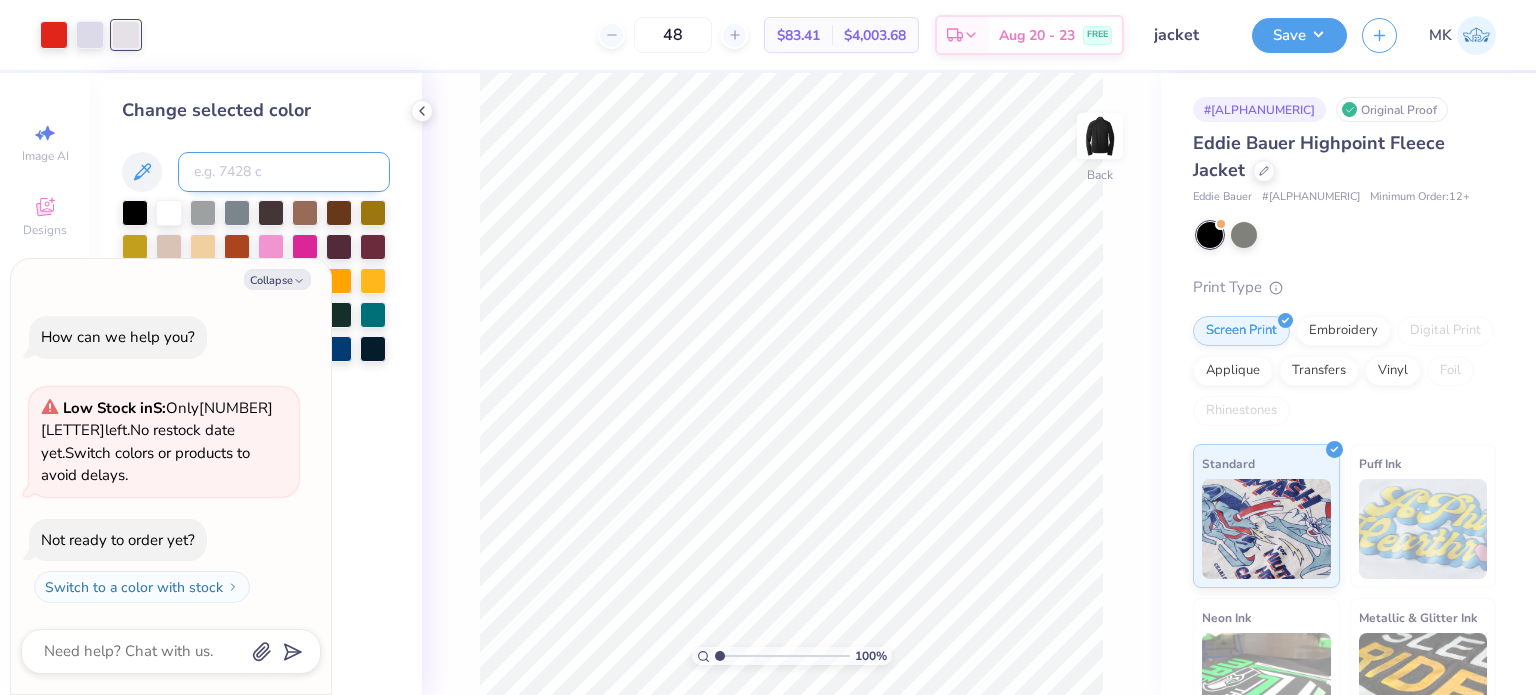 click at bounding box center (284, 172) 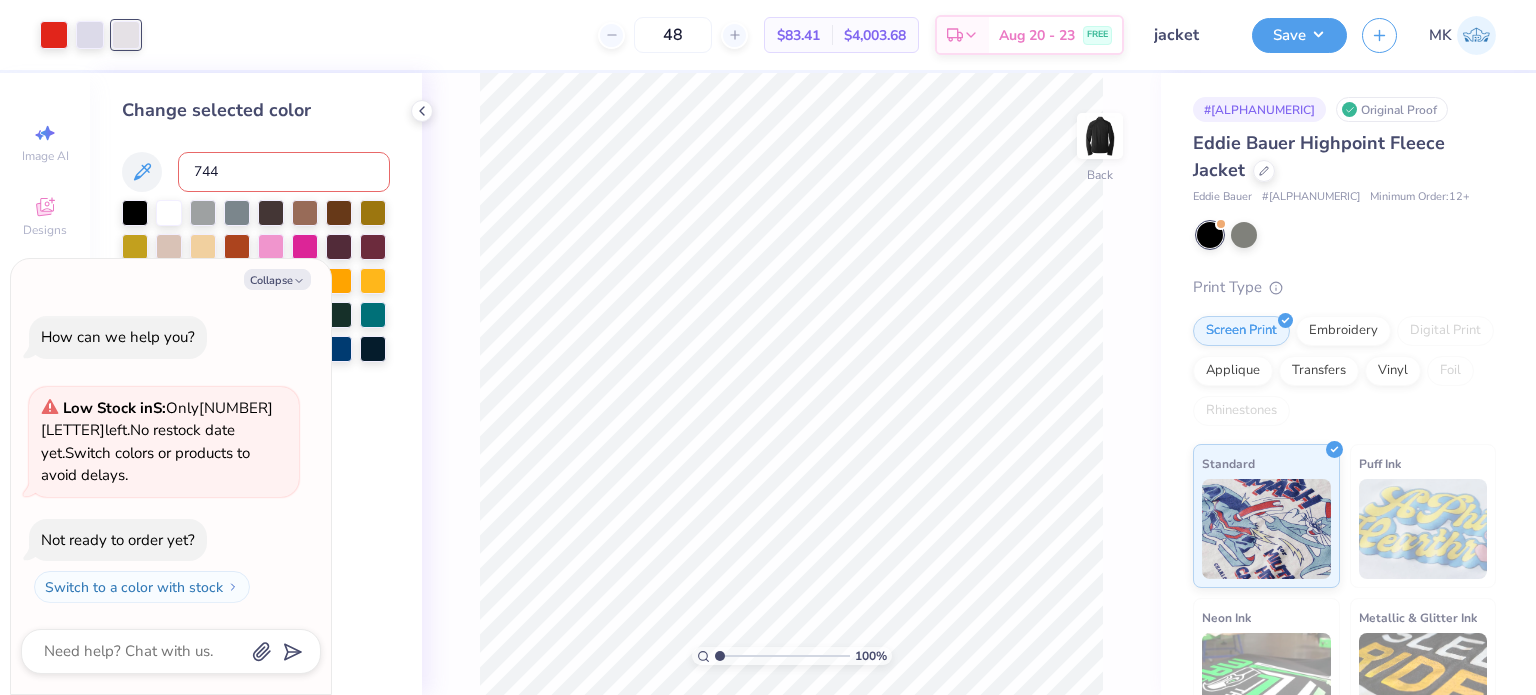 type on "7443" 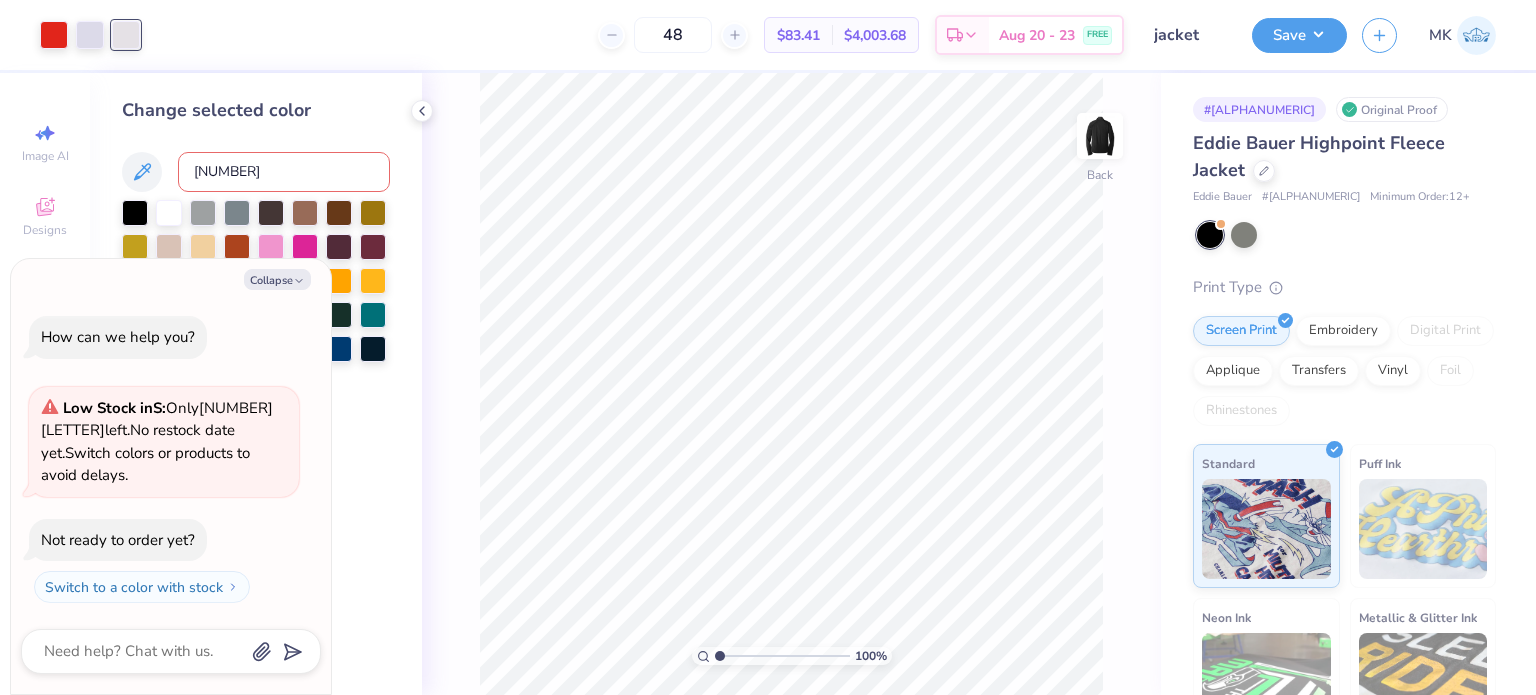 type on "x" 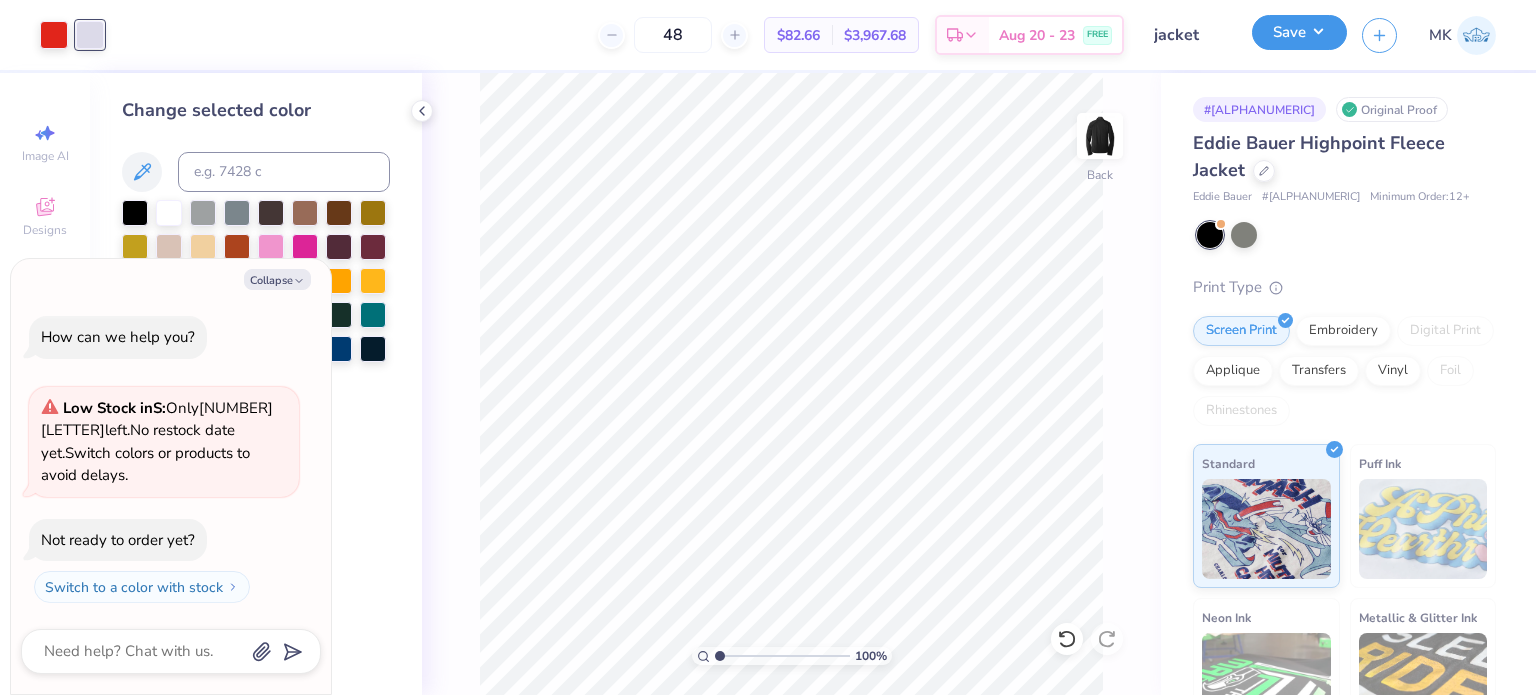 click on "Save" at bounding box center (1299, 32) 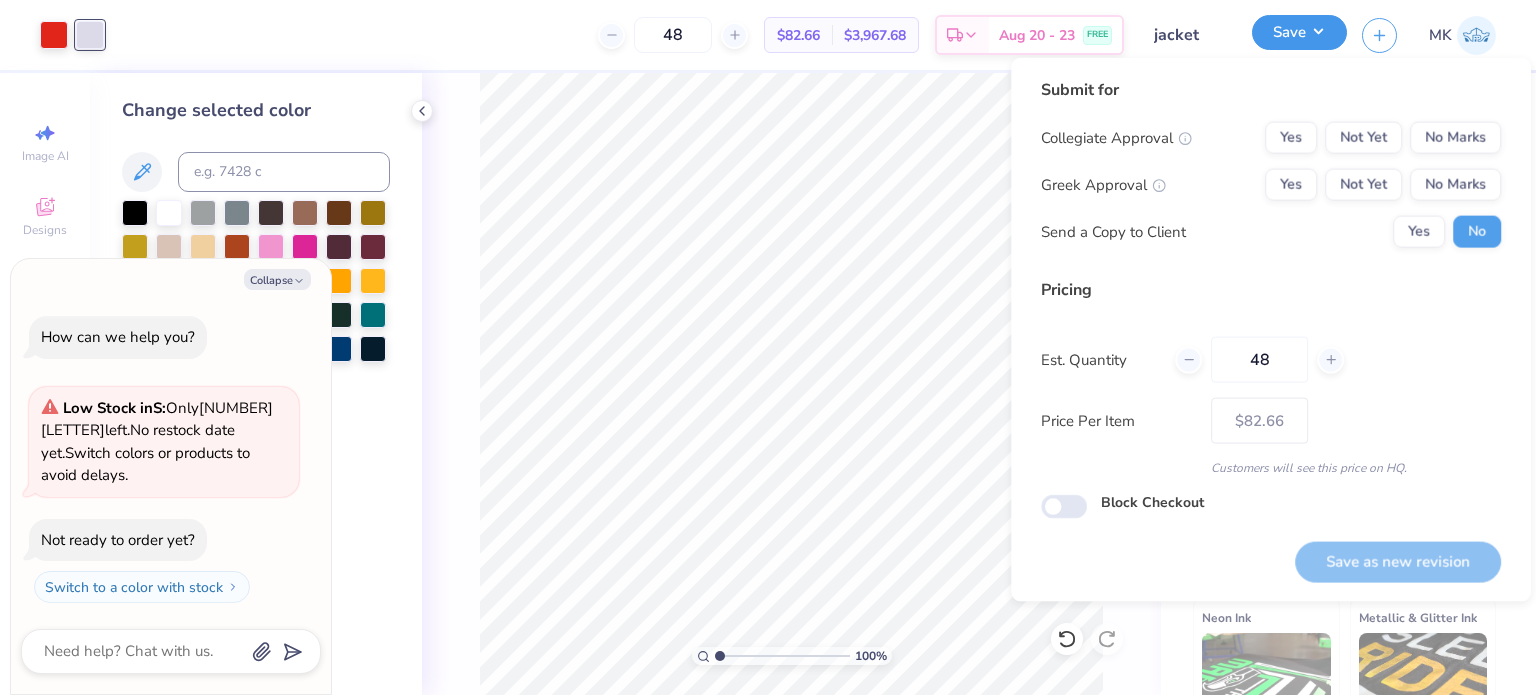 type on "x" 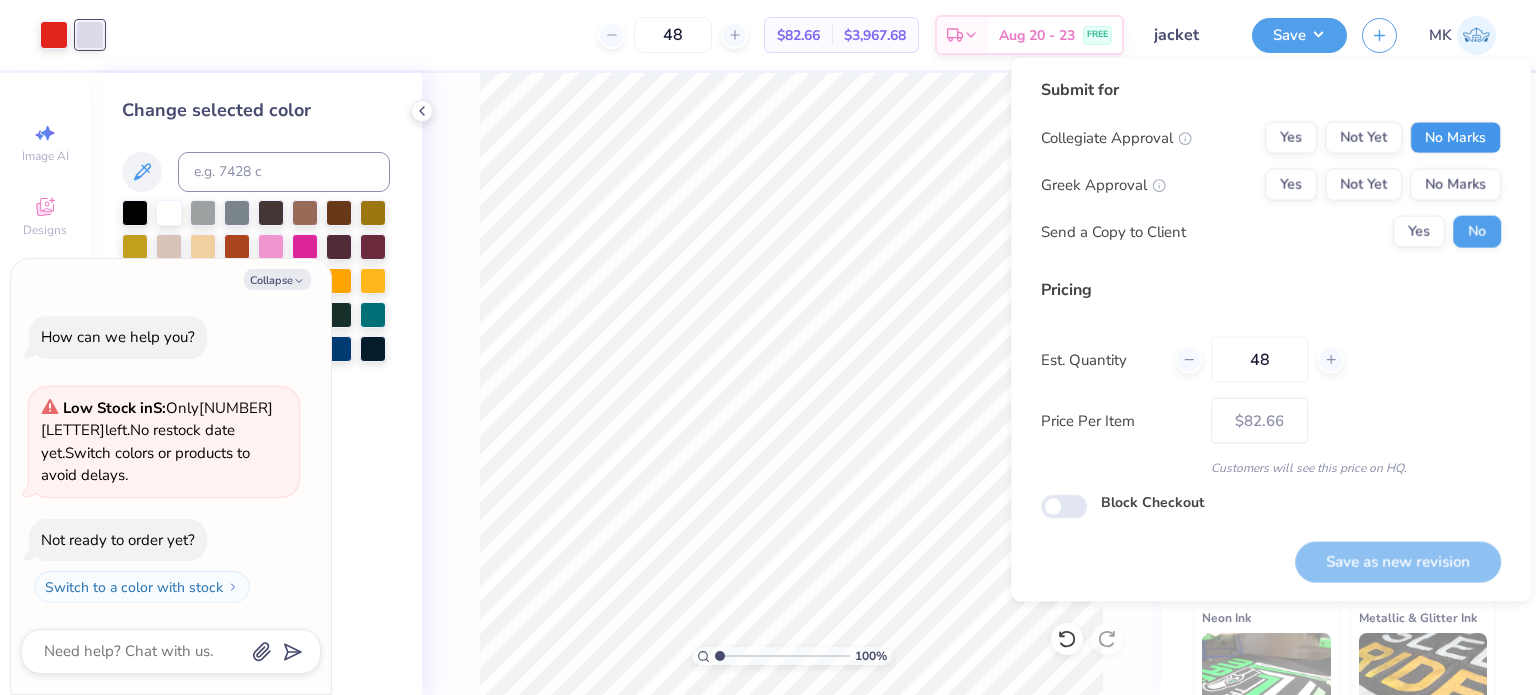 click on "No Marks" at bounding box center [1455, 138] 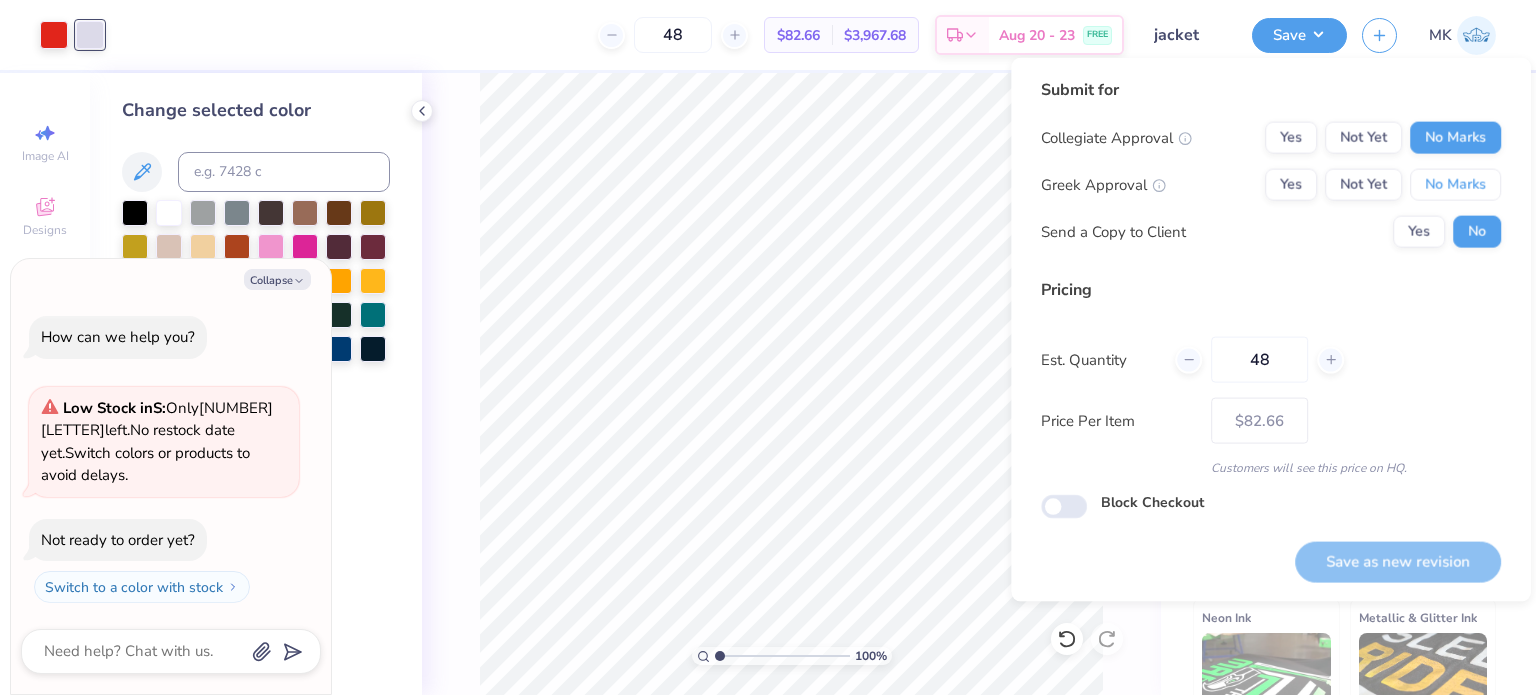 click on "No Marks" at bounding box center [1455, 185] 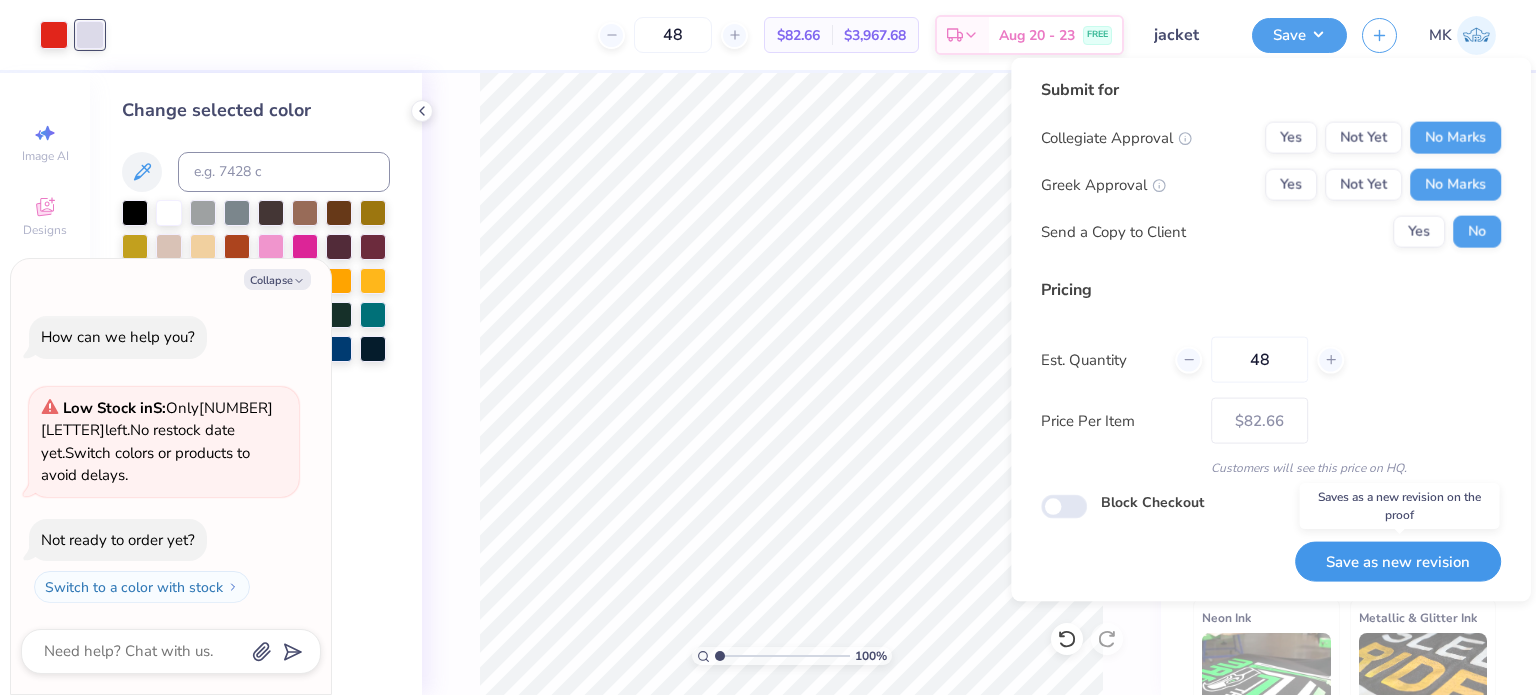 click on "Save as new revision" at bounding box center [1398, 561] 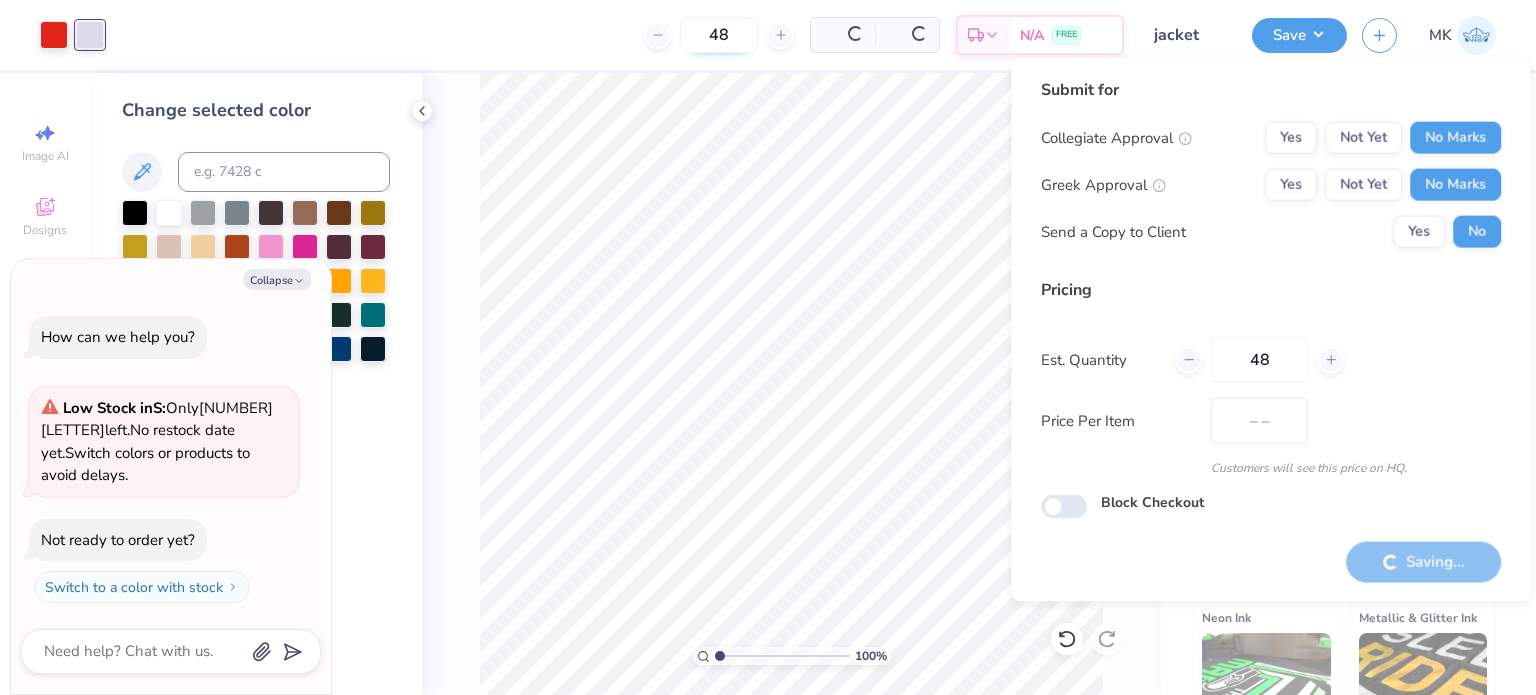 type on "$82.66" 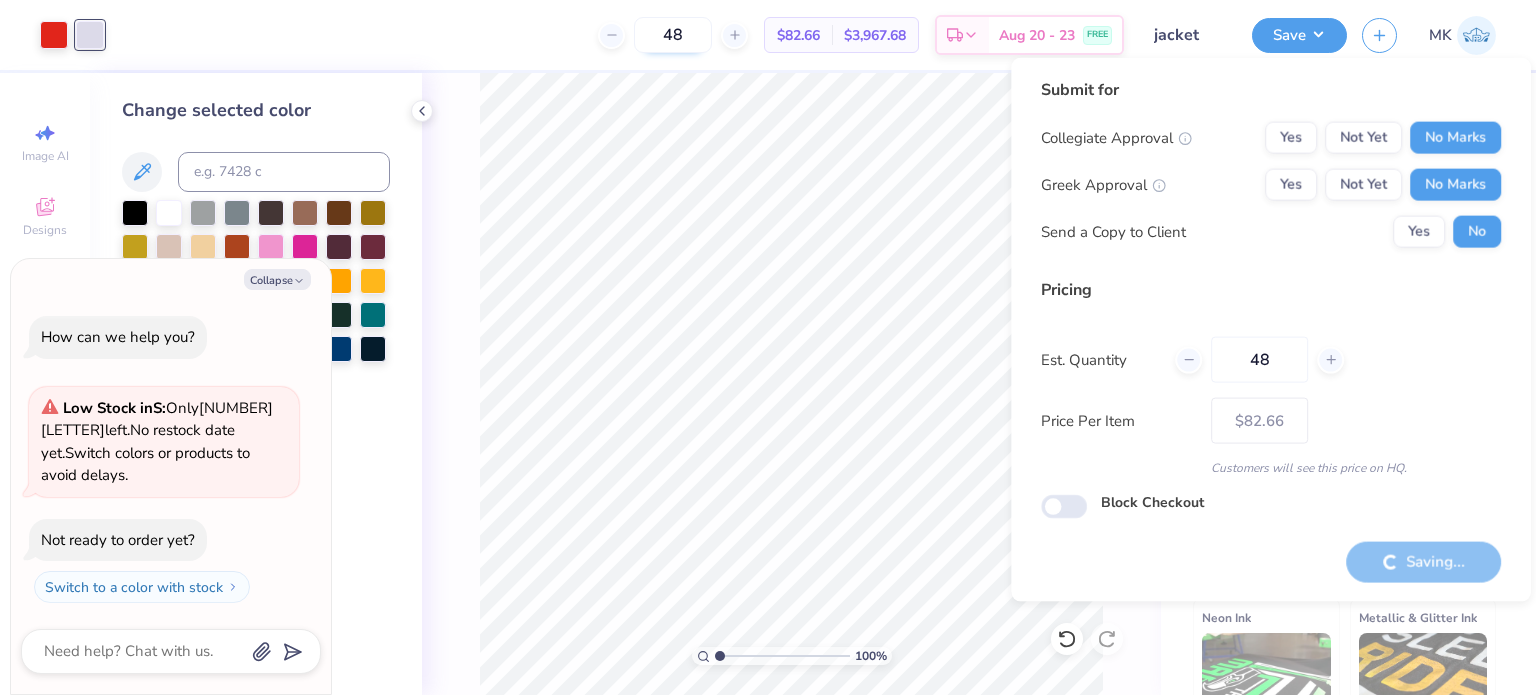type on "x" 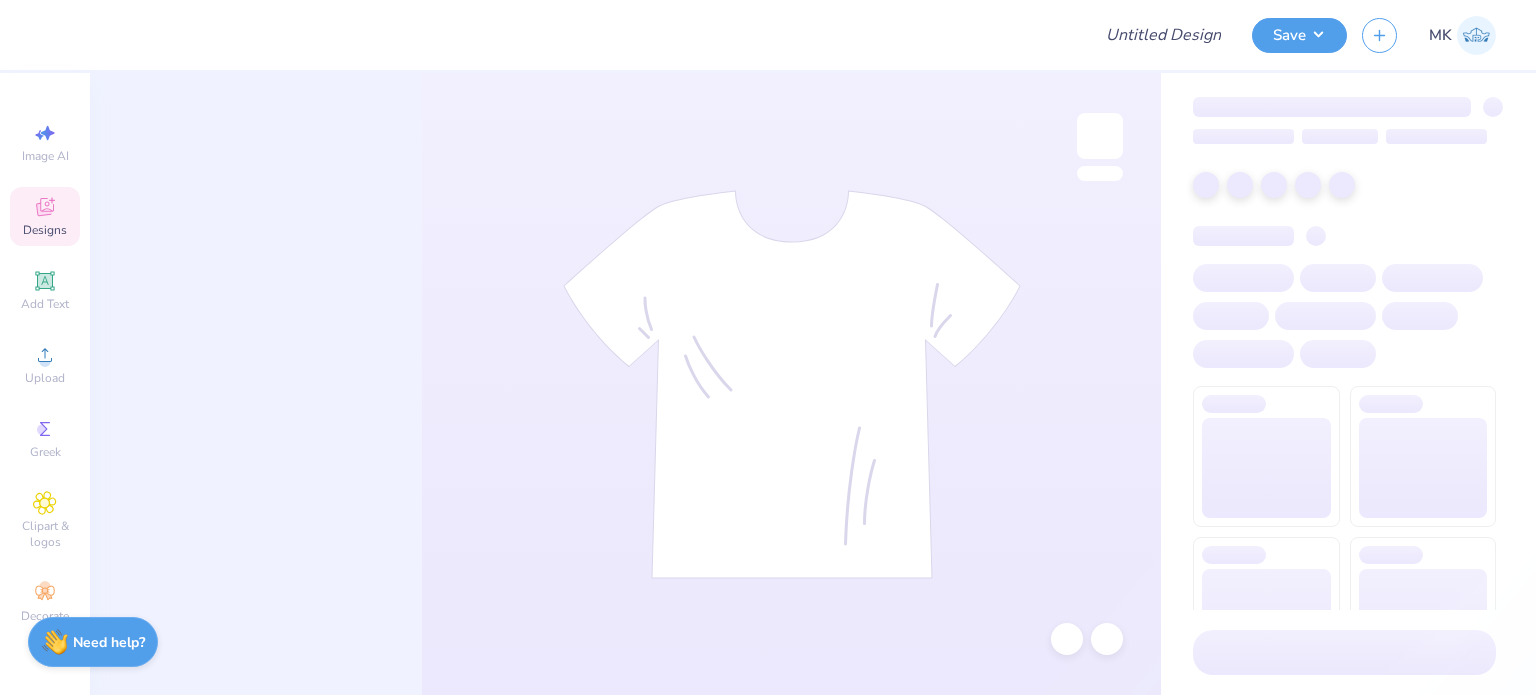 scroll, scrollTop: 0, scrollLeft: 0, axis: both 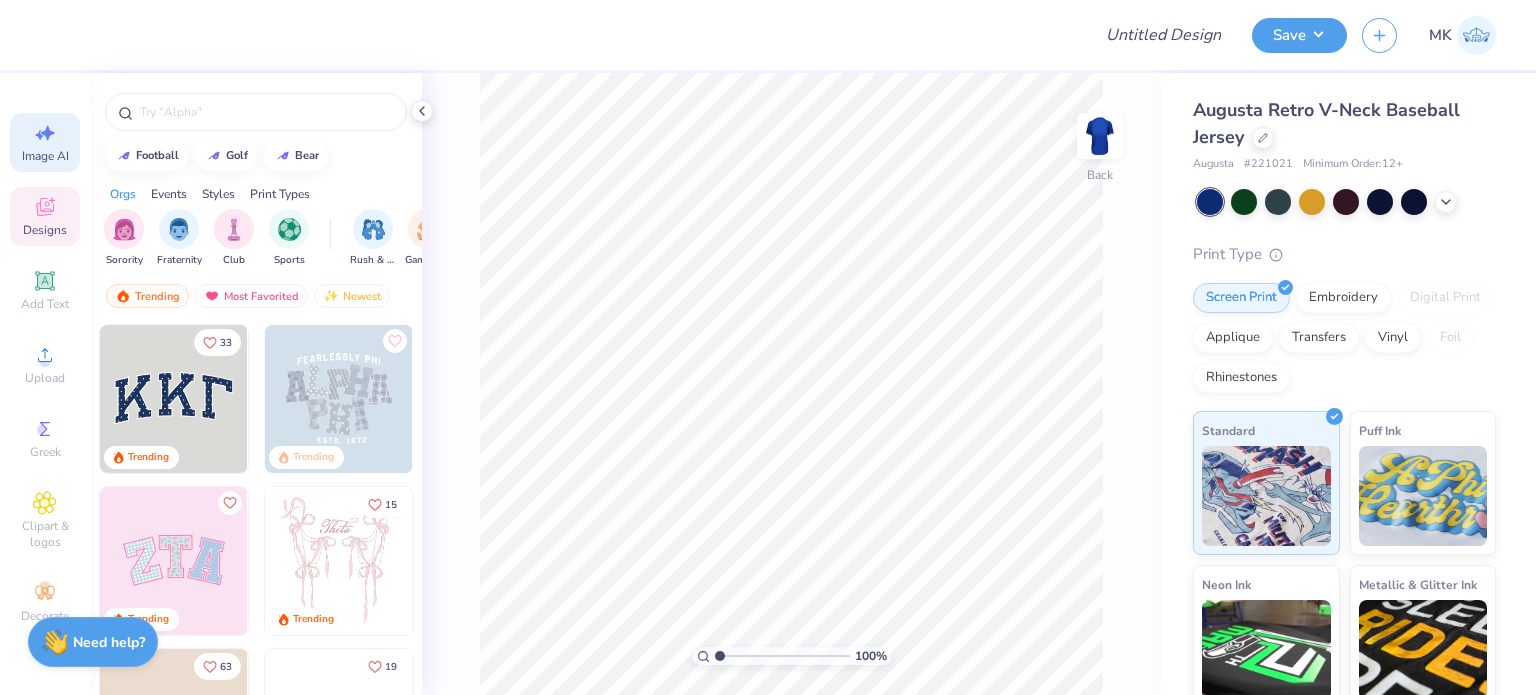 click on "Image AI" at bounding box center [45, 156] 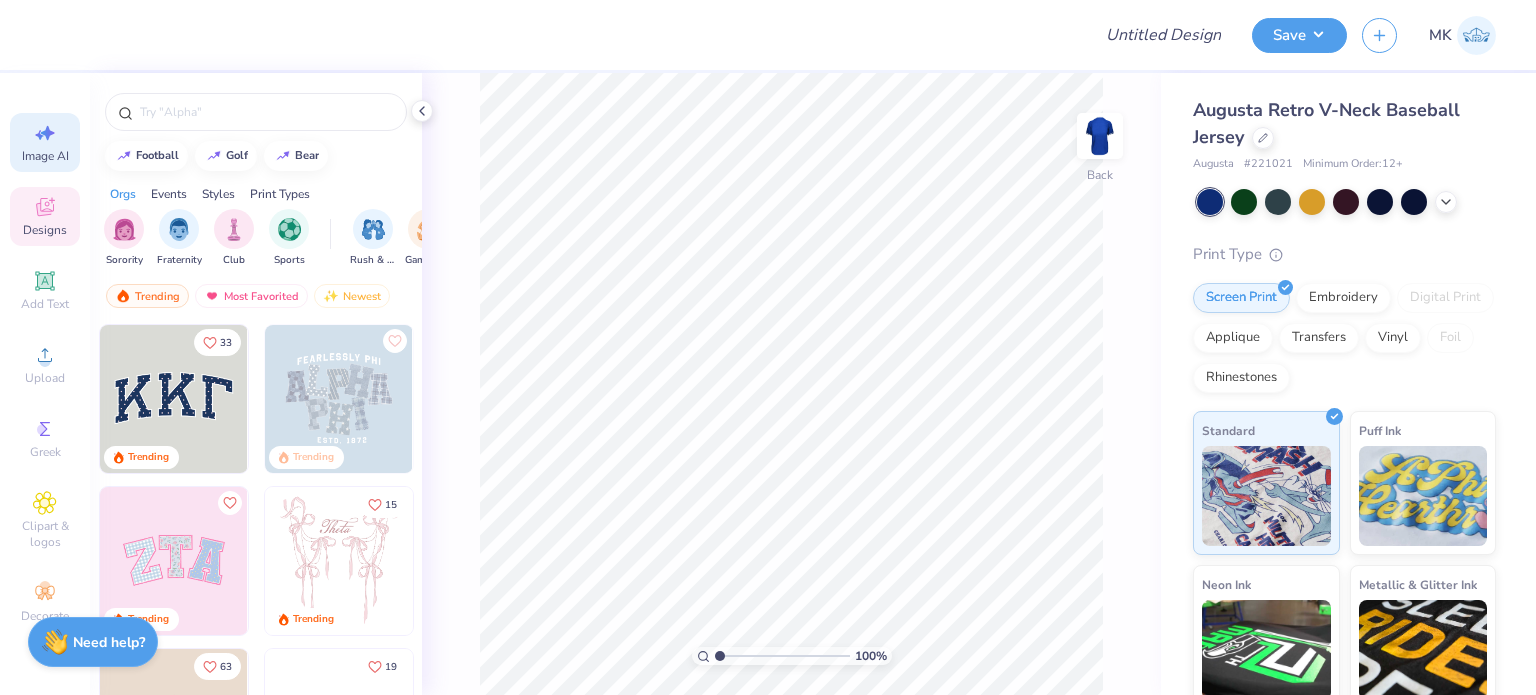 select on "4" 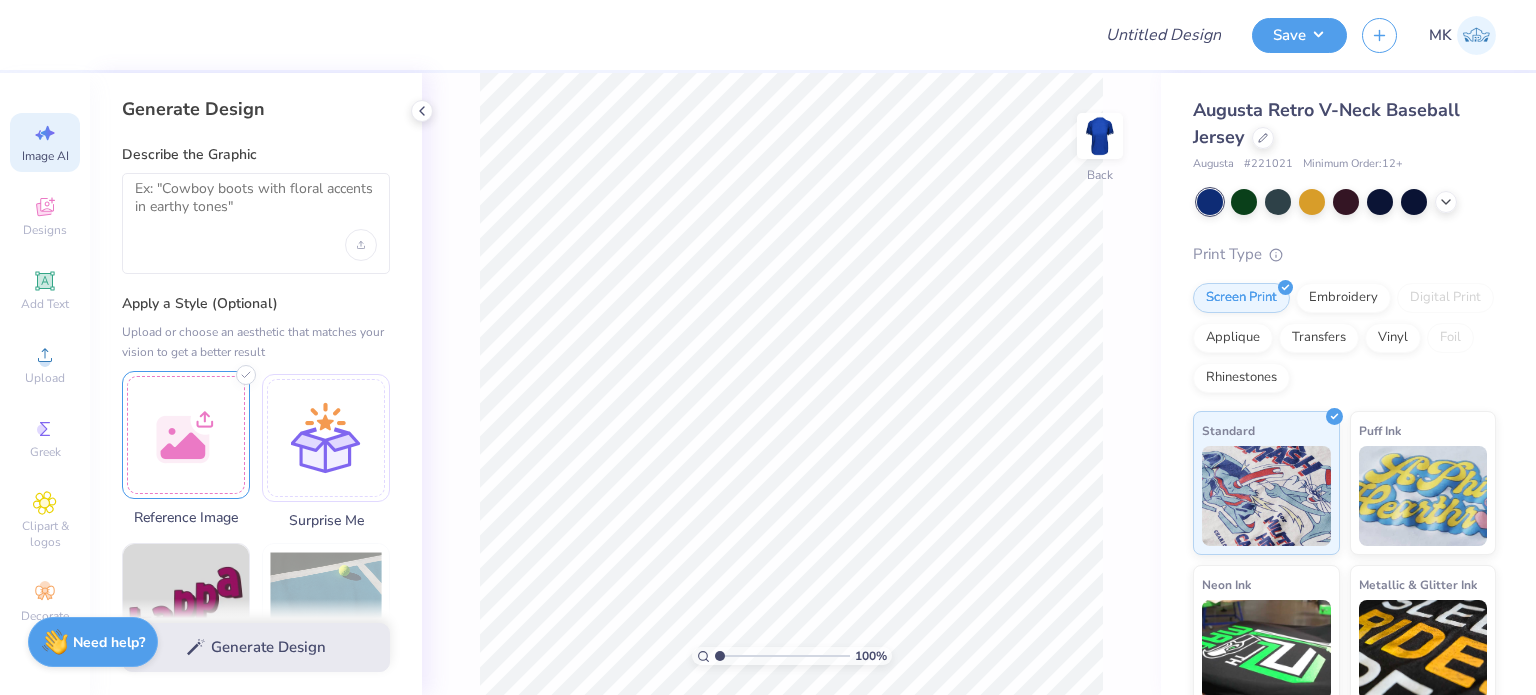 click at bounding box center [186, 435] 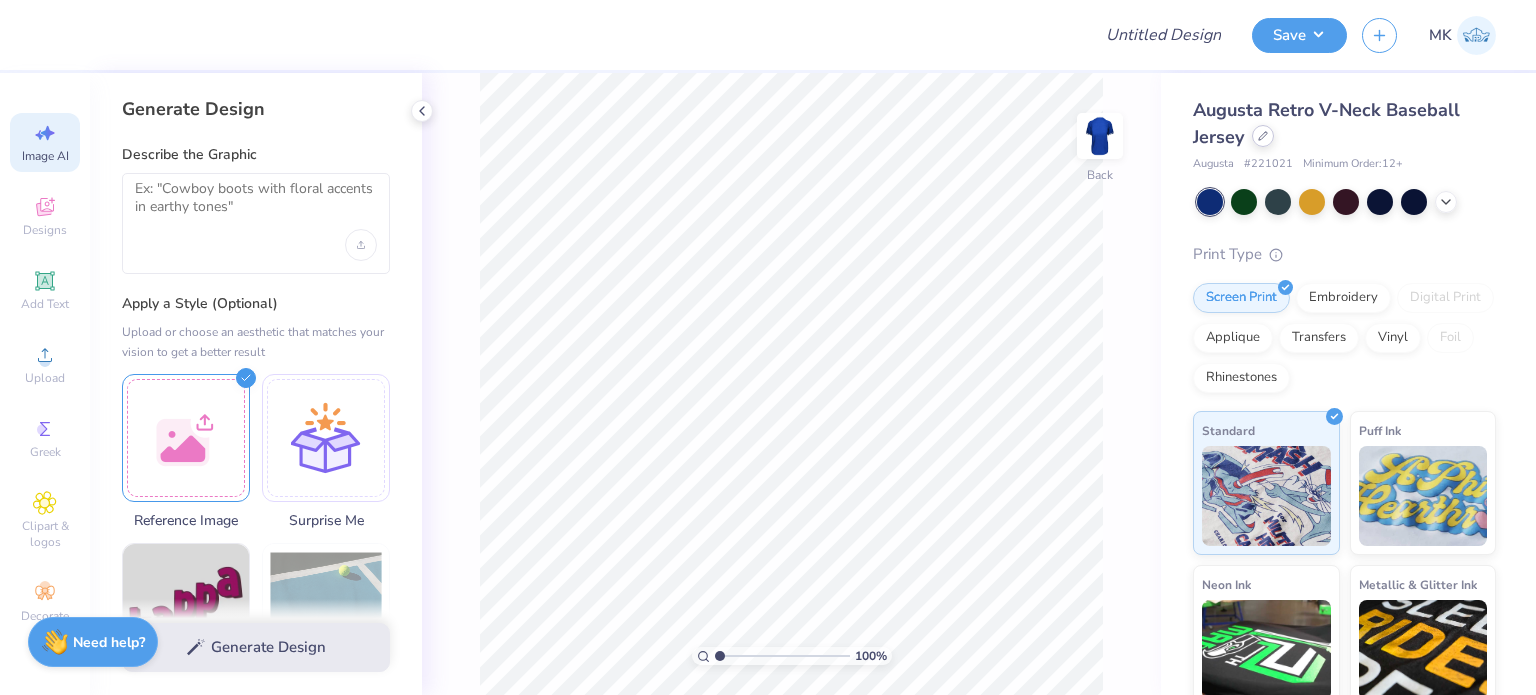 click at bounding box center (1263, 136) 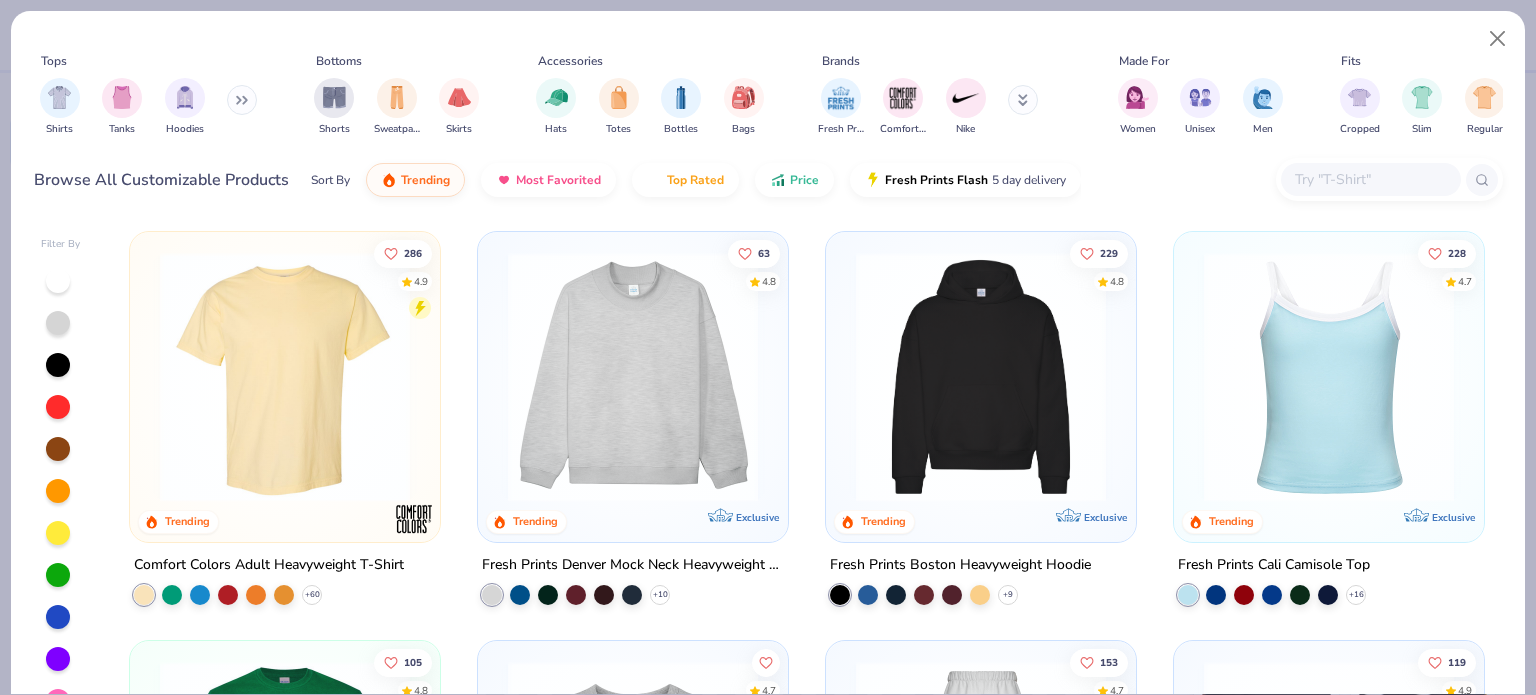 click at bounding box center [1370, 179] 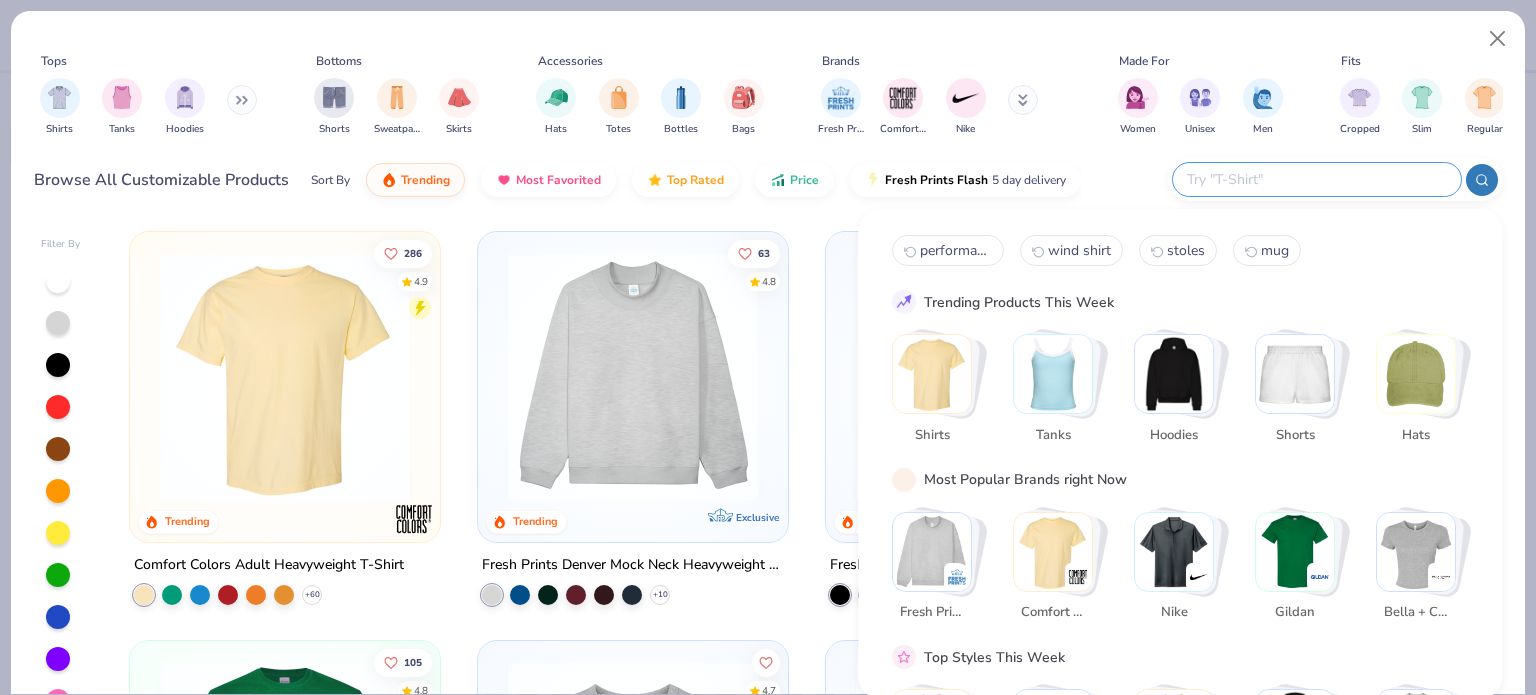 paste on "257 augusta" 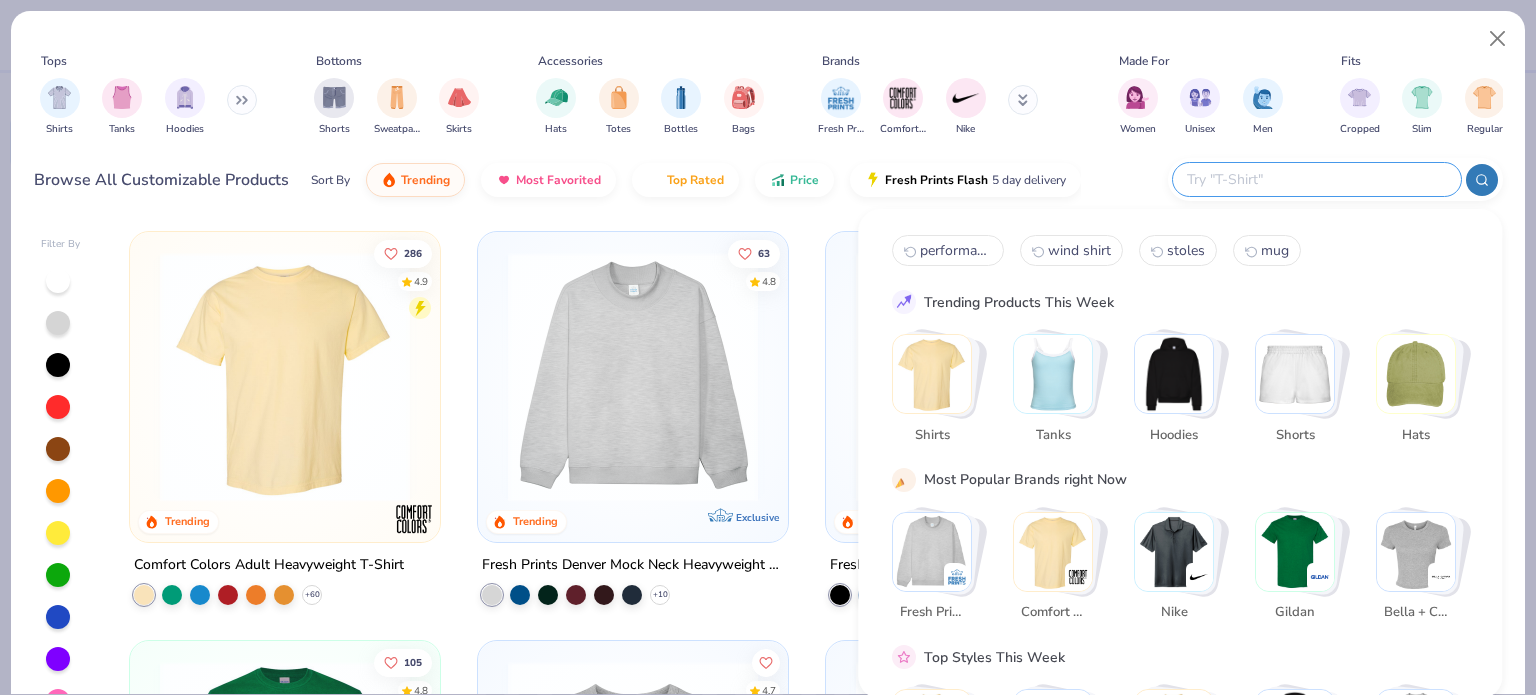 type on "257 augusta" 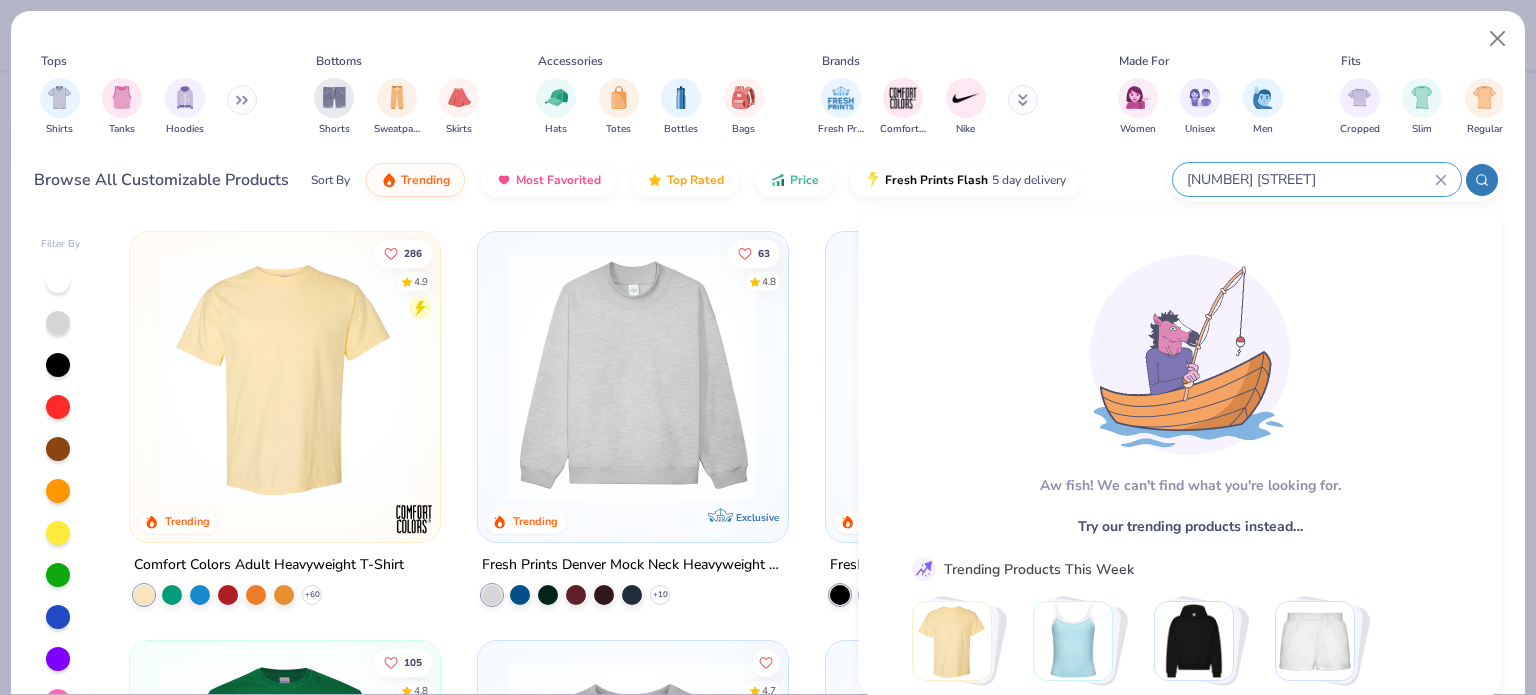 click 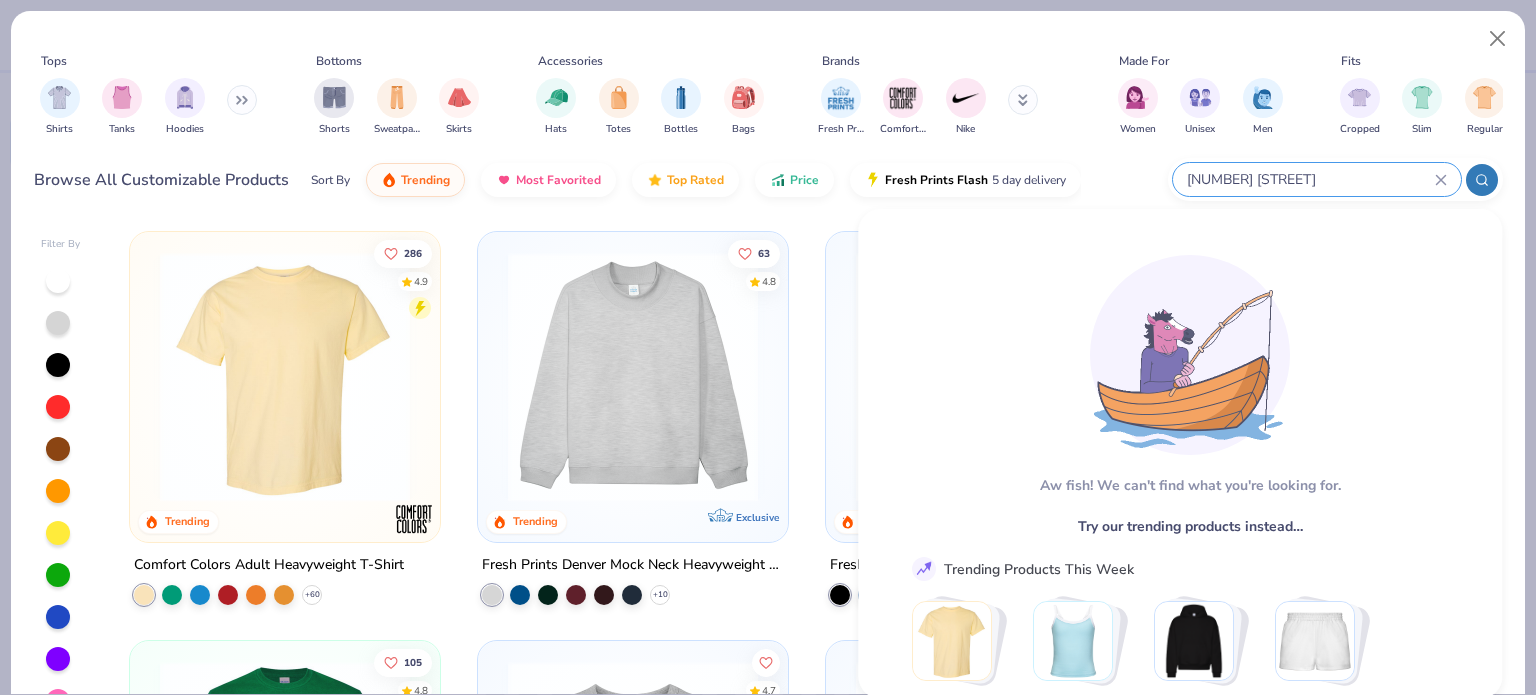 type 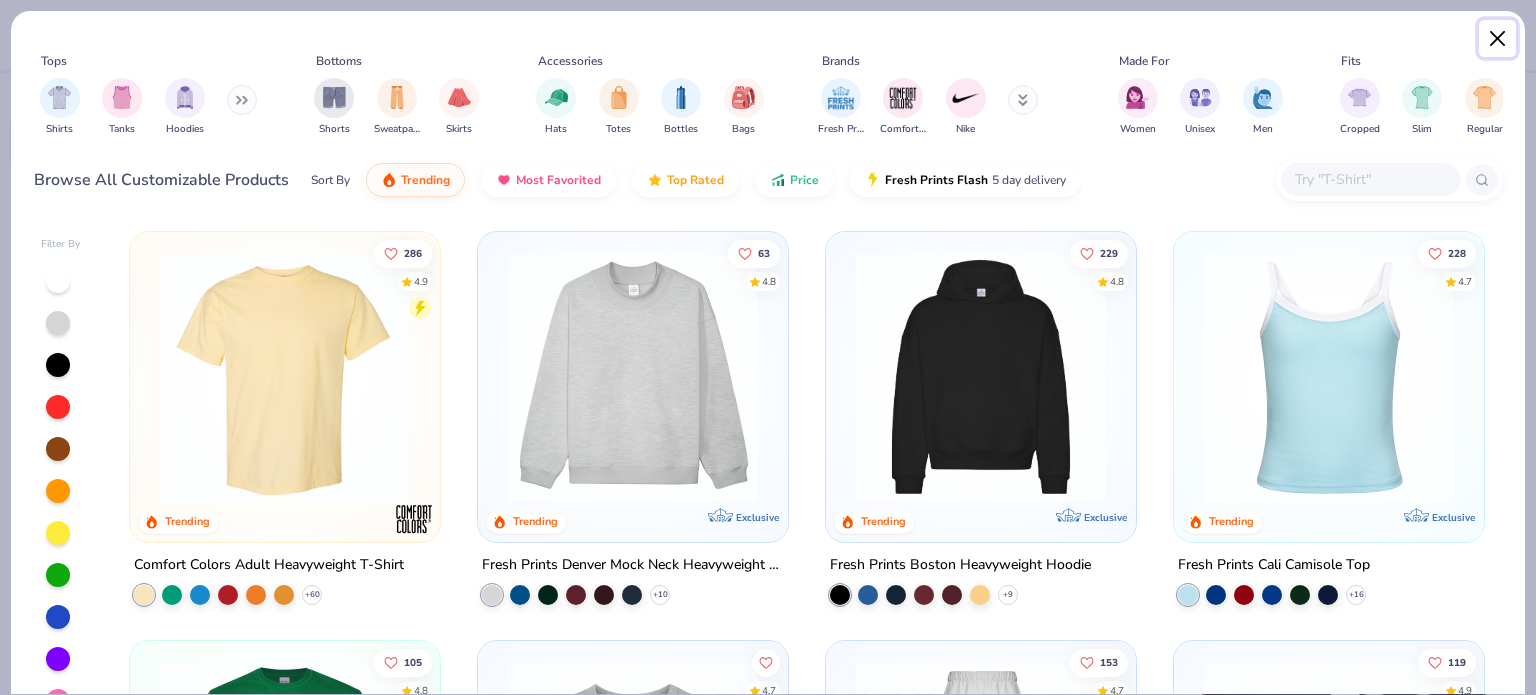 click at bounding box center (1498, 39) 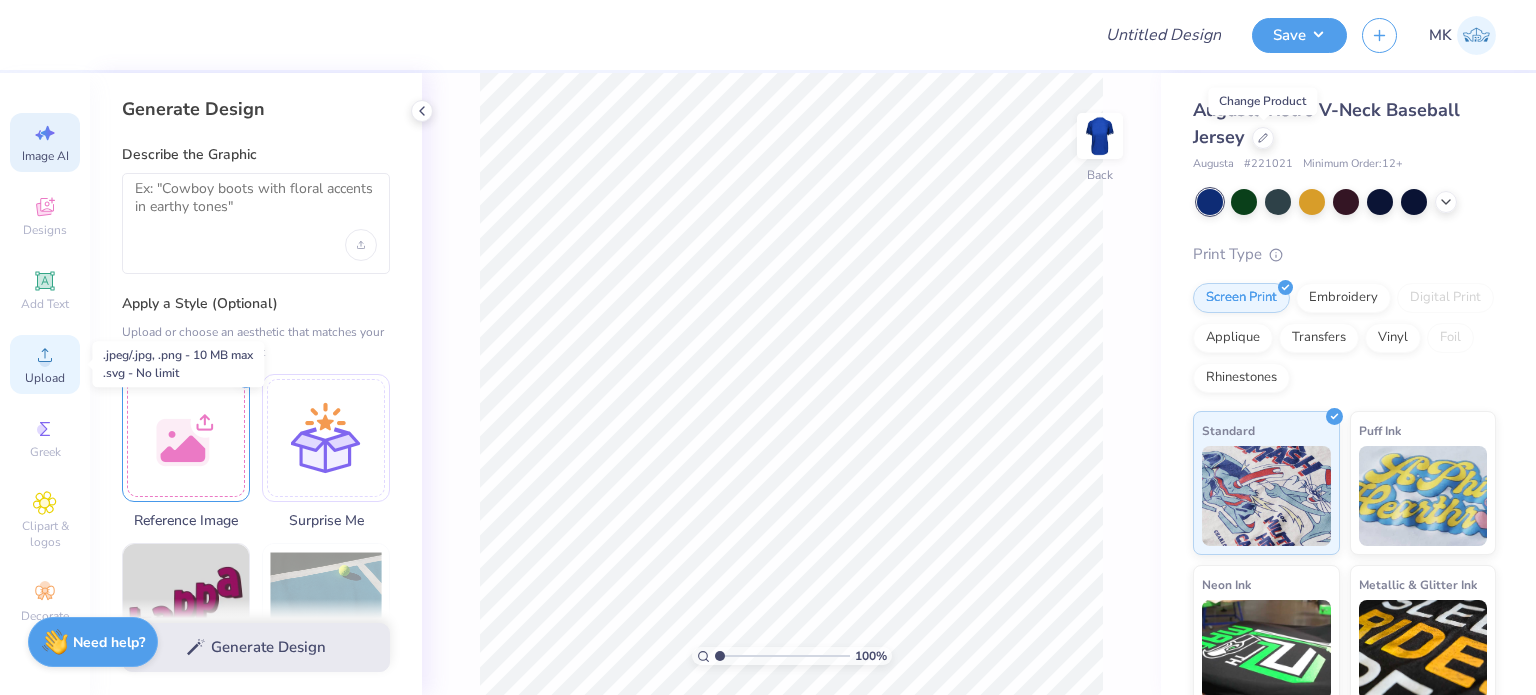 click 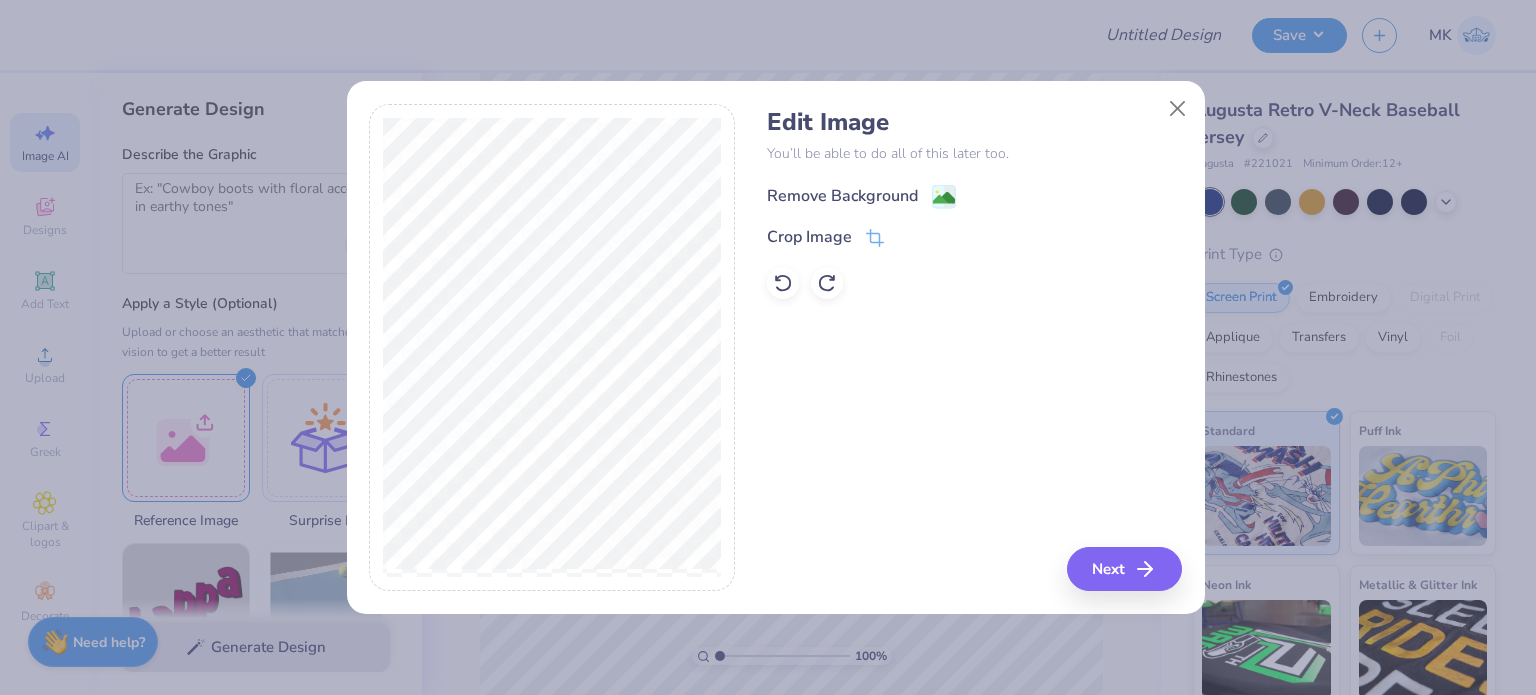 click 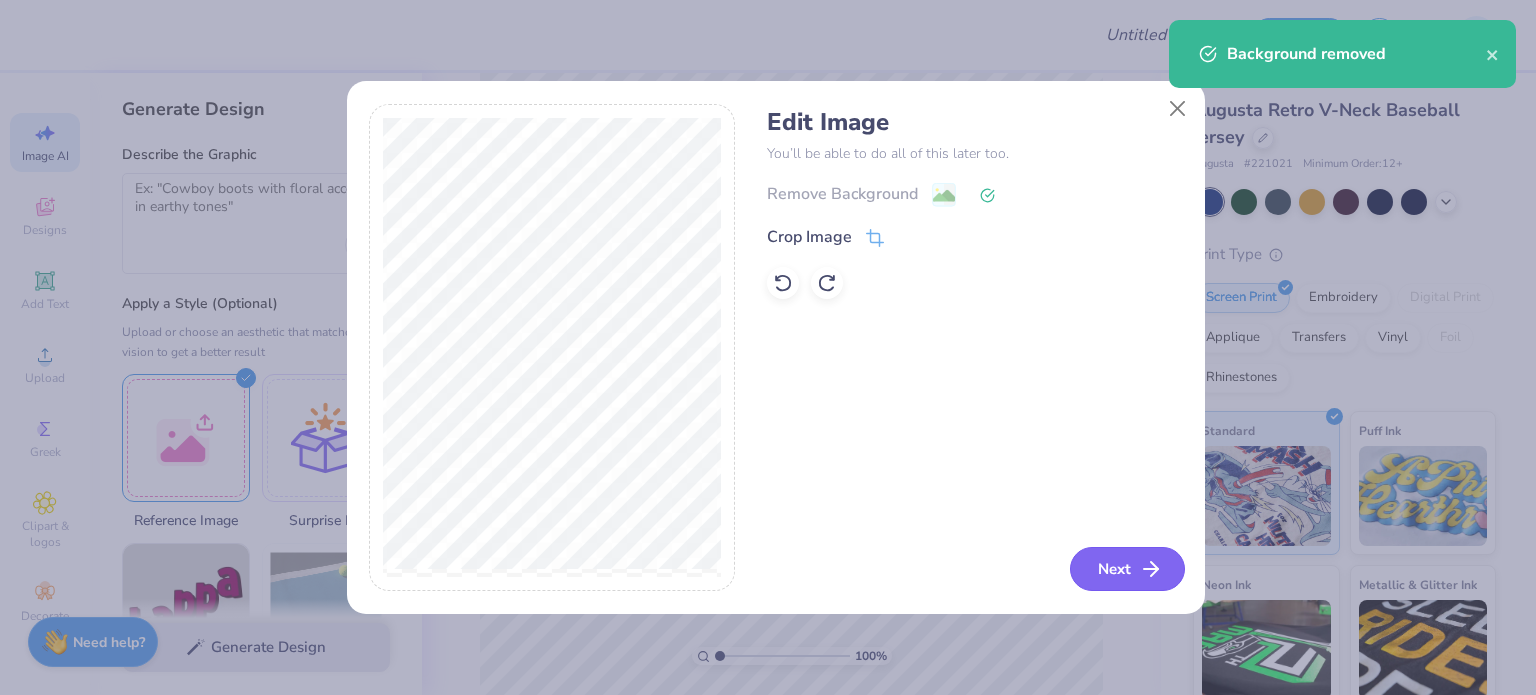 click on "Next" at bounding box center (1127, 569) 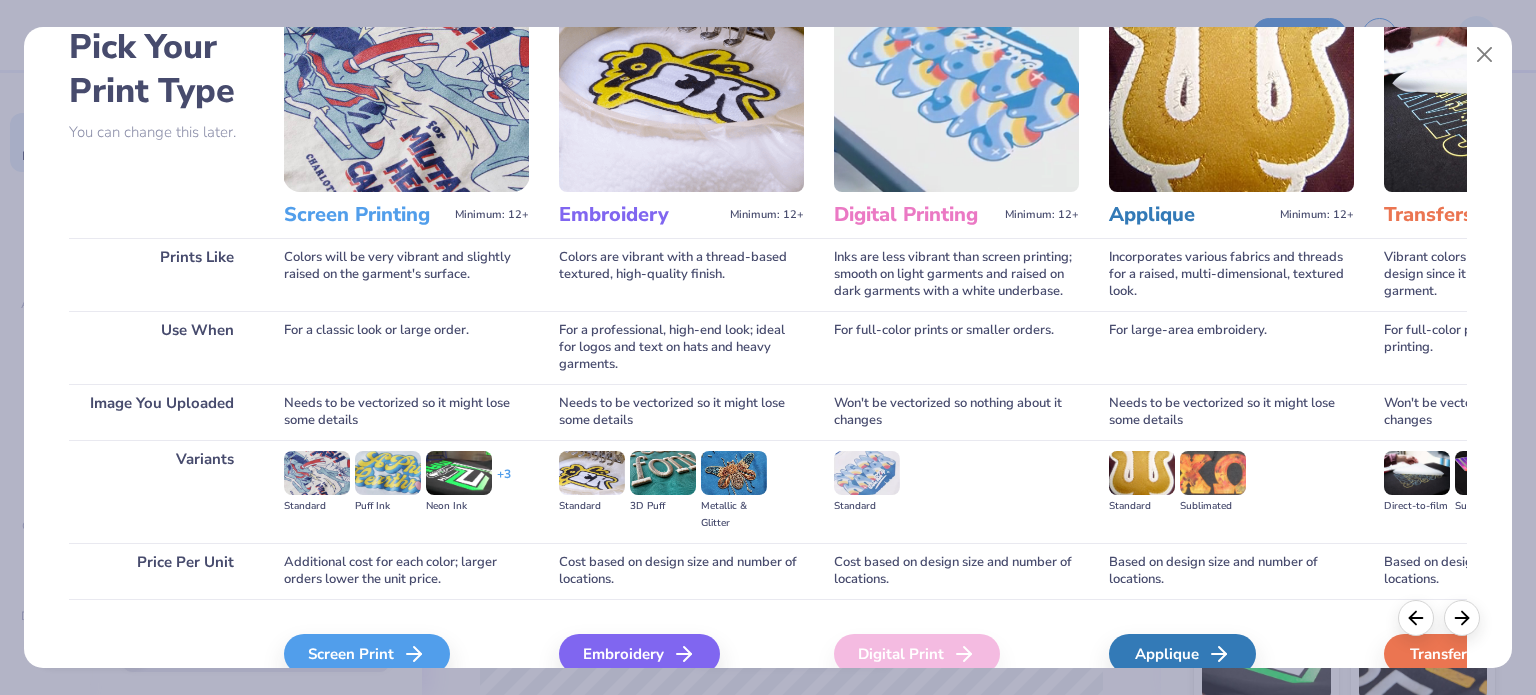 scroll, scrollTop: 200, scrollLeft: 0, axis: vertical 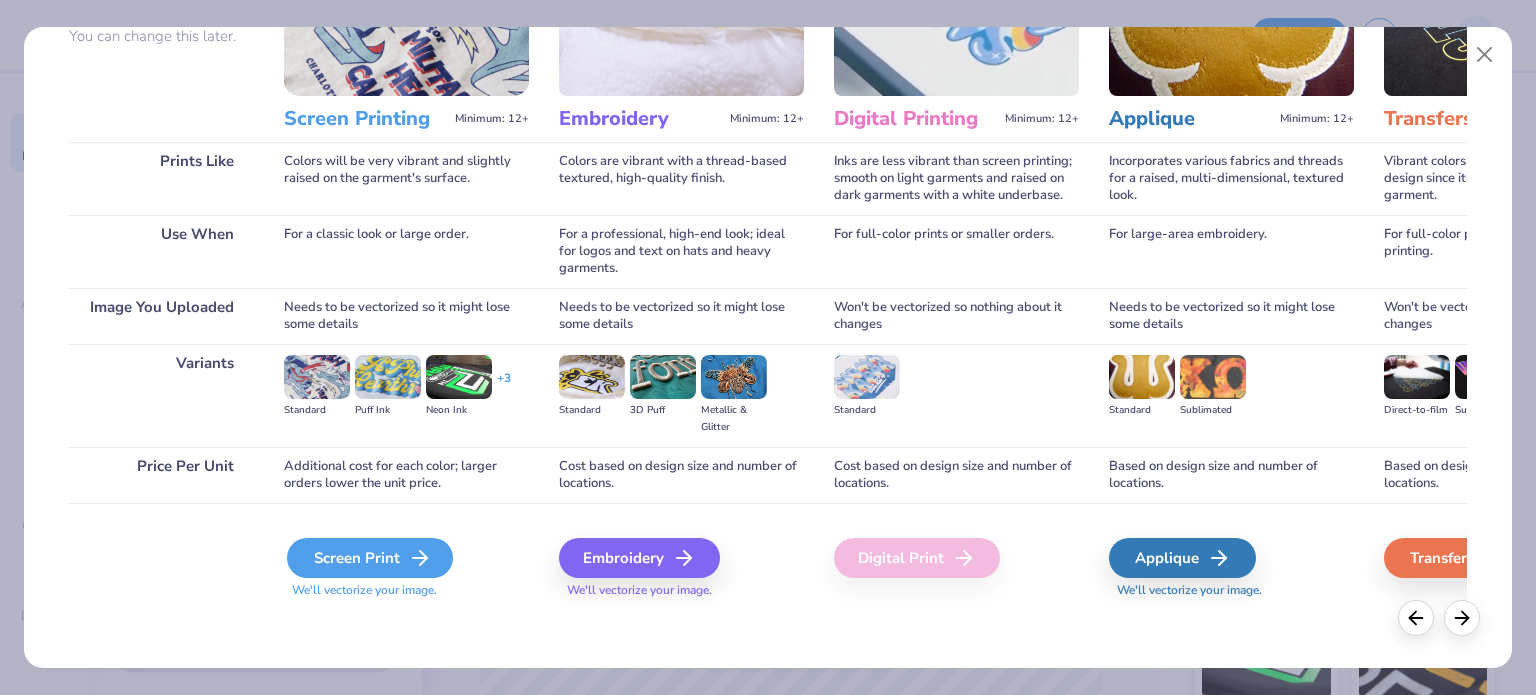 click on "Screen Print" at bounding box center [370, 558] 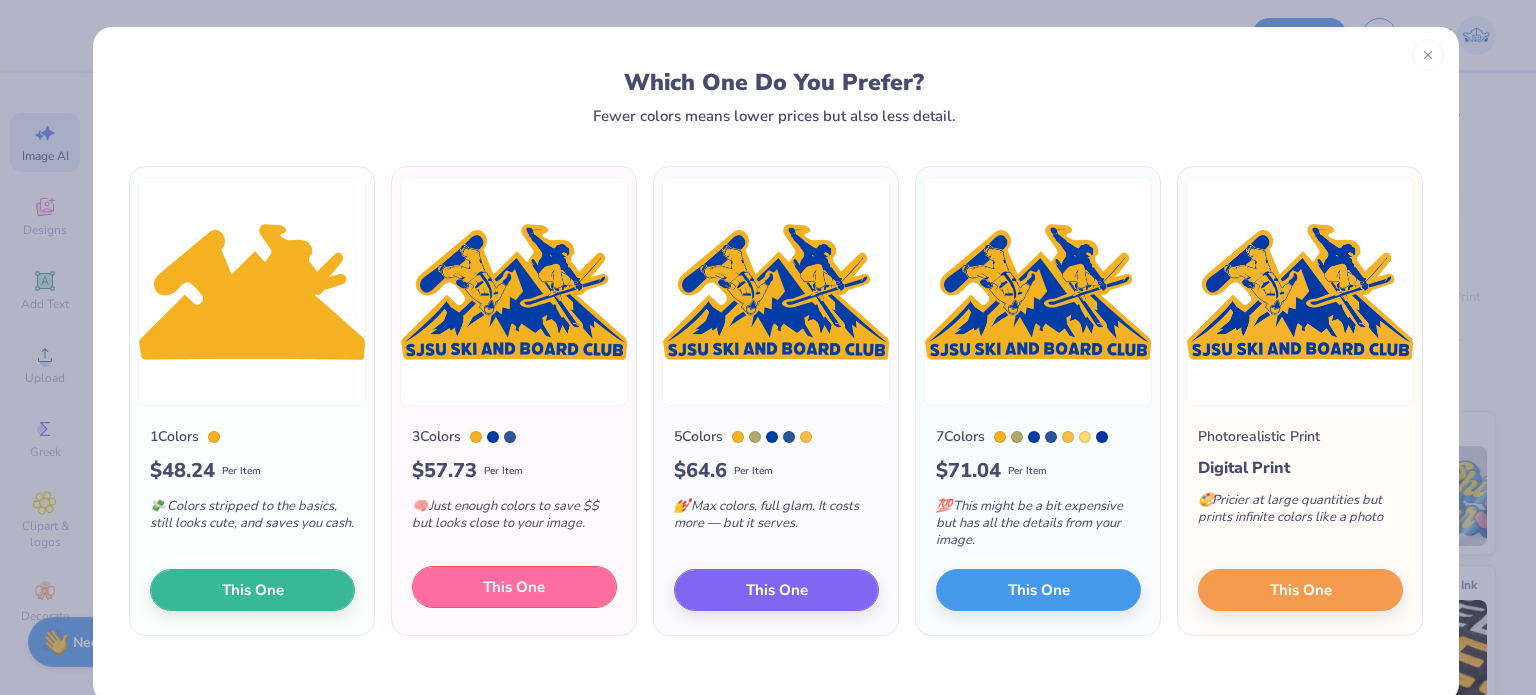 click on "This One" at bounding box center [514, 587] 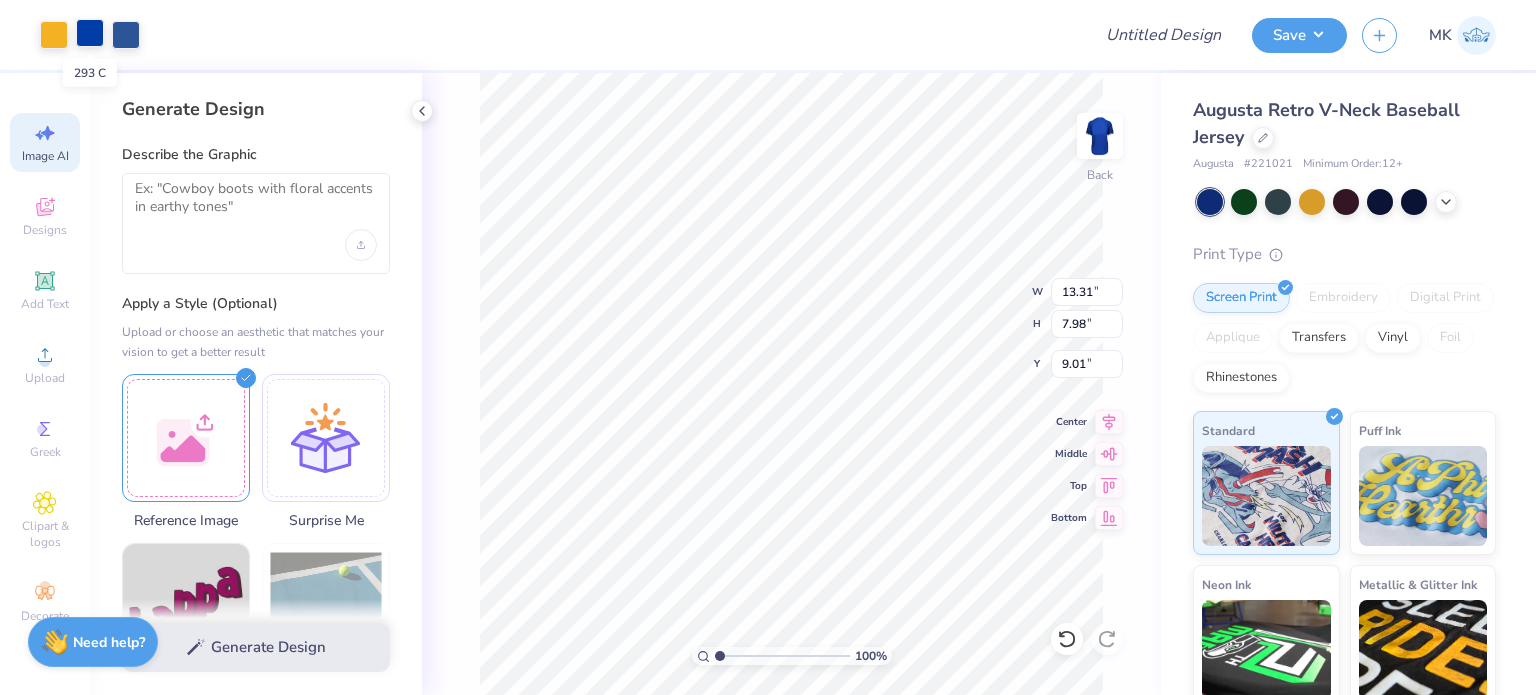 click at bounding box center [90, 33] 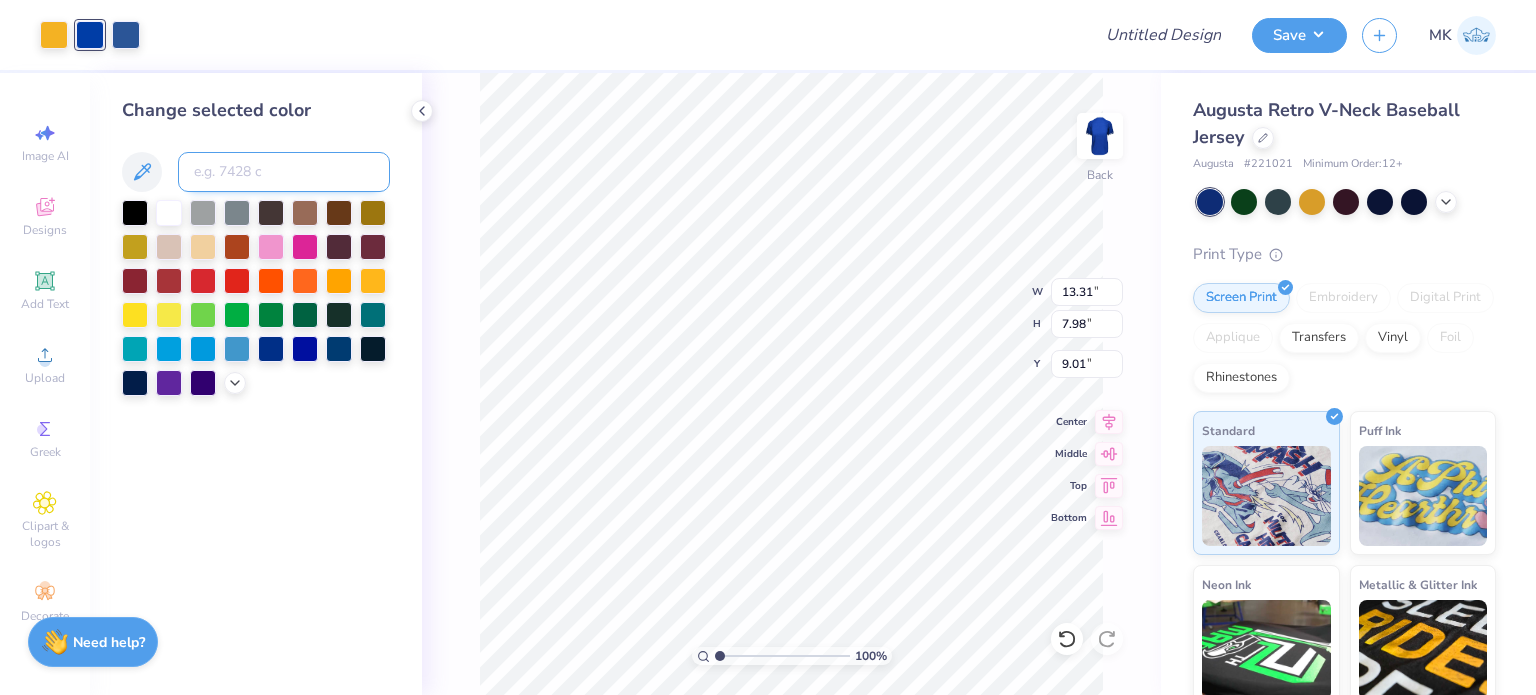 click at bounding box center [284, 172] 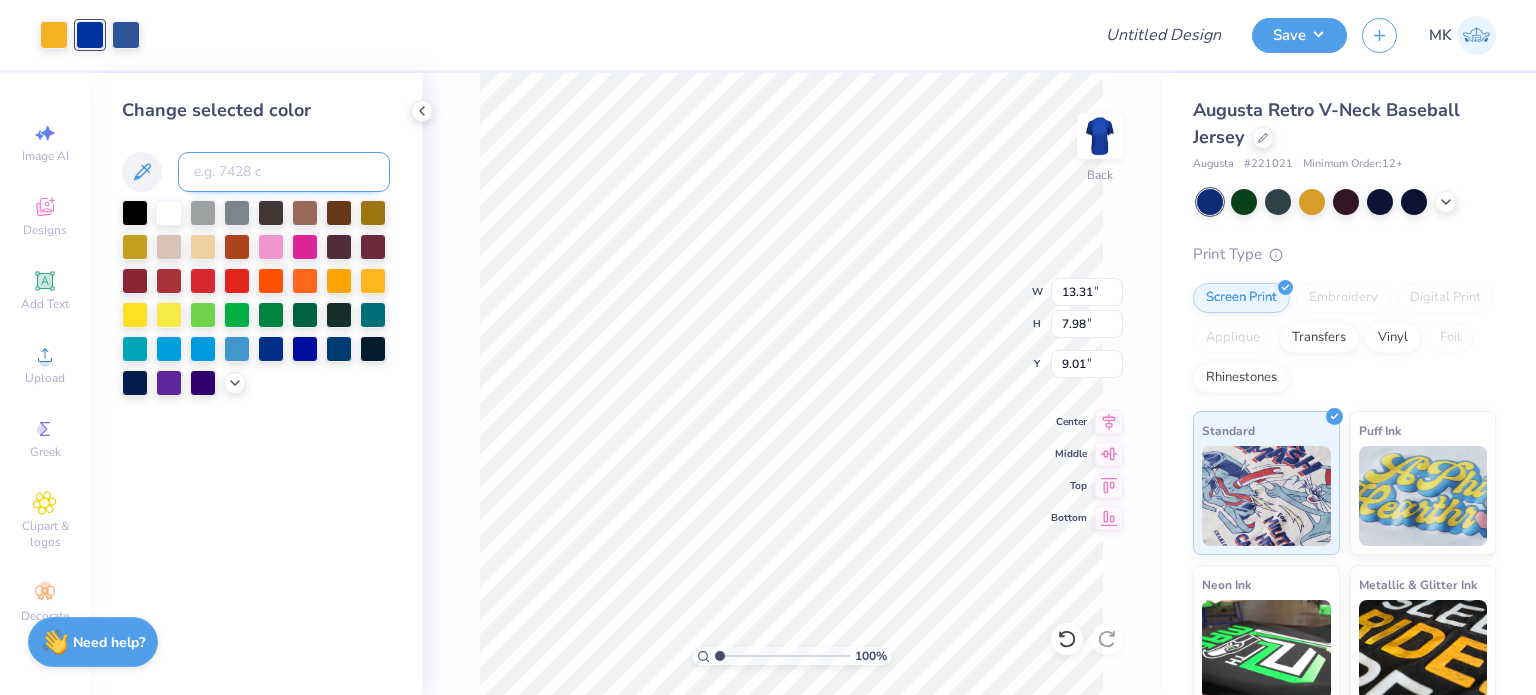 paste 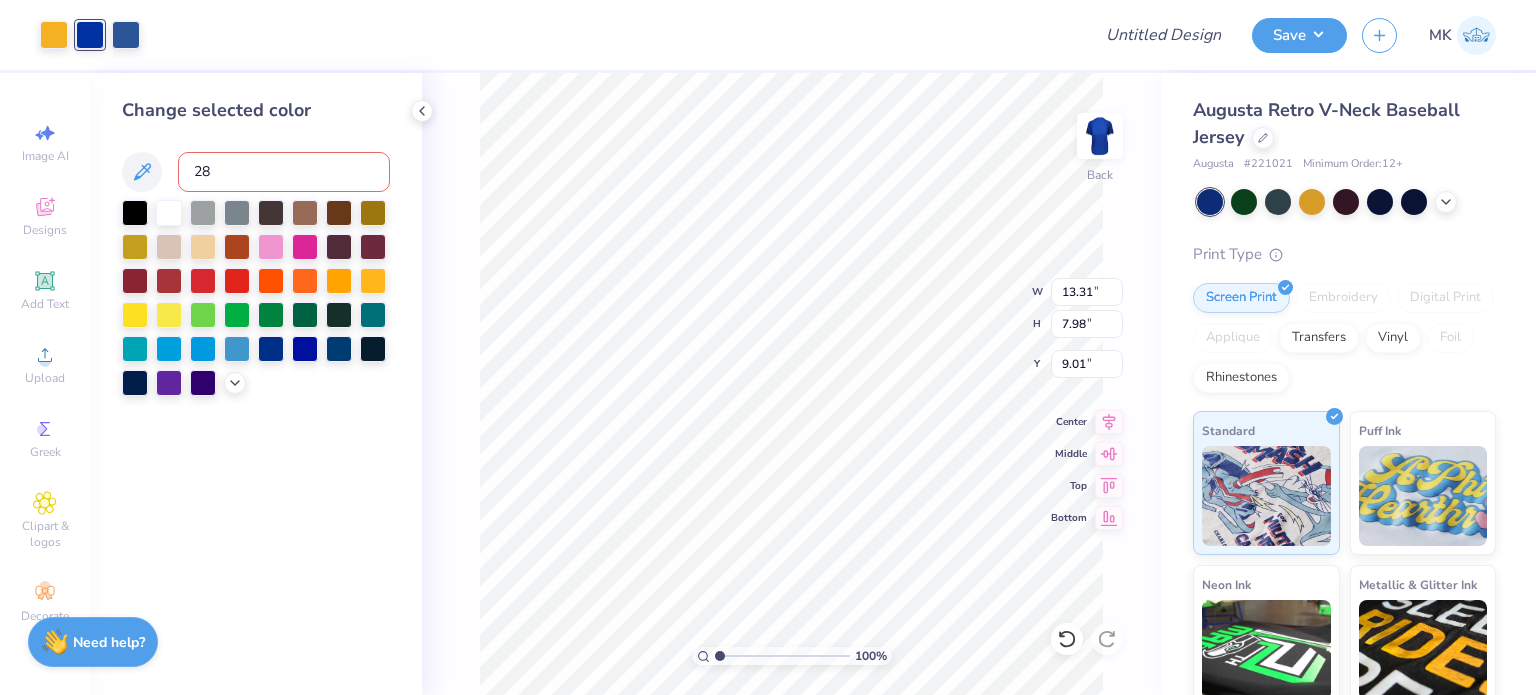 type on "286" 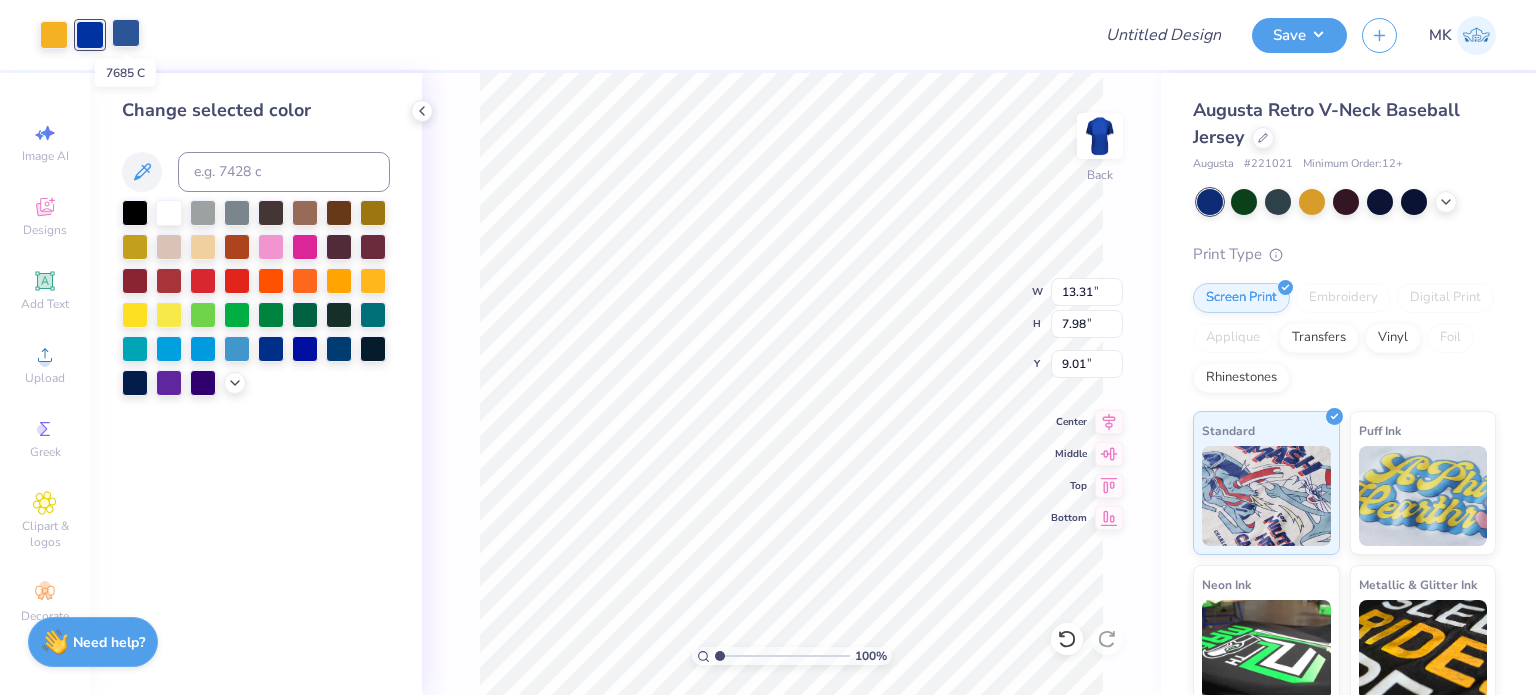 click at bounding box center (126, 33) 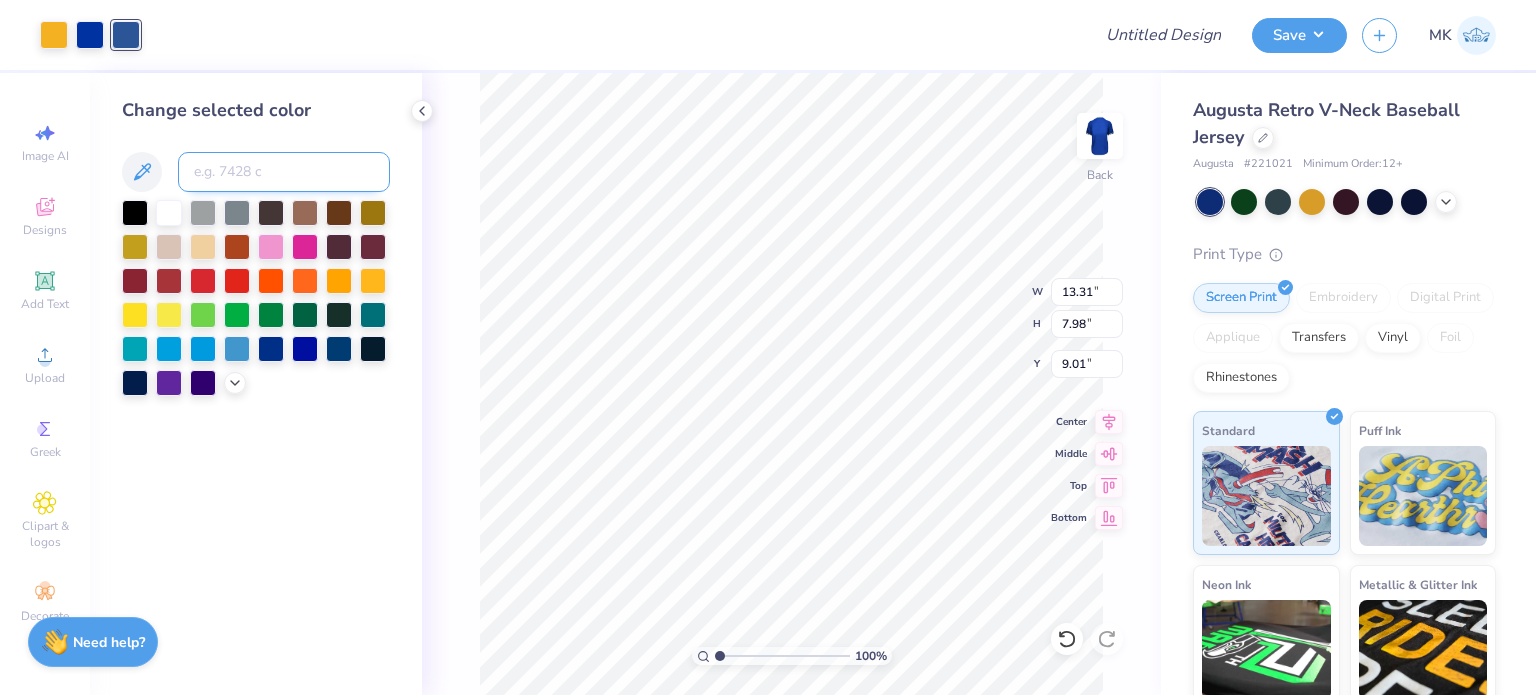 click at bounding box center (284, 172) 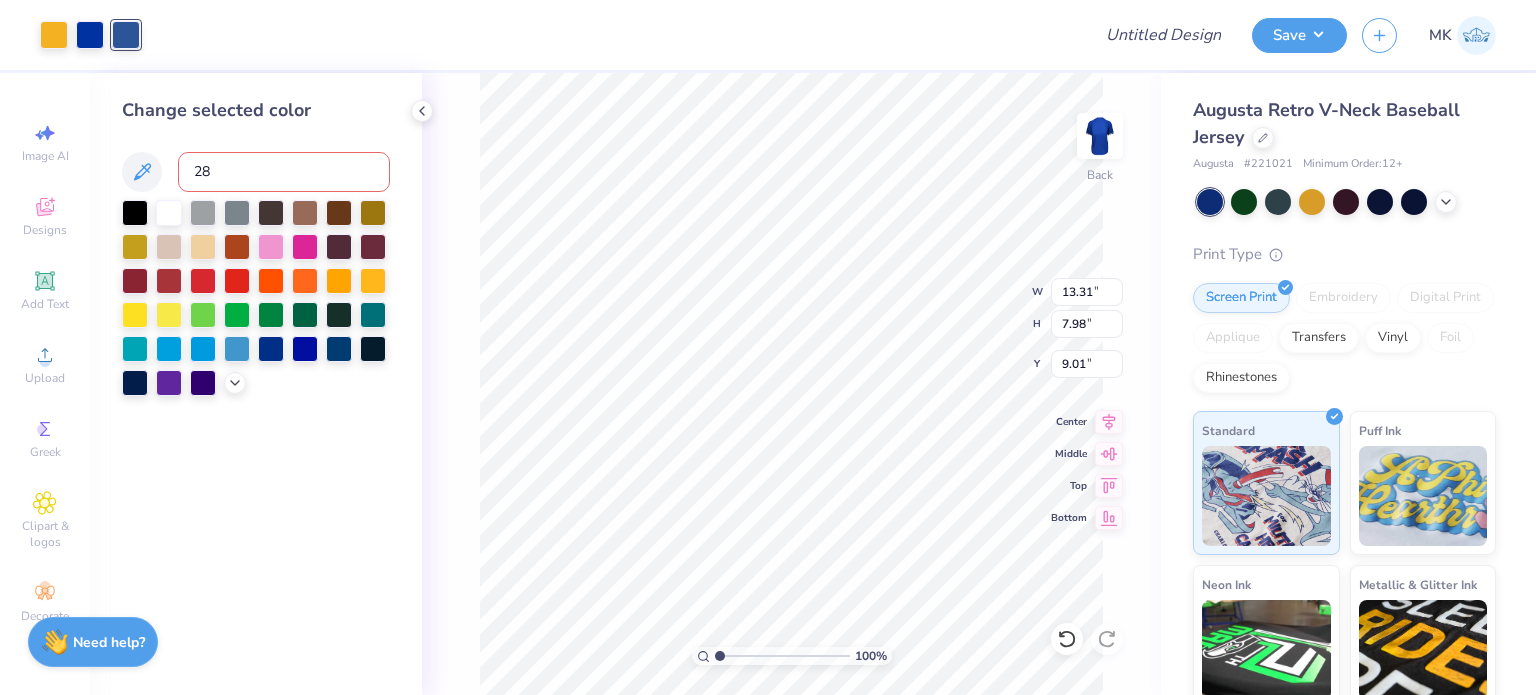 type on "286" 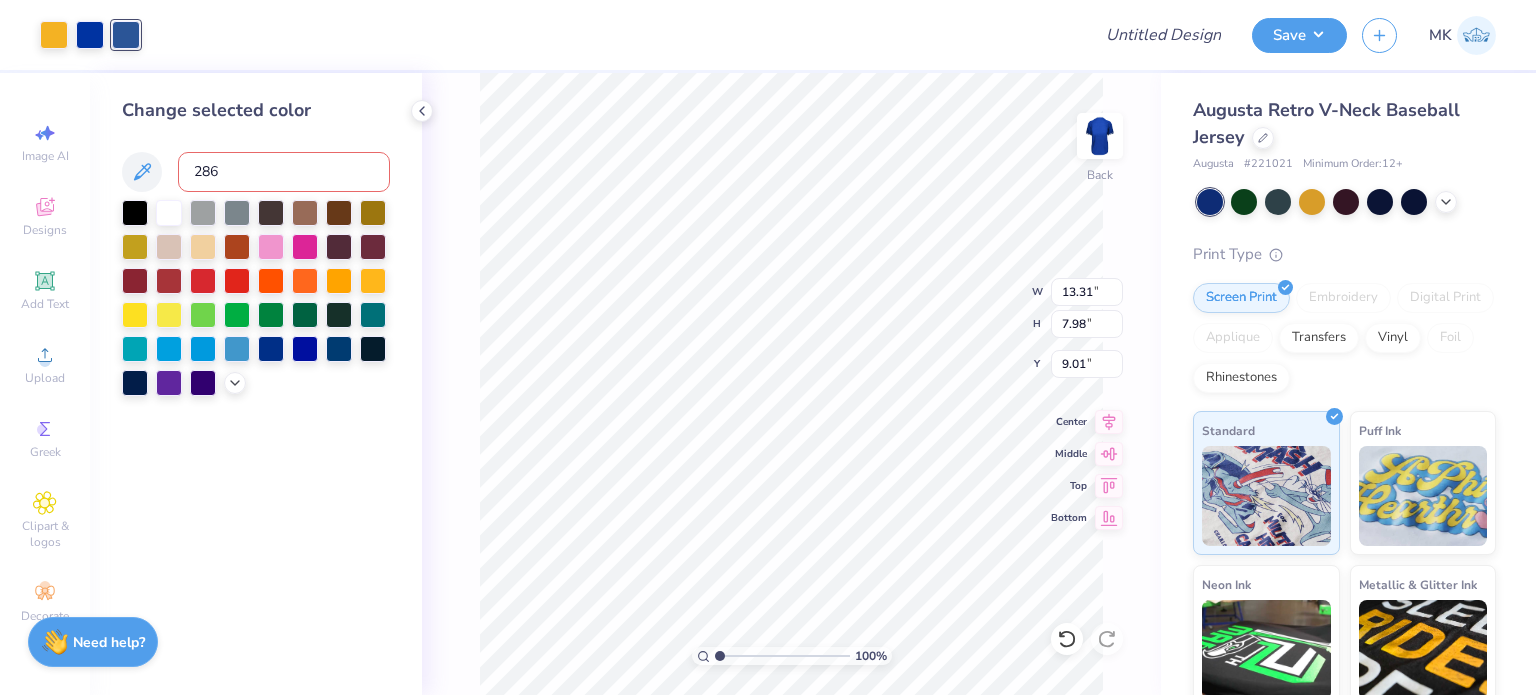 type 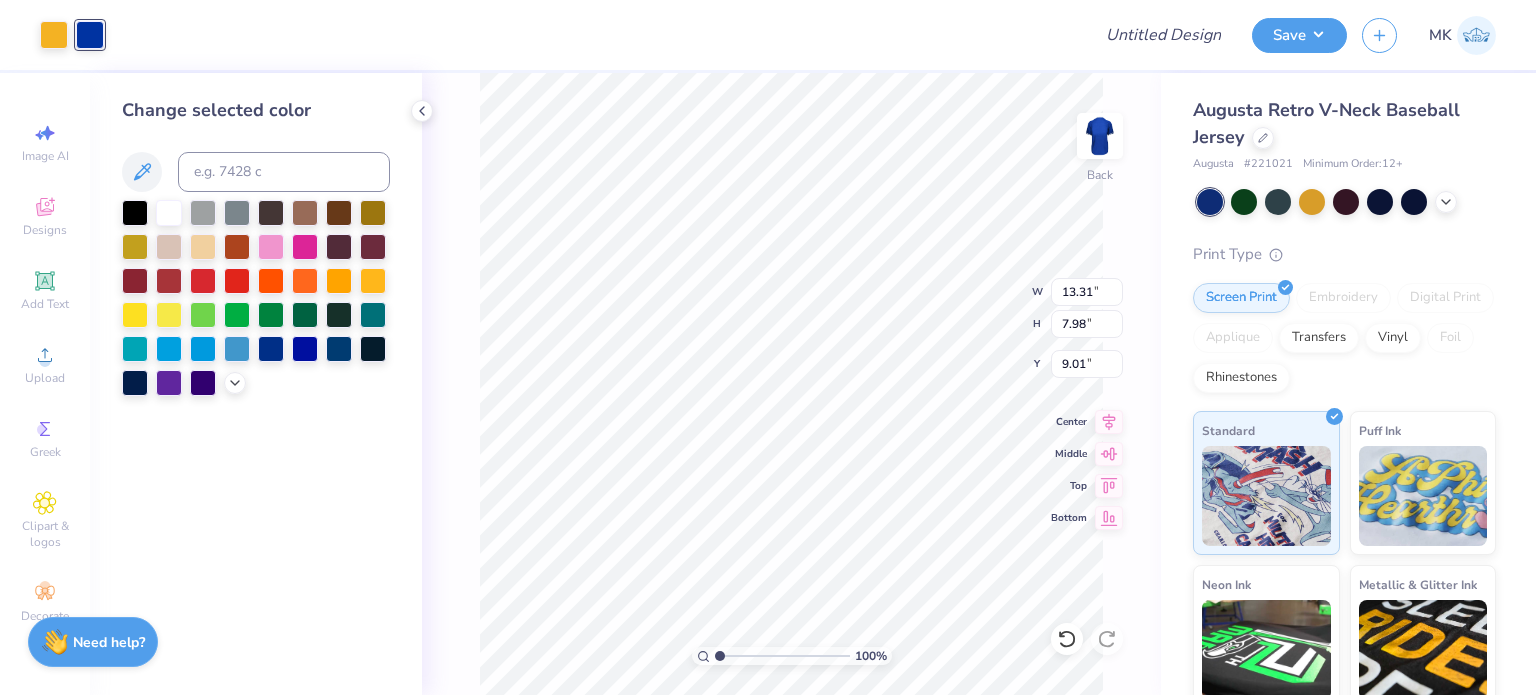 type on "4.63" 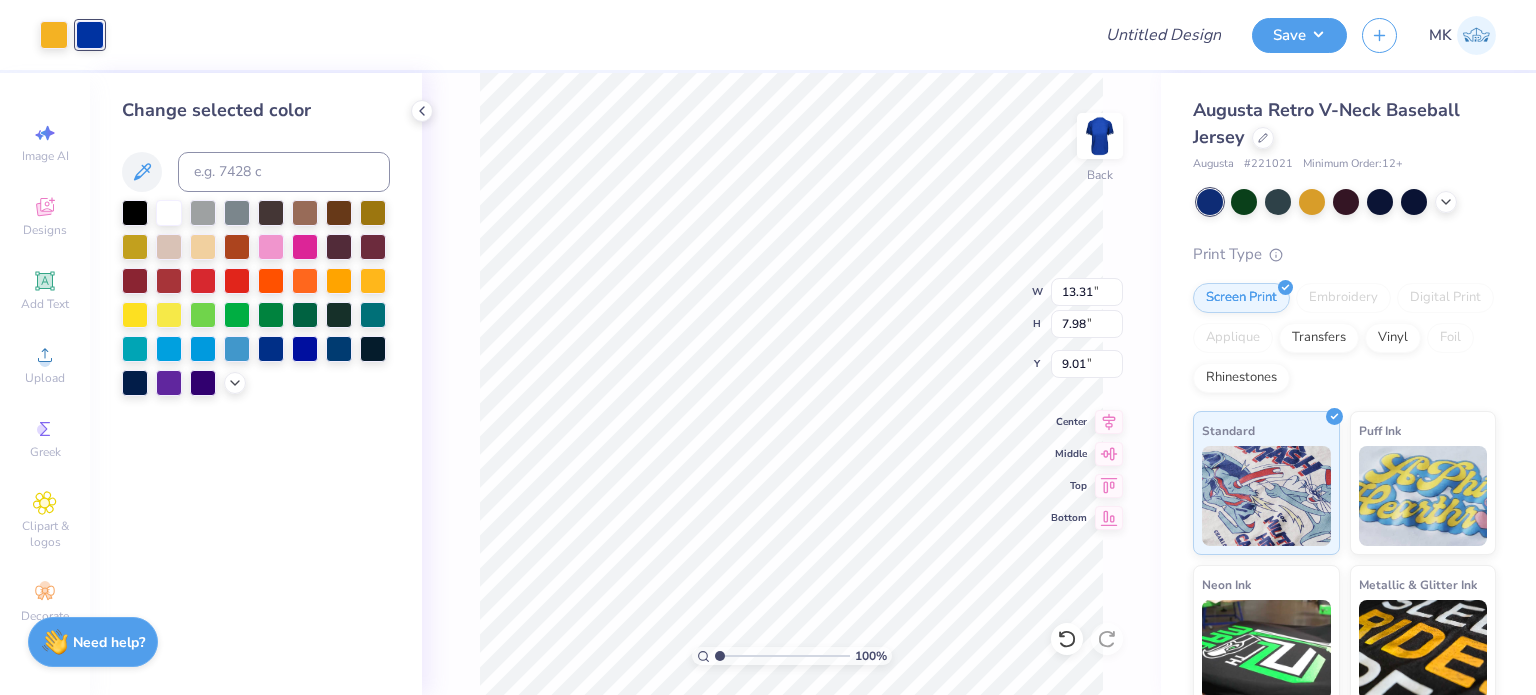 type on "2.77" 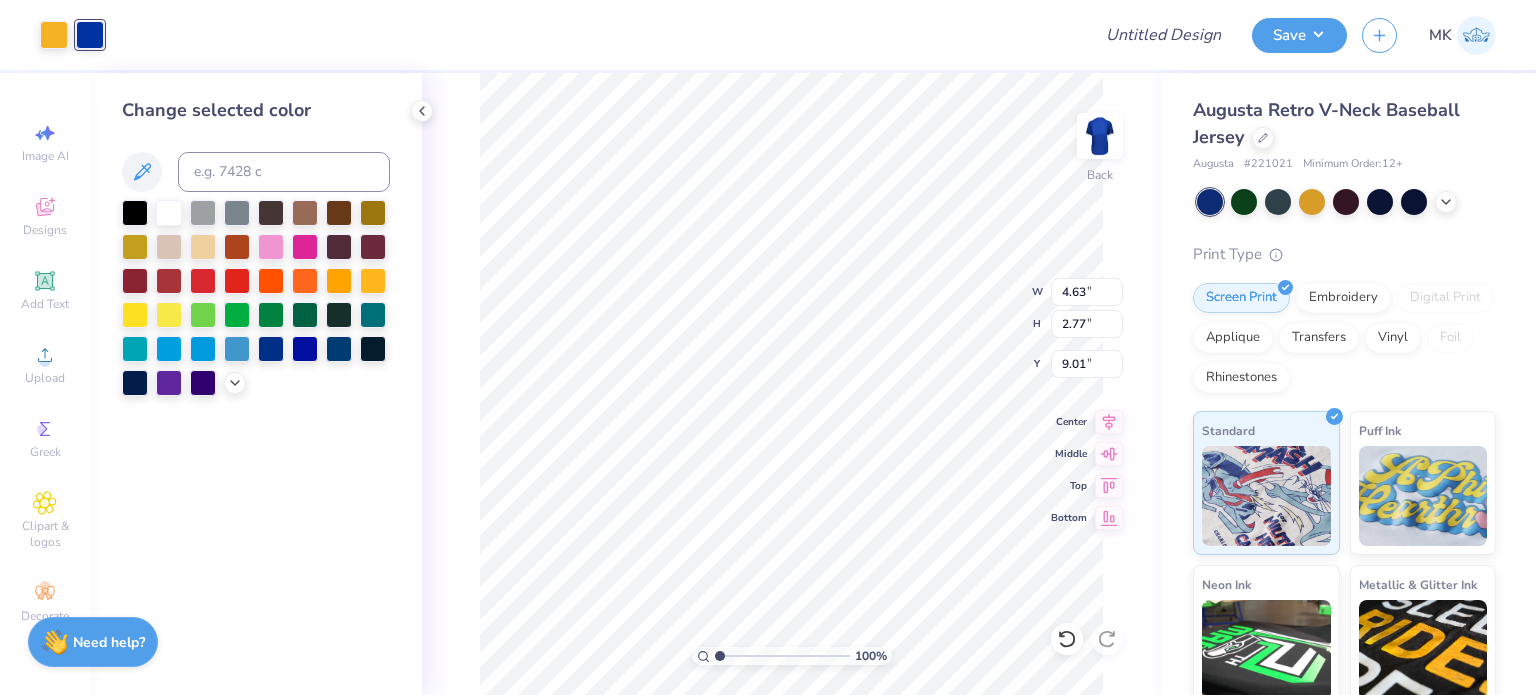 type on "3.34" 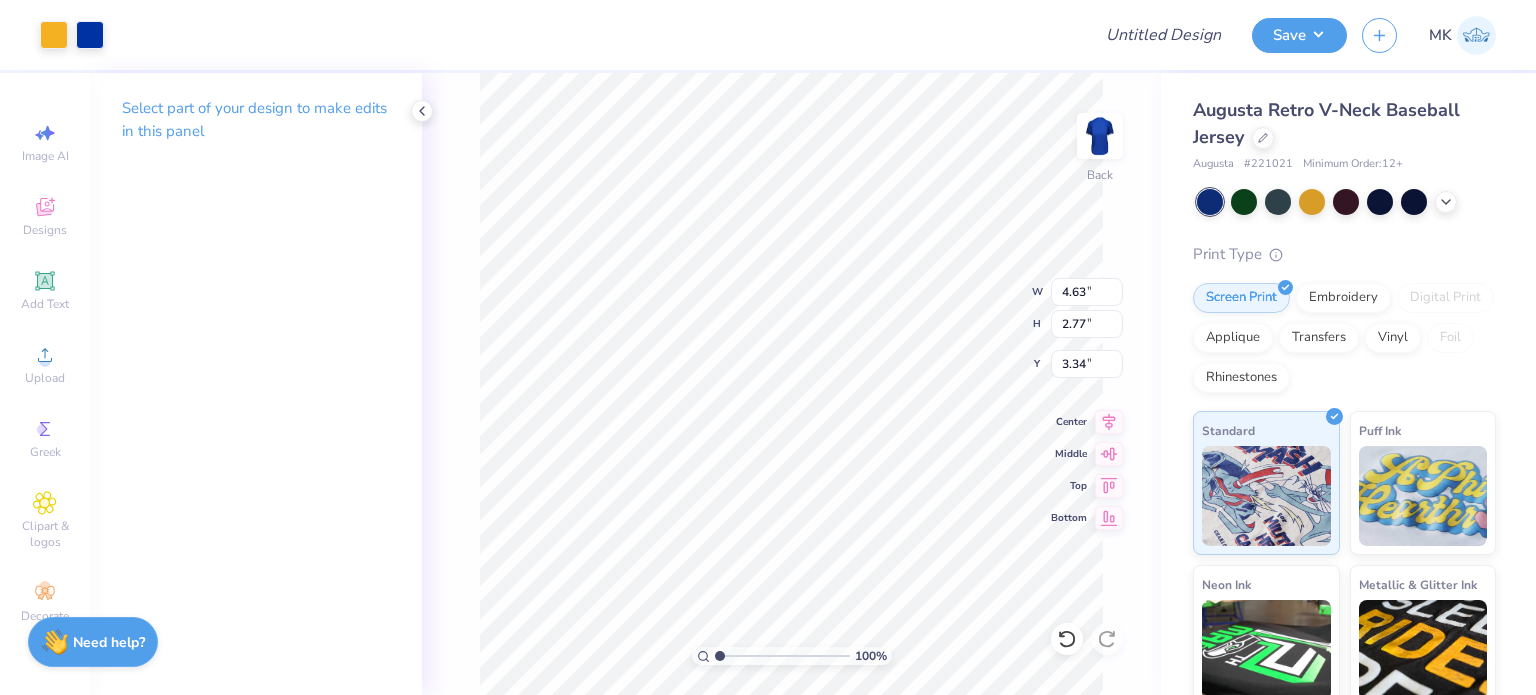 type on "3.30" 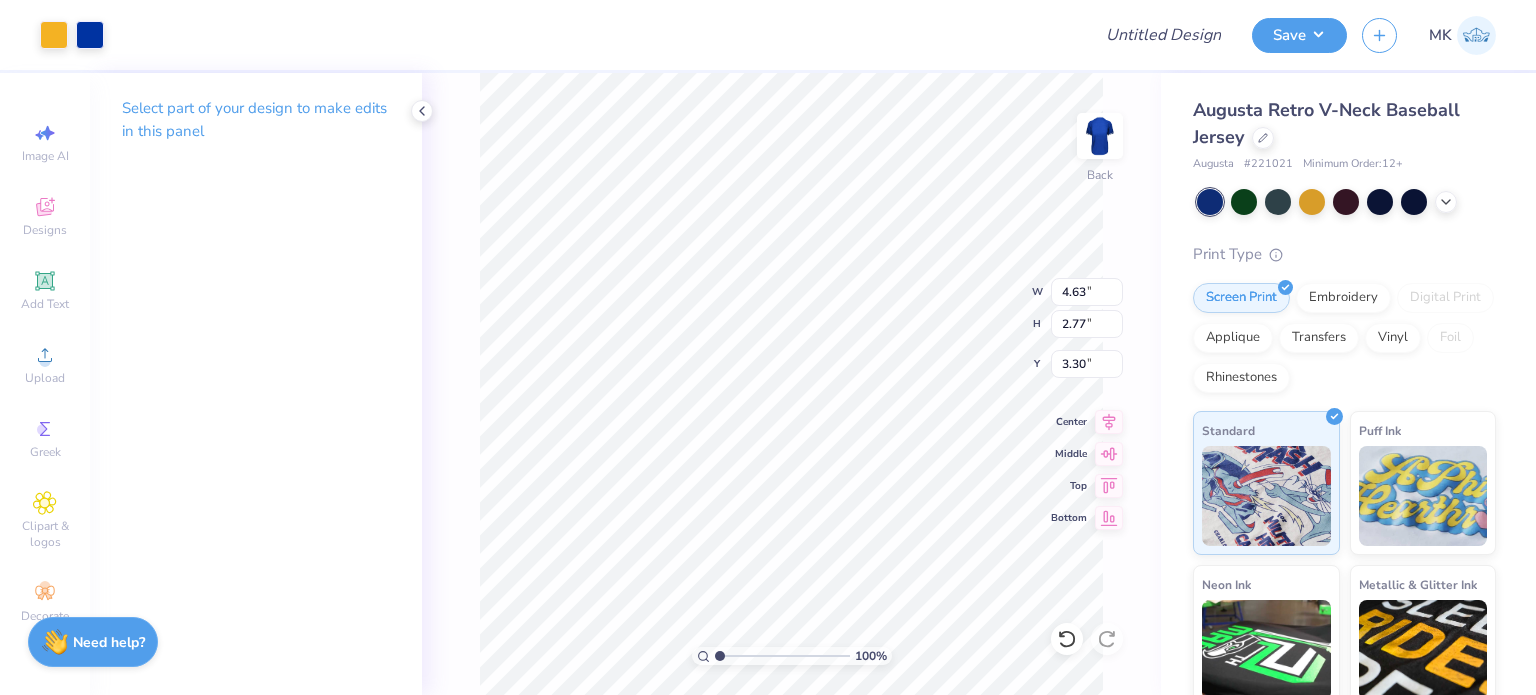 type on "7.54" 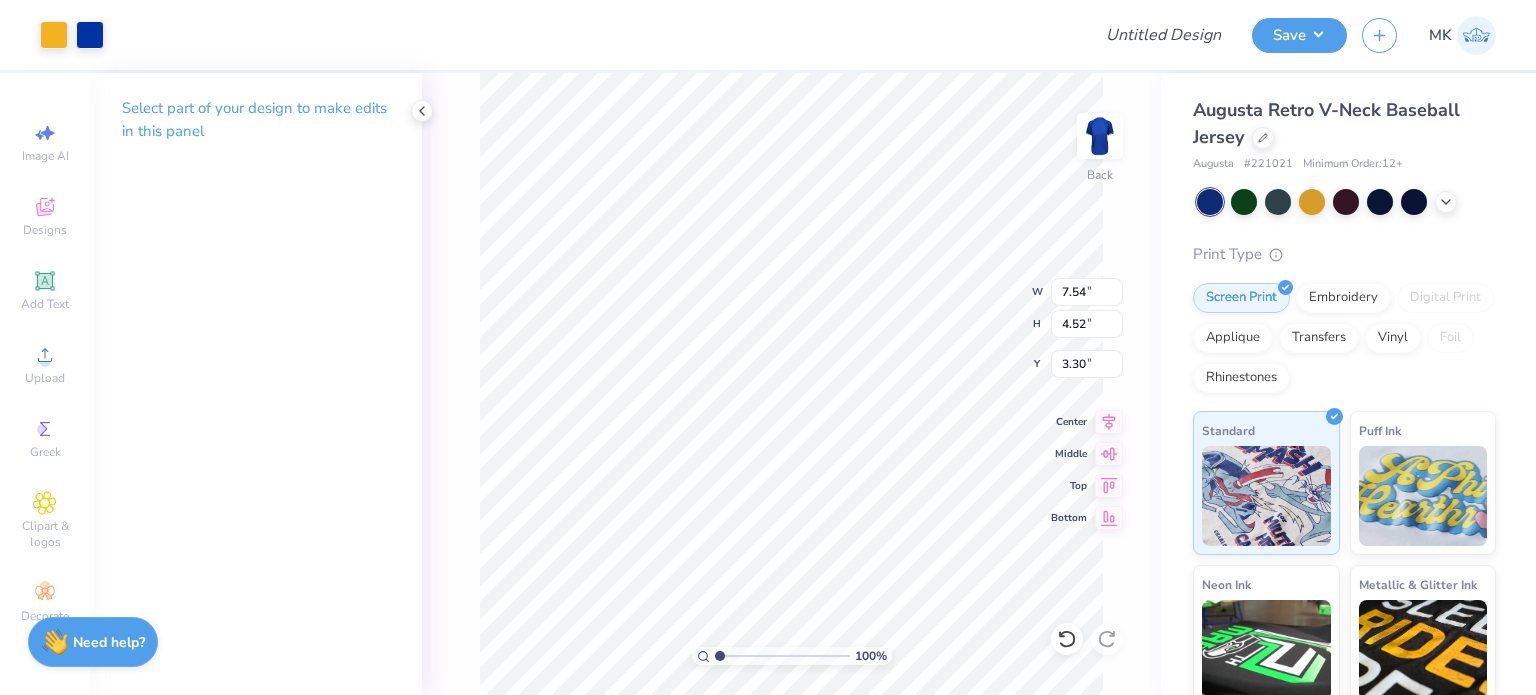 type on "3.34" 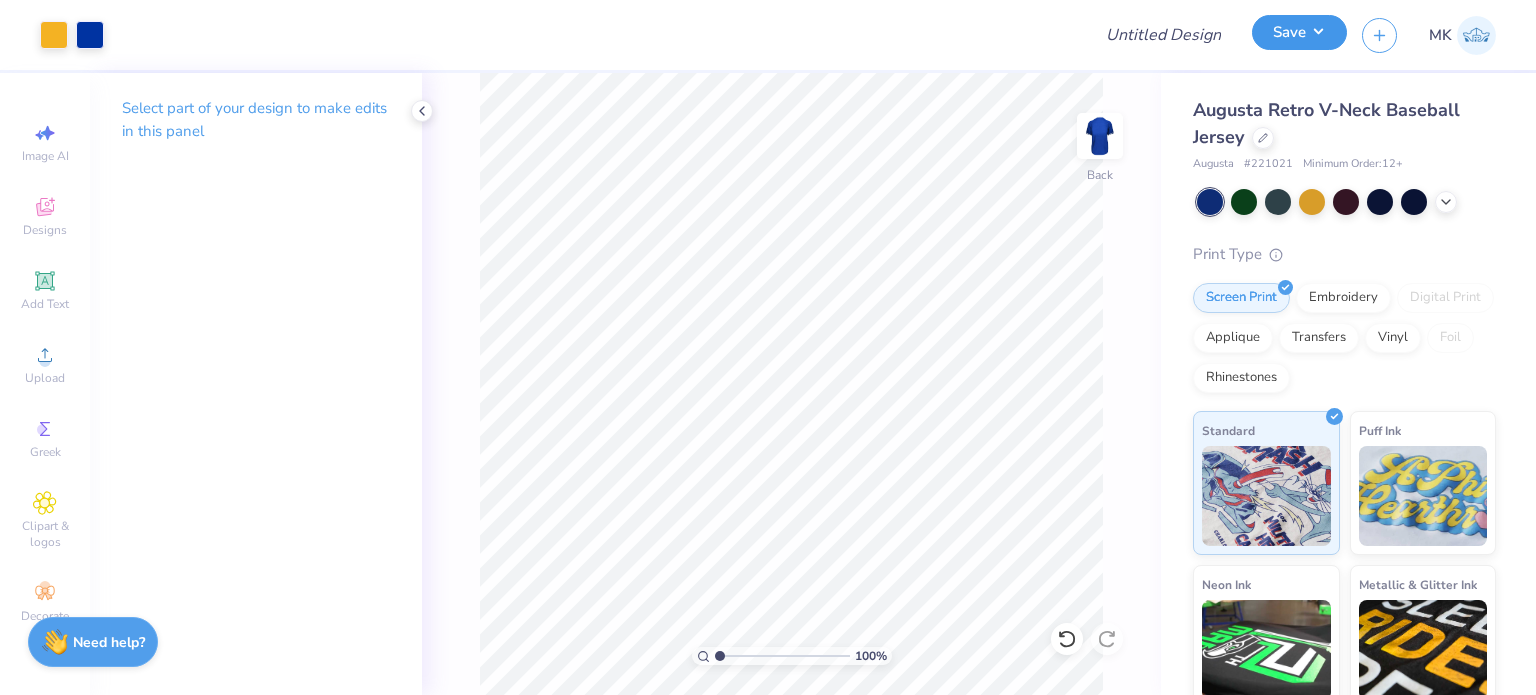 click on "Save" at bounding box center [1299, 32] 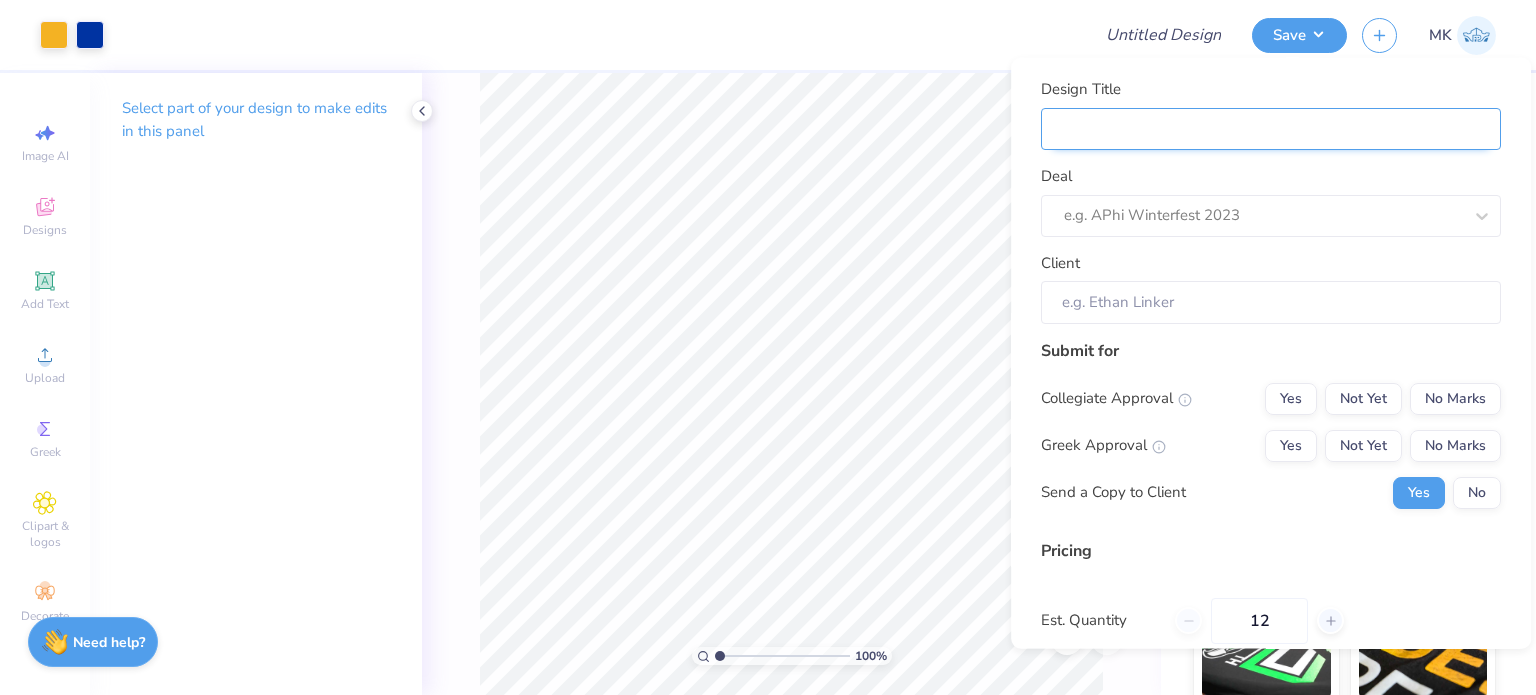 click on "Design Title" at bounding box center (1271, 128) 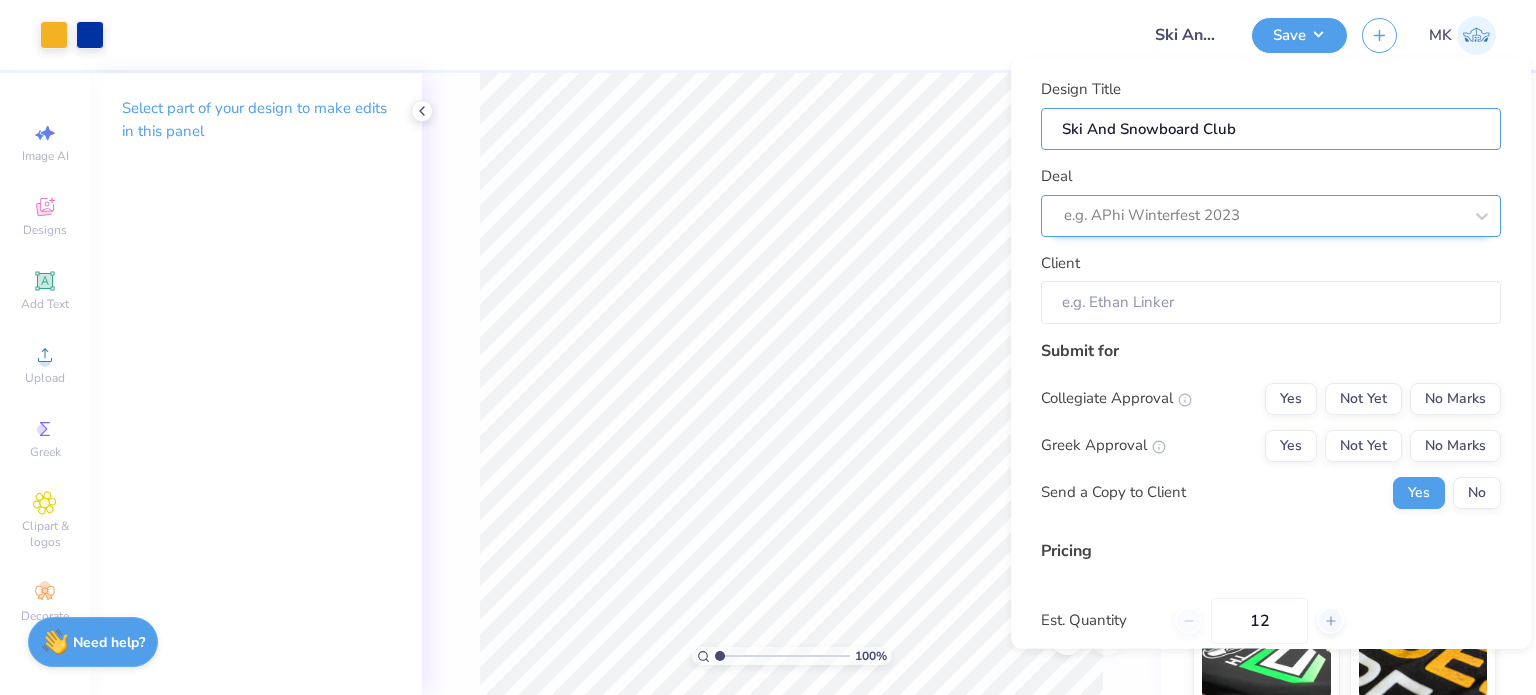 type on "Ski And Snowboard Club" 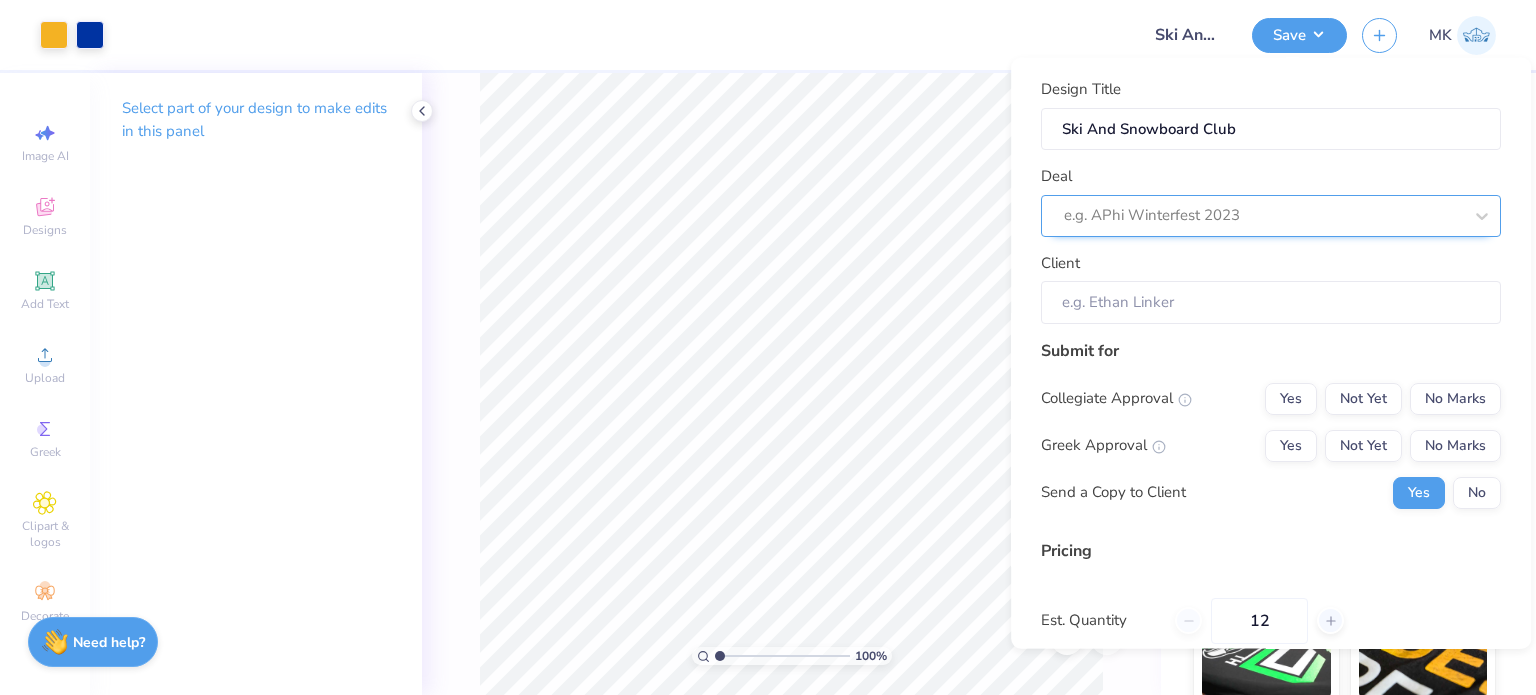 click at bounding box center (1263, 215) 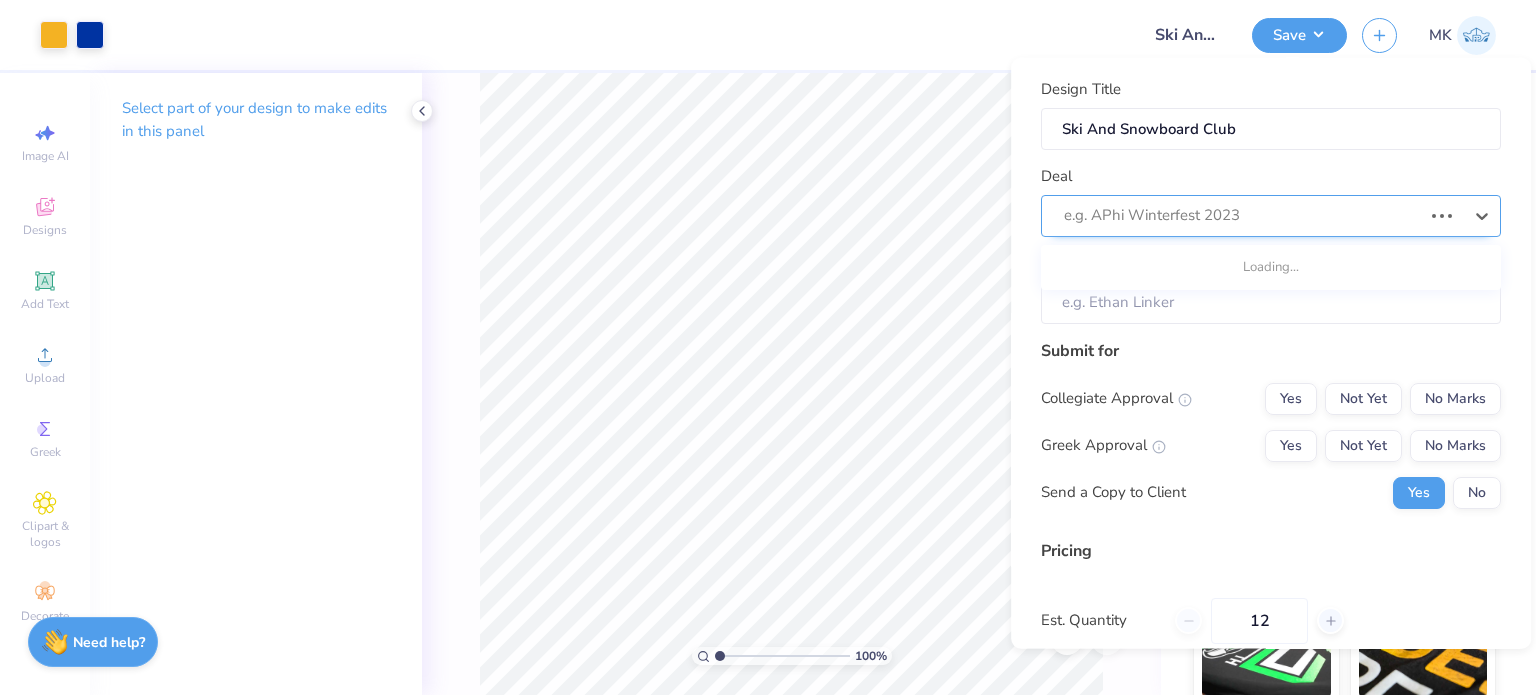 paste on "Ski And Snowboard Club" 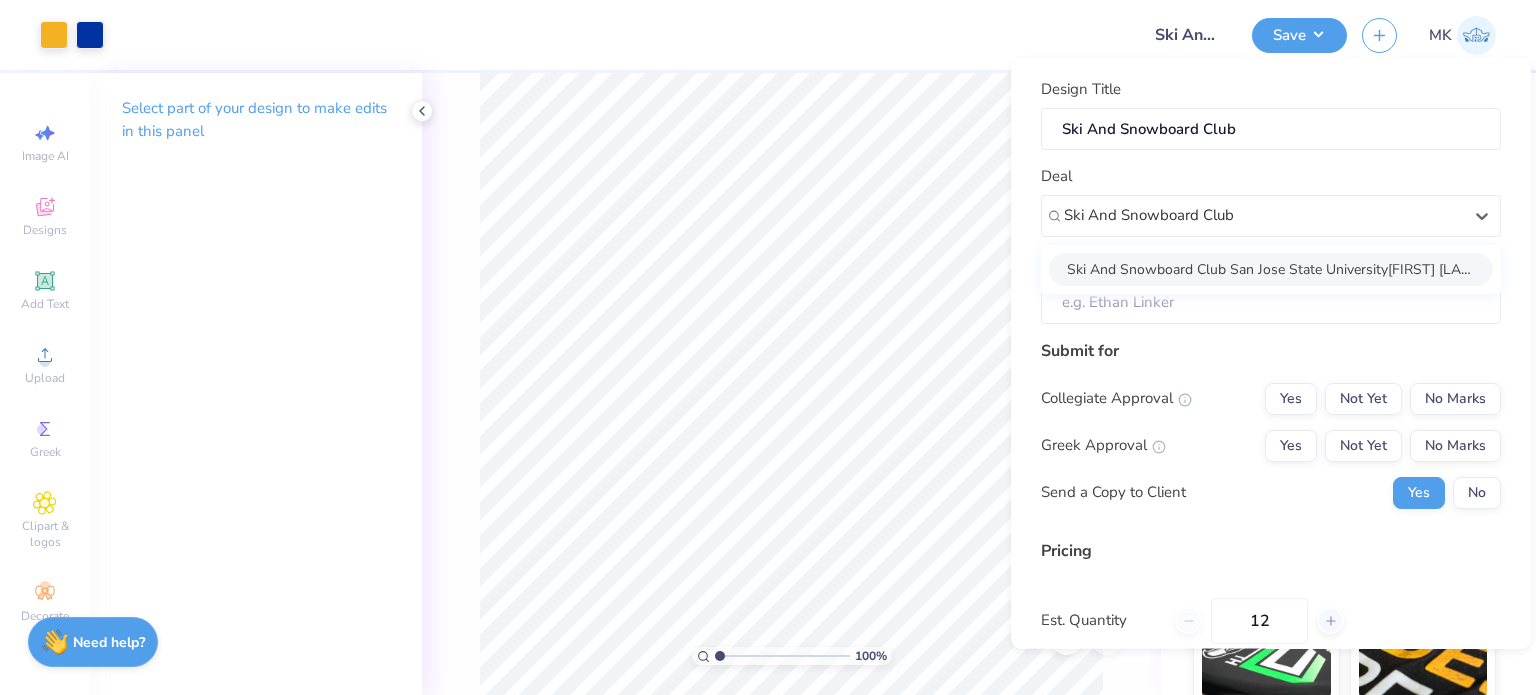 click on "Ski And Snowboard Club San Jose State University[FIRST] [LAST]" at bounding box center [1271, 268] 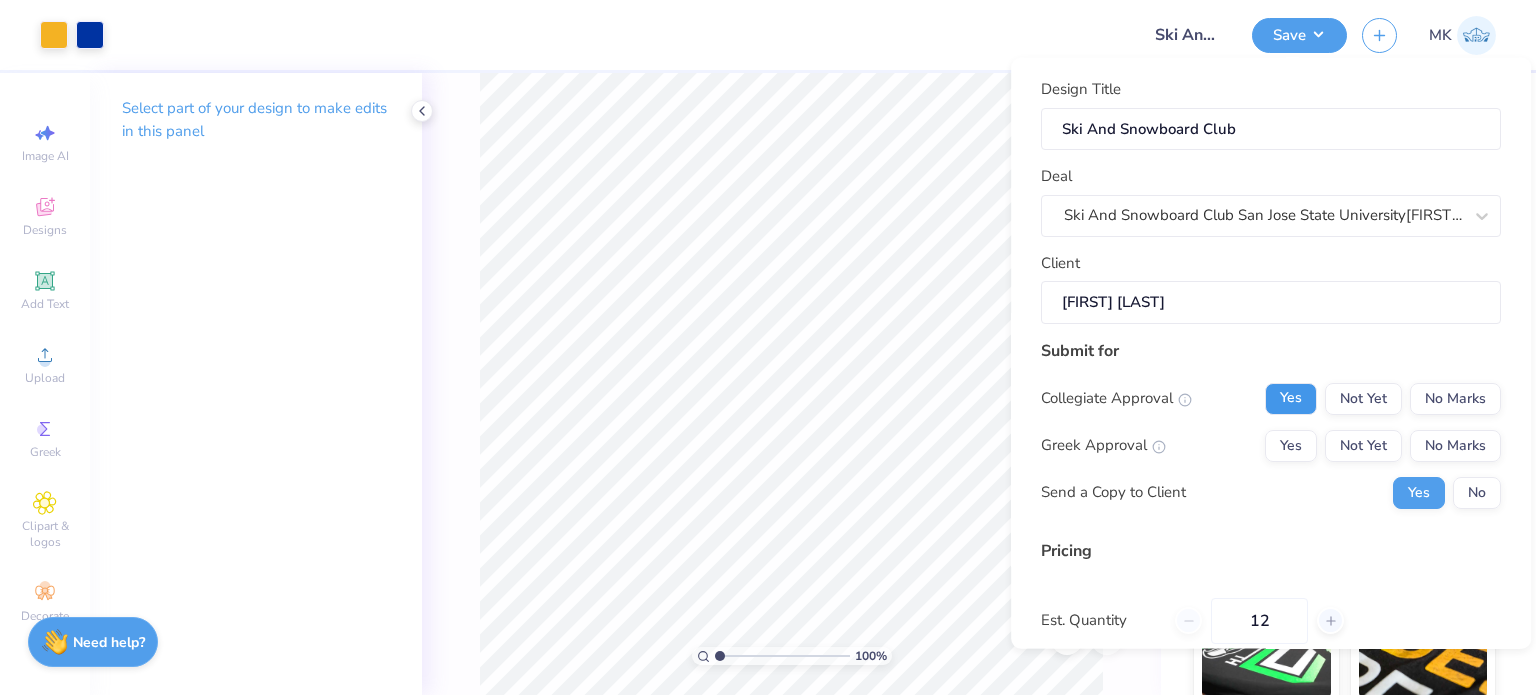 click on "Yes" at bounding box center (1291, 398) 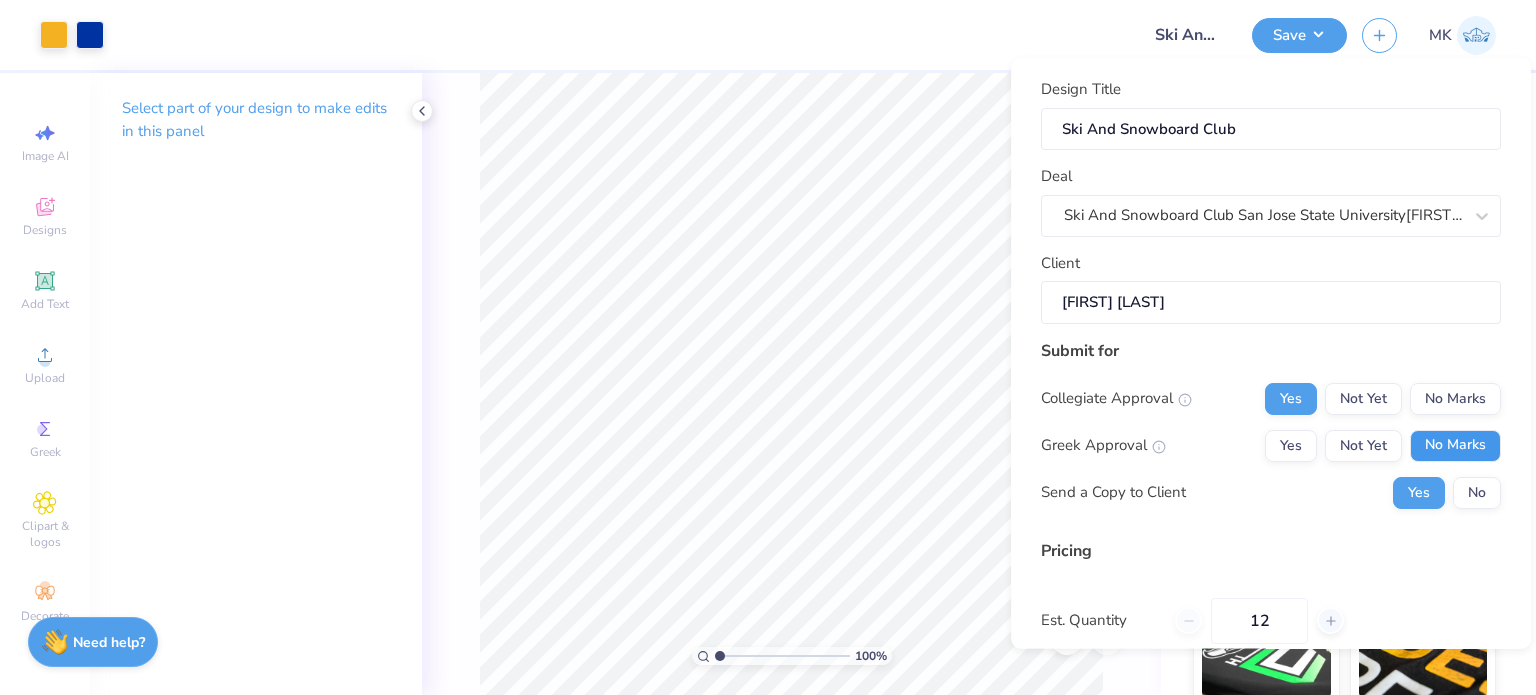 click on "No Marks" at bounding box center [1455, 445] 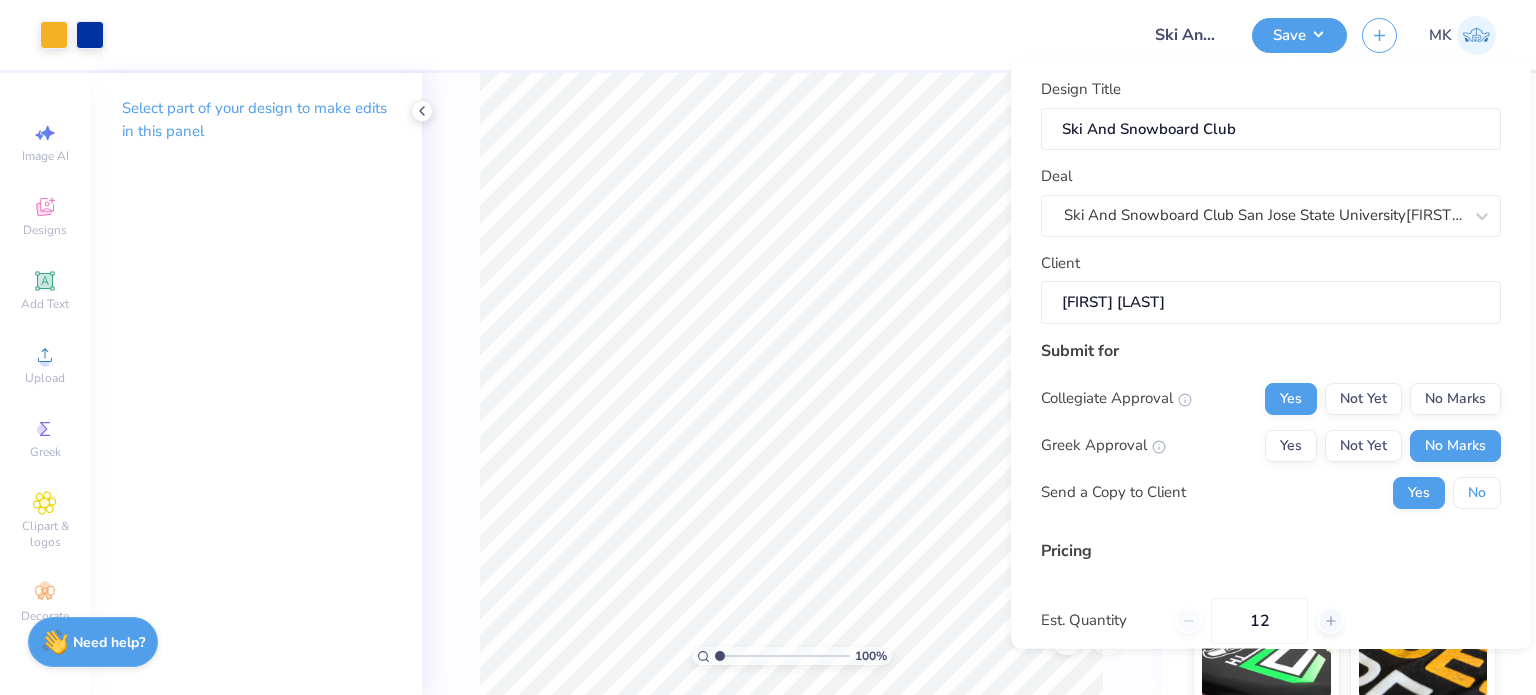 click on "No" at bounding box center (1477, 492) 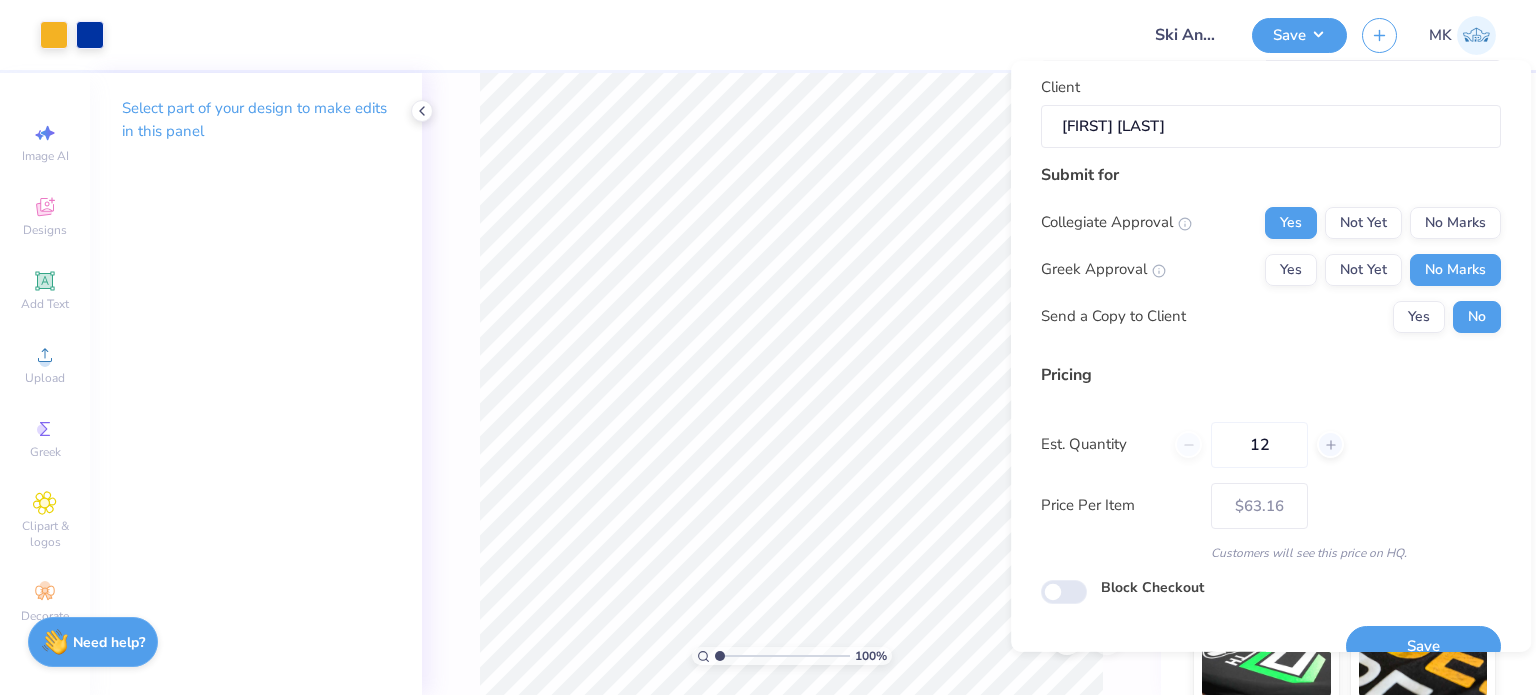 scroll, scrollTop: 212, scrollLeft: 0, axis: vertical 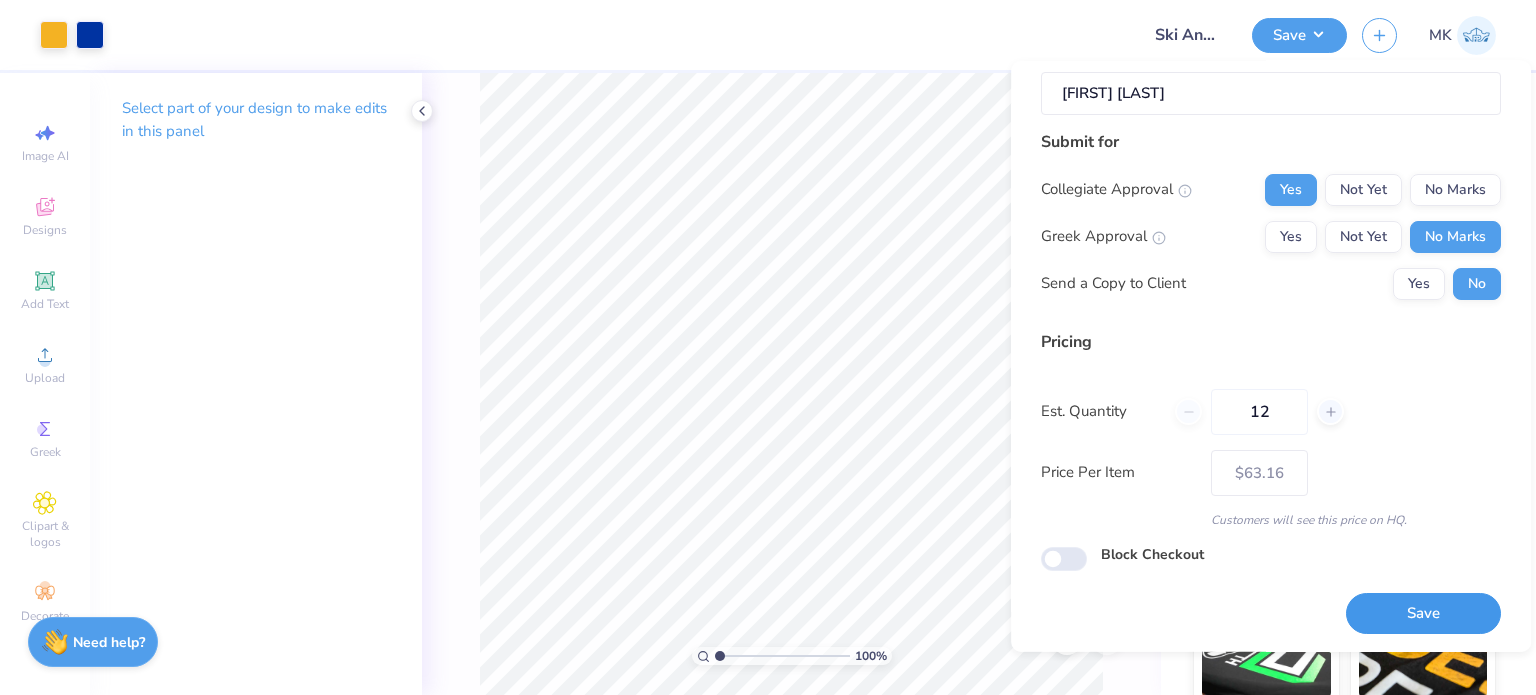 click on "Save" at bounding box center (1423, 613) 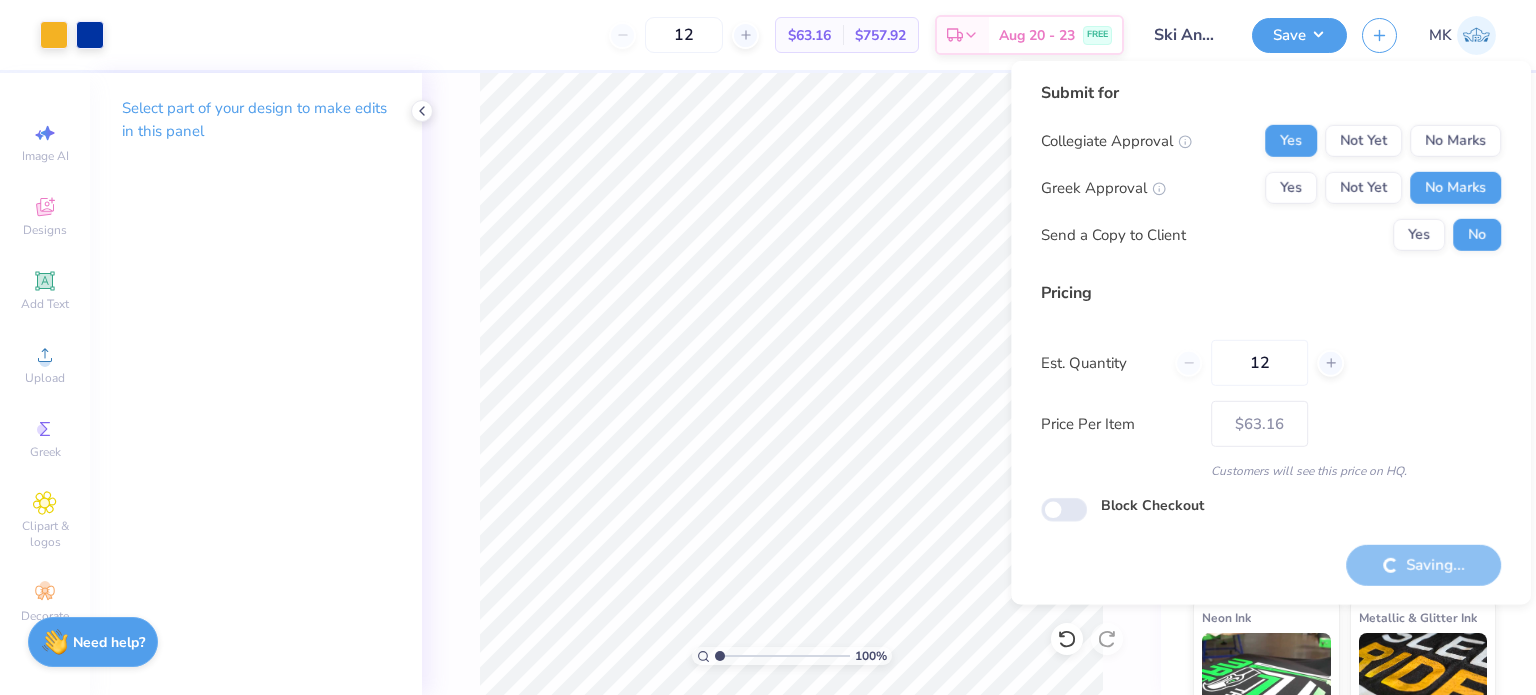 type on "– –" 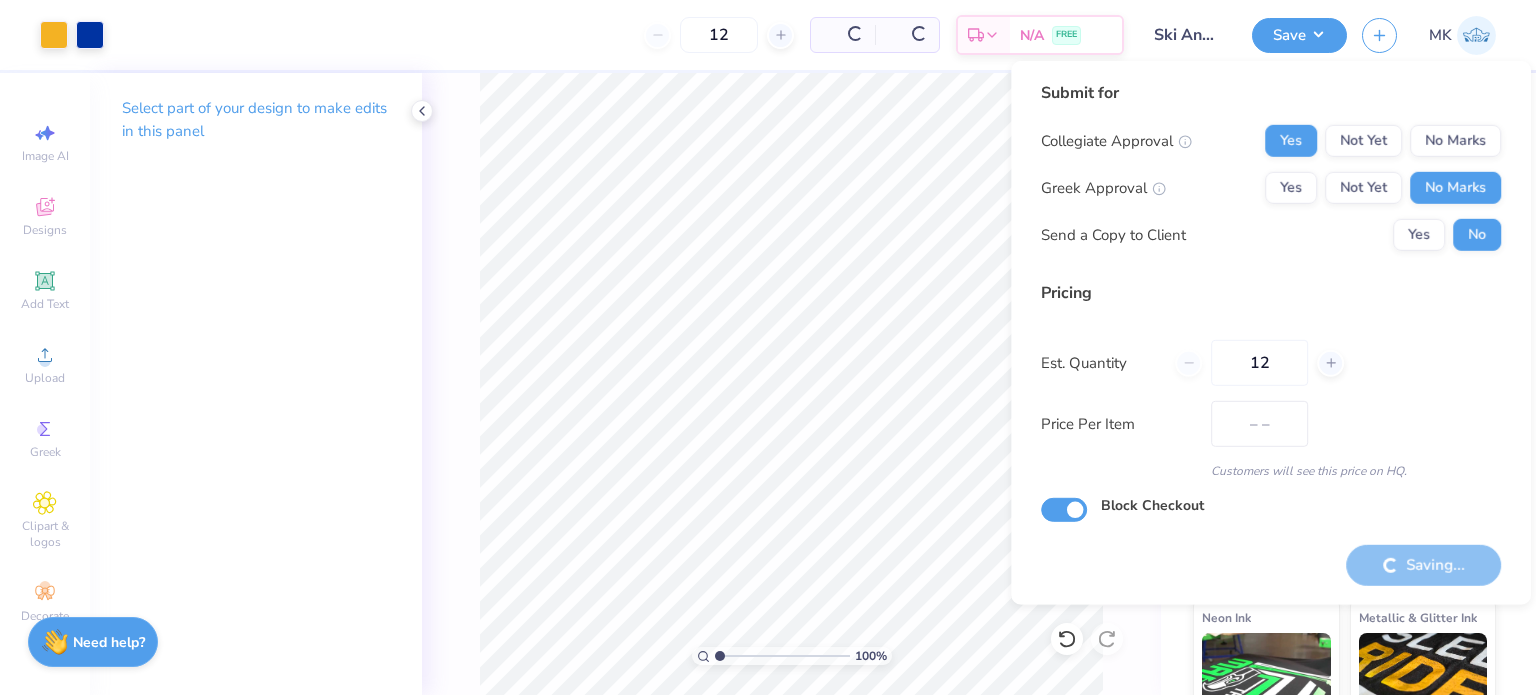 checkbox on "true" 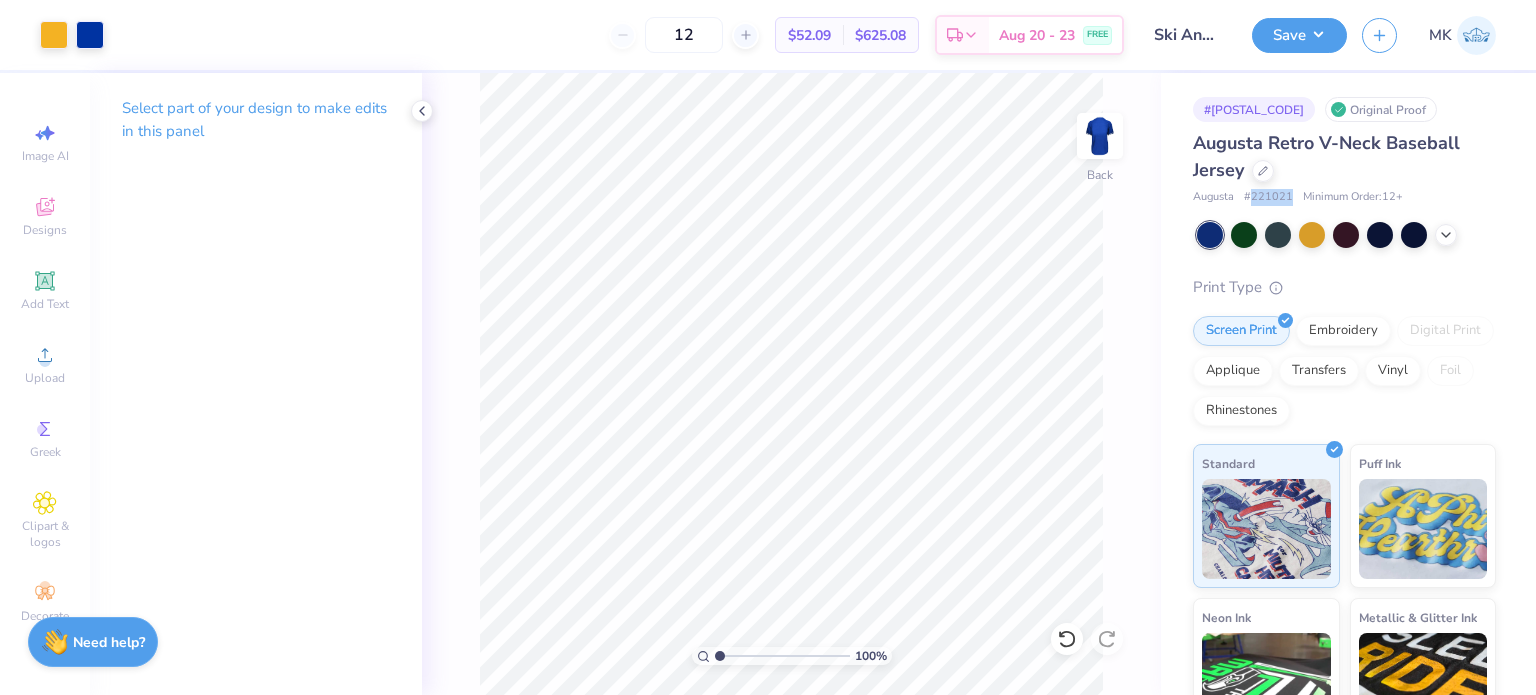 copy on "221021" 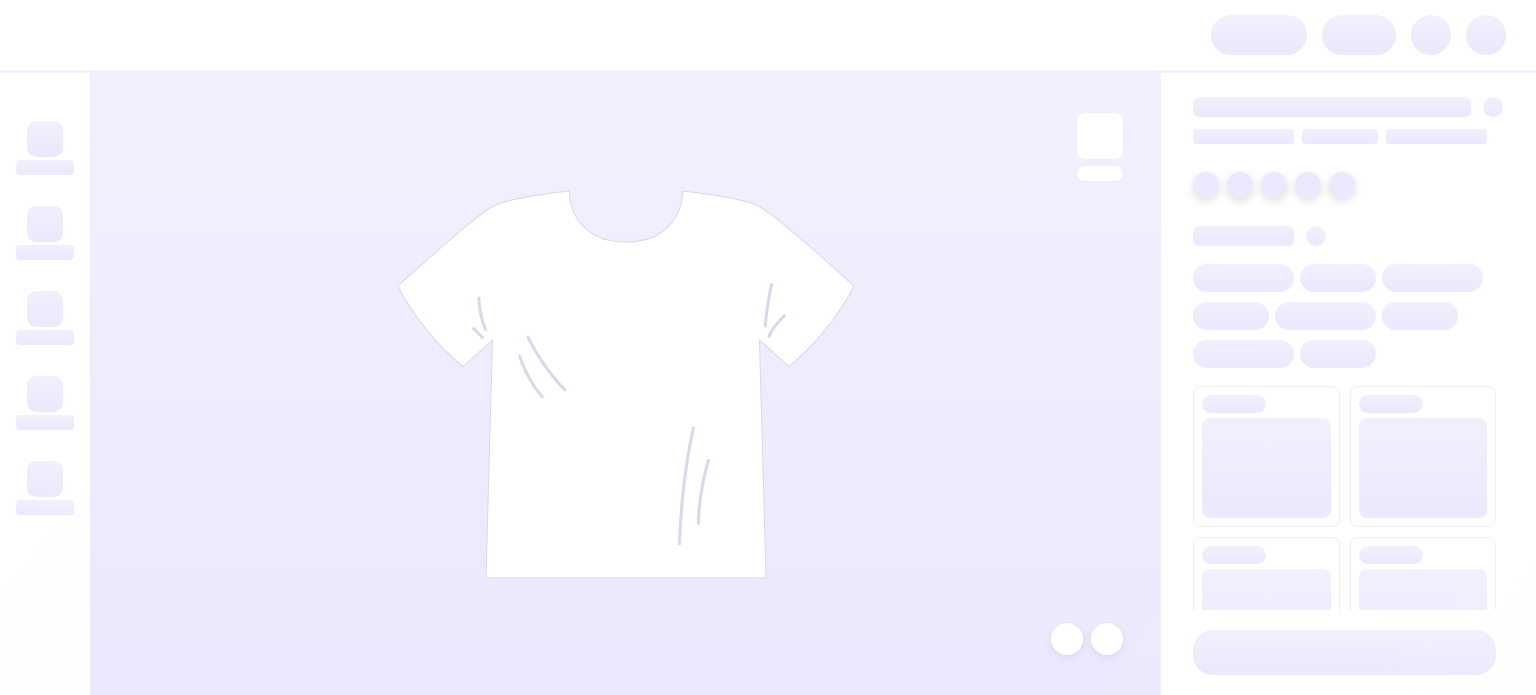 scroll, scrollTop: 0, scrollLeft: 0, axis: both 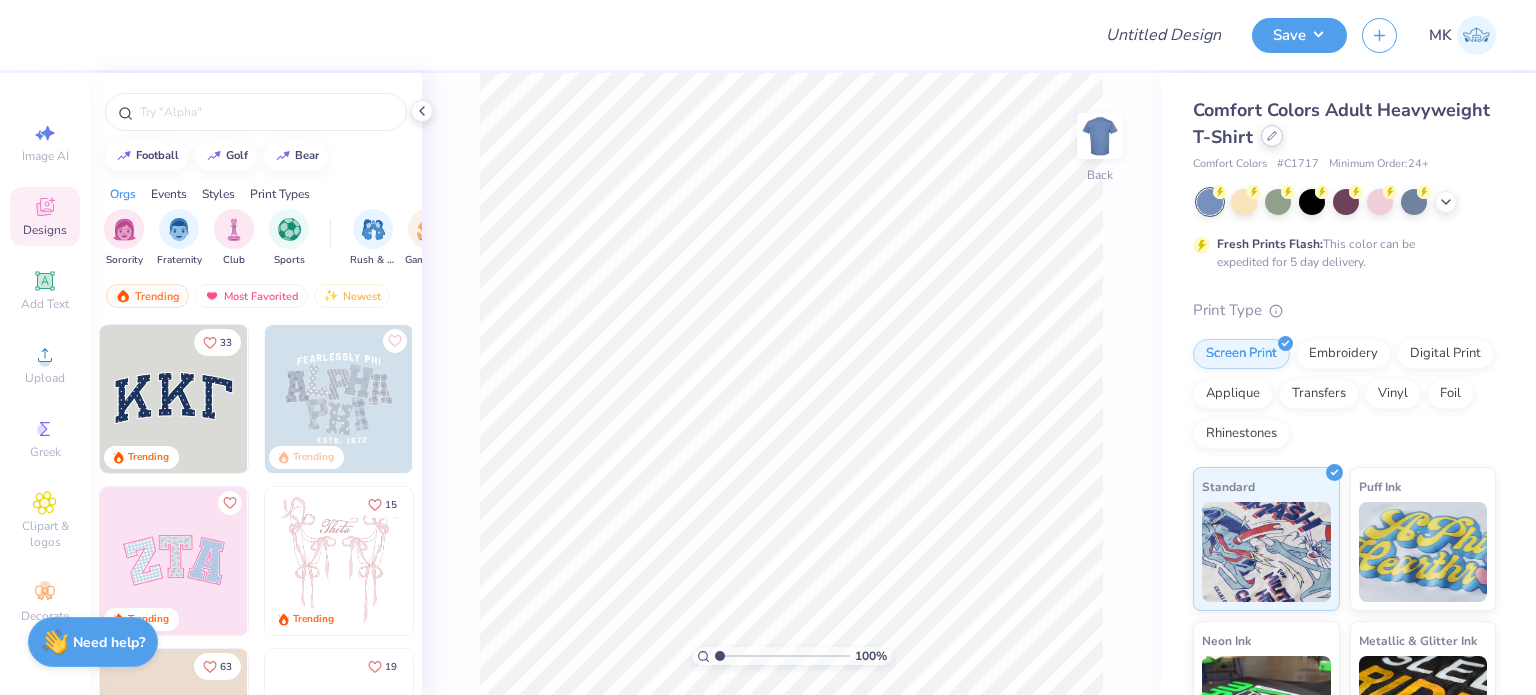 click at bounding box center [1272, 136] 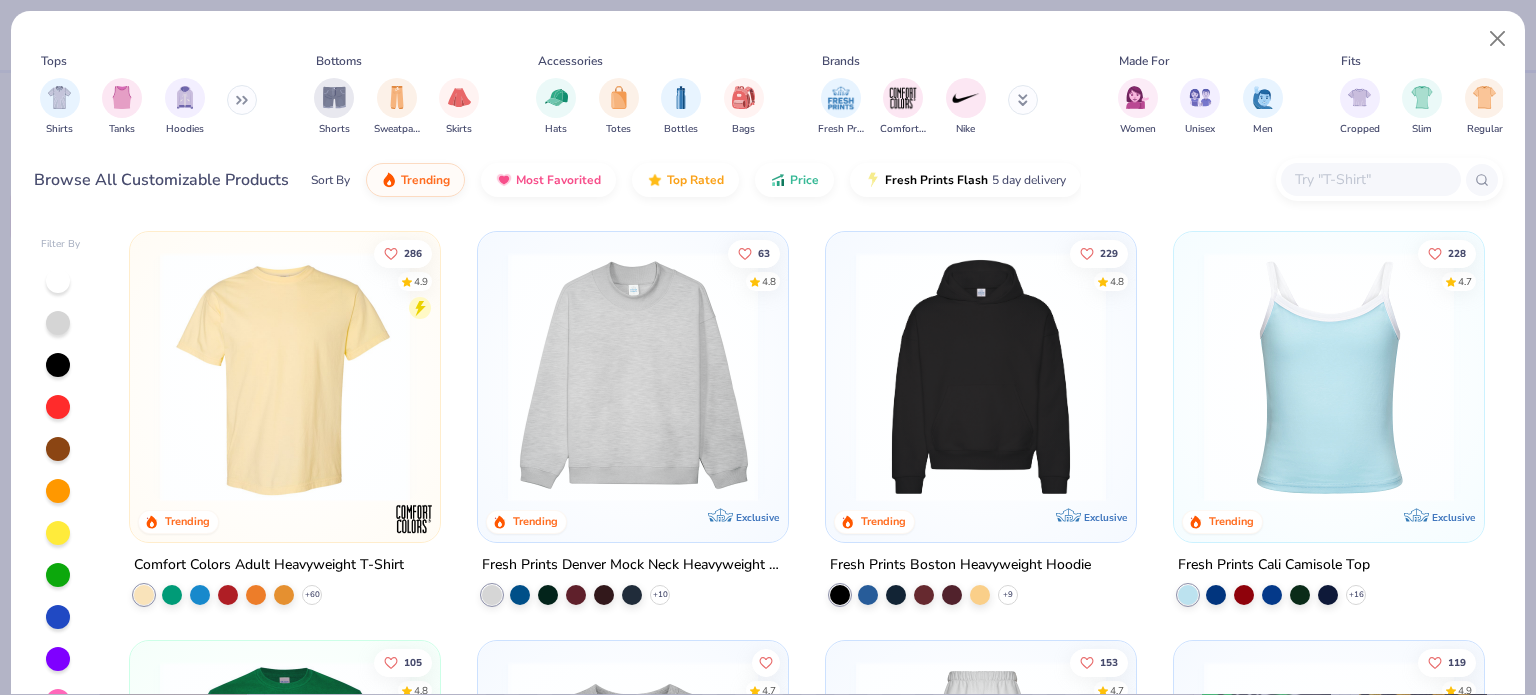 click at bounding box center [1370, 179] 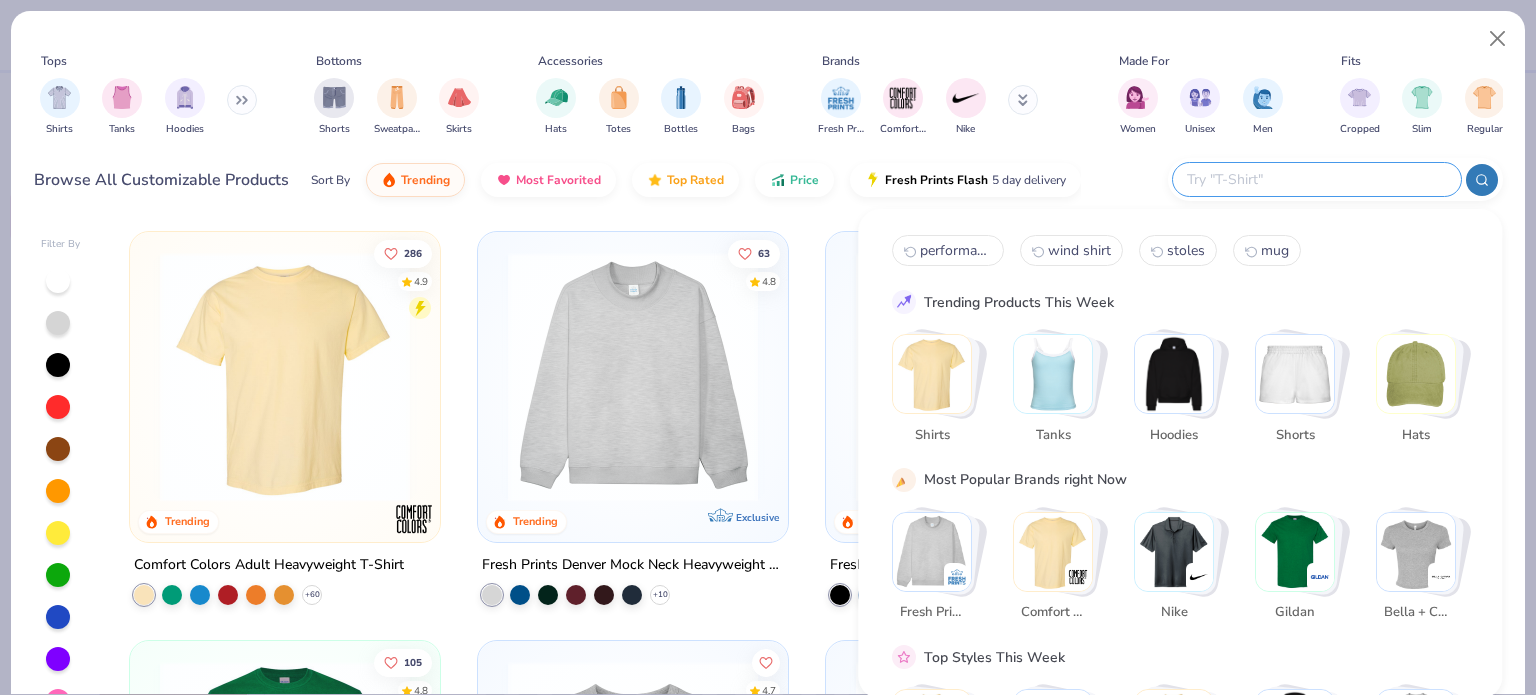 paste on "221021" 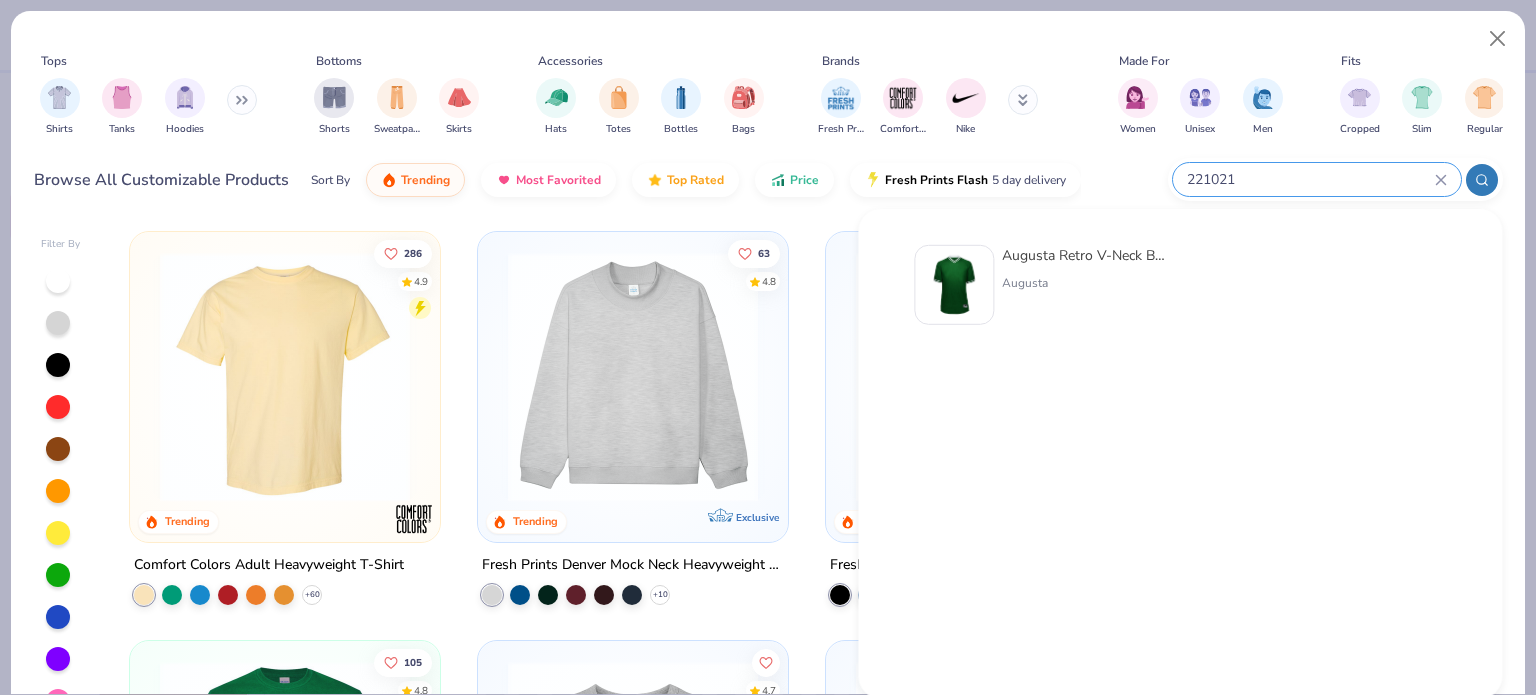 type on "221021" 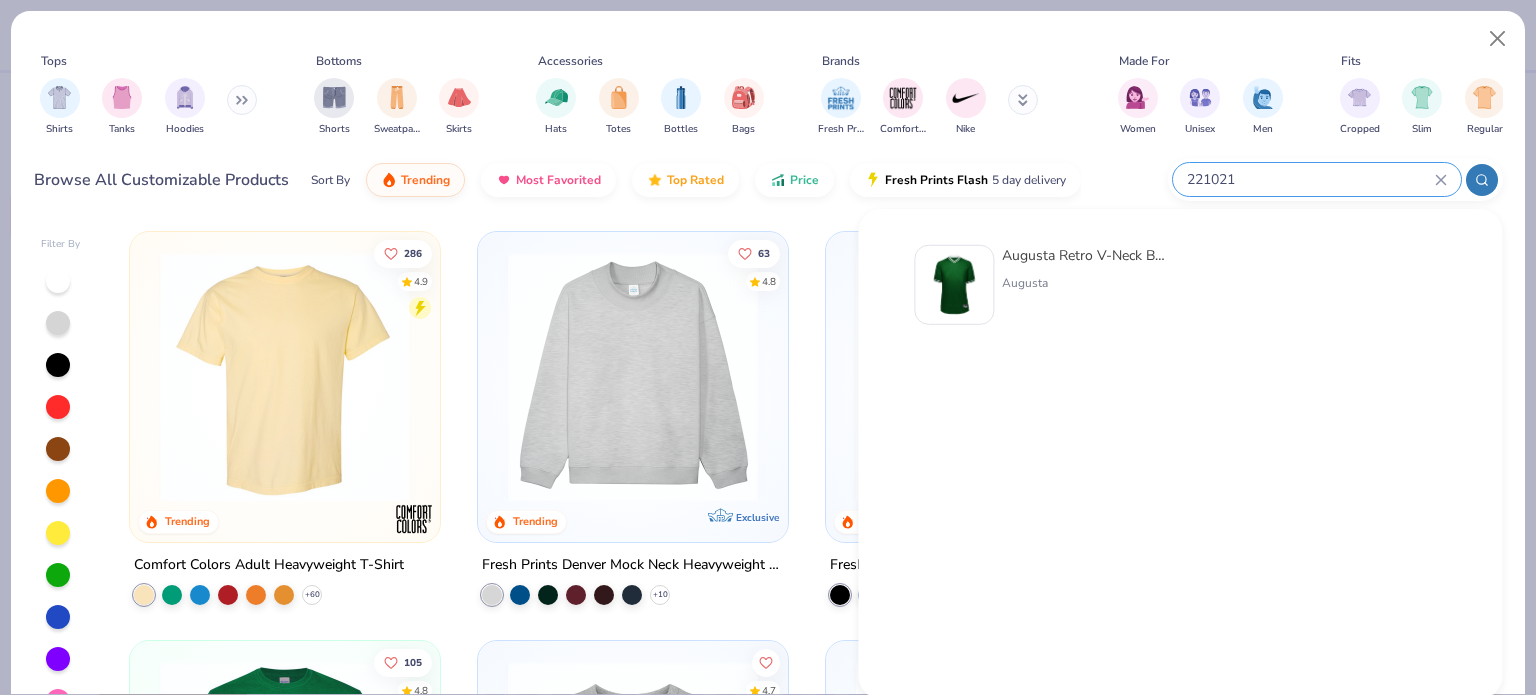 click at bounding box center [954, 285] 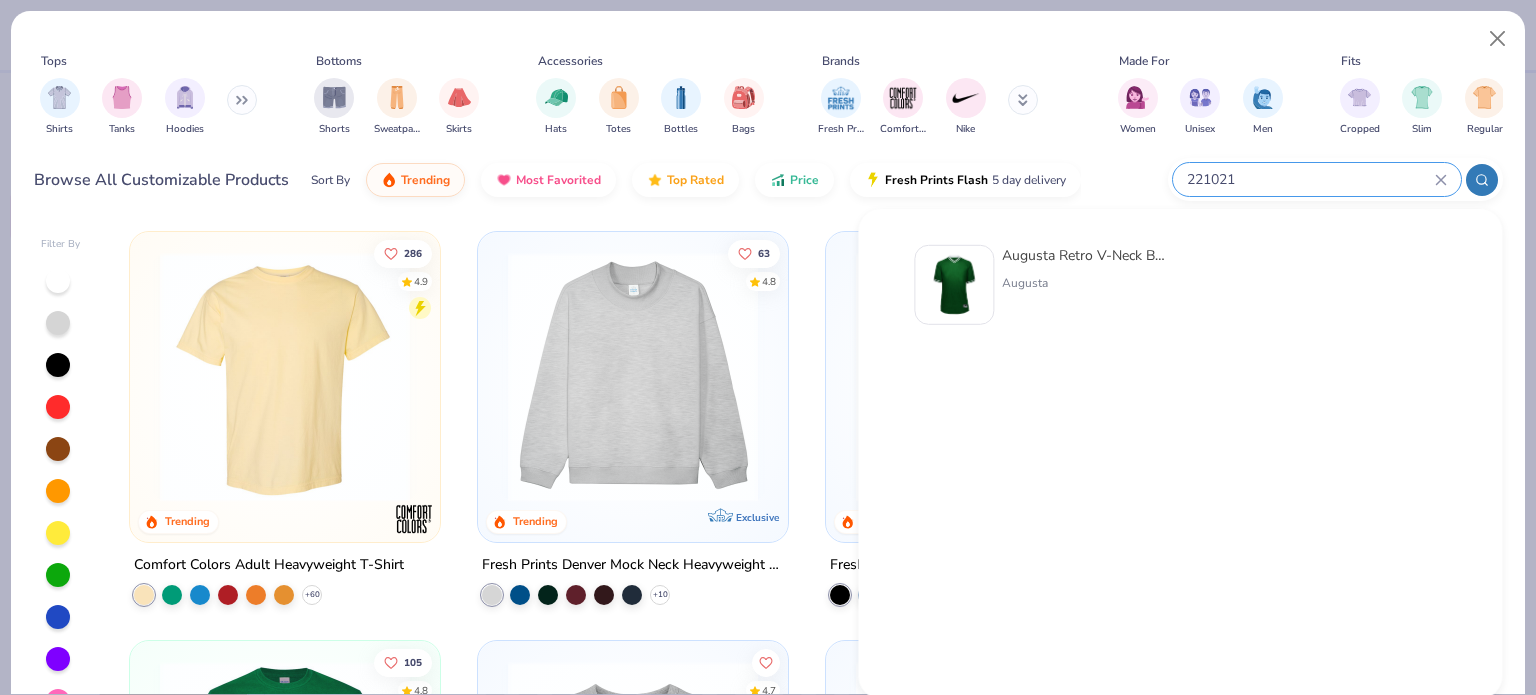 type 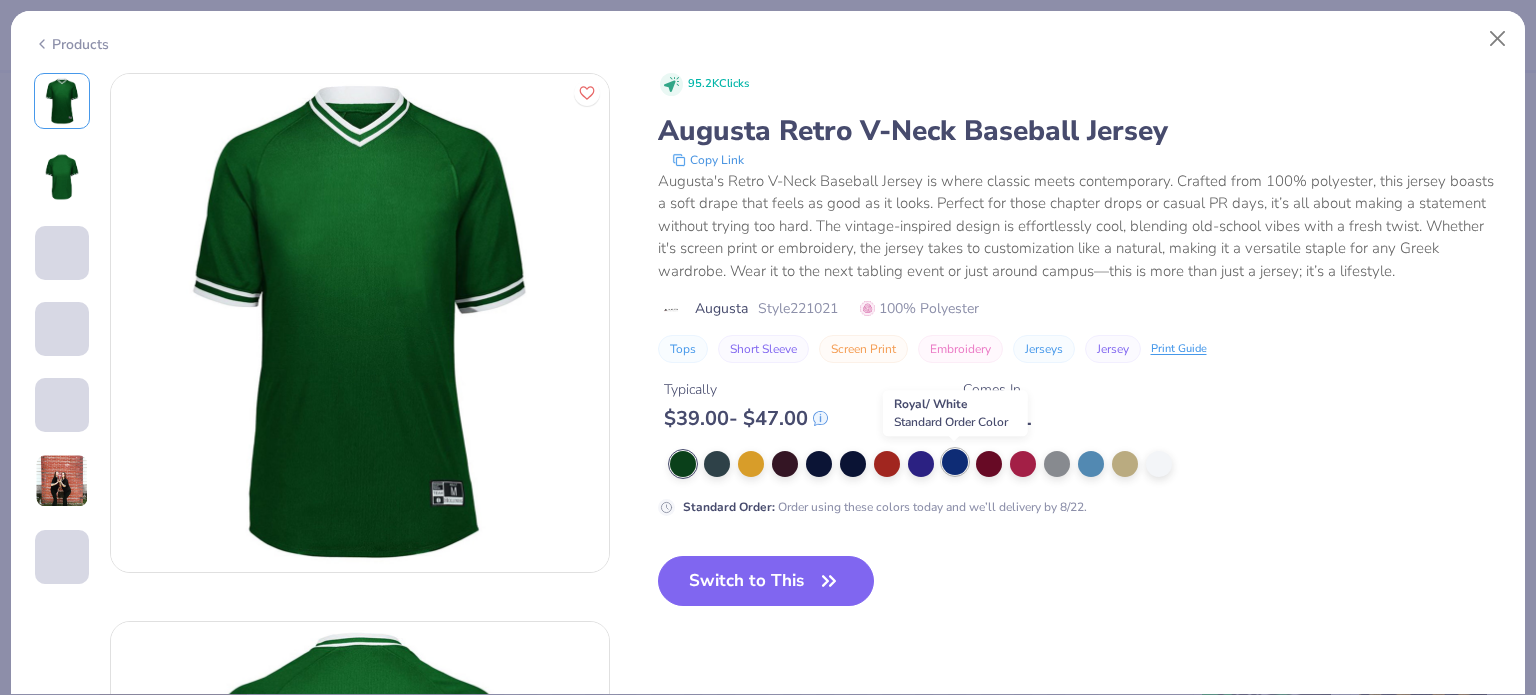 click at bounding box center (955, 462) 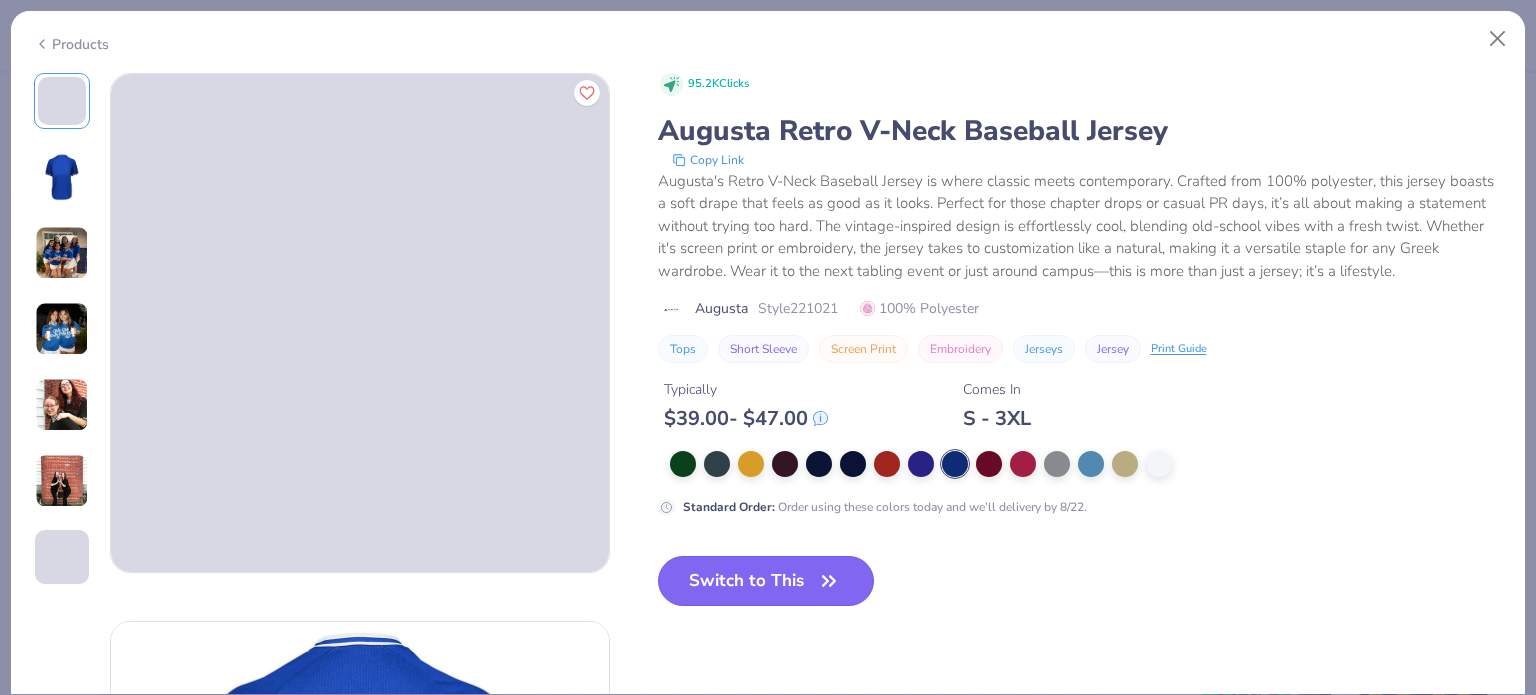 click on "Switch to This" at bounding box center (766, 581) 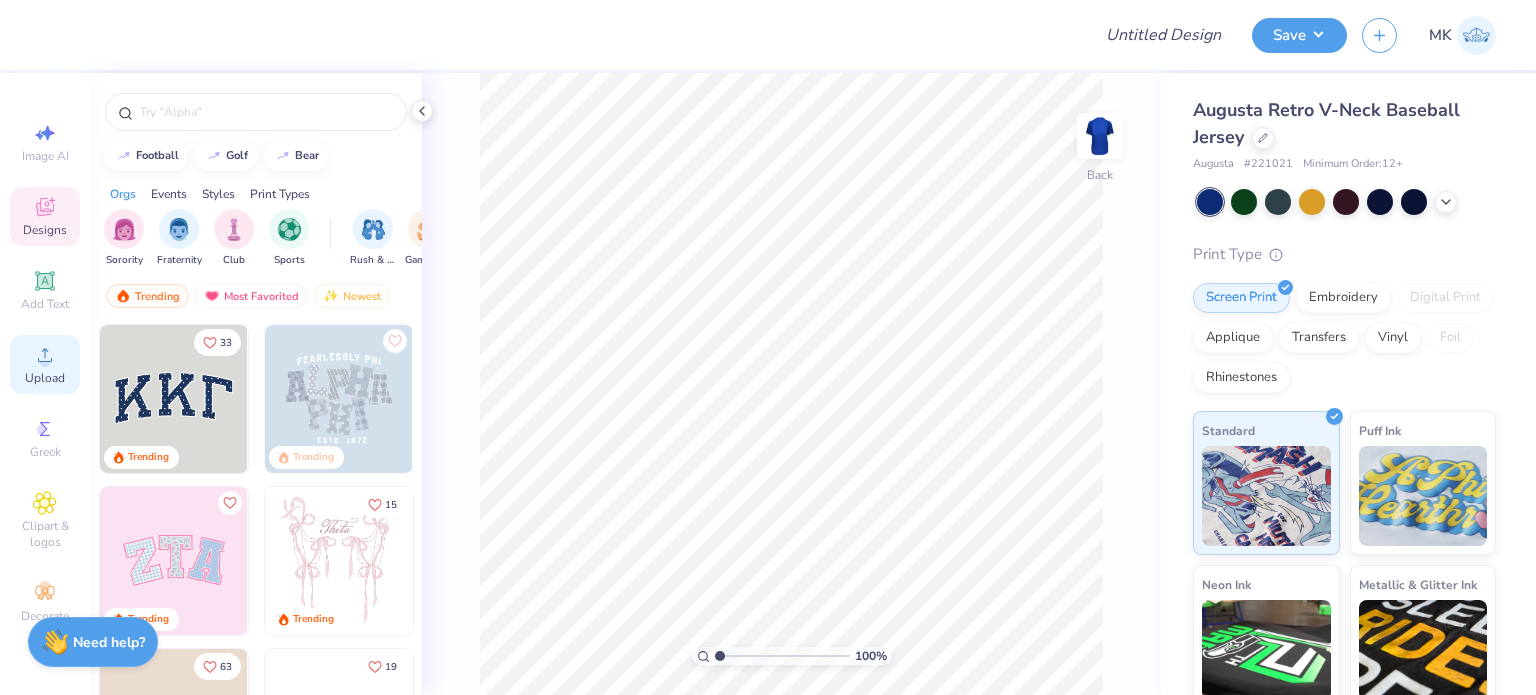 click on "Upload" at bounding box center [45, 378] 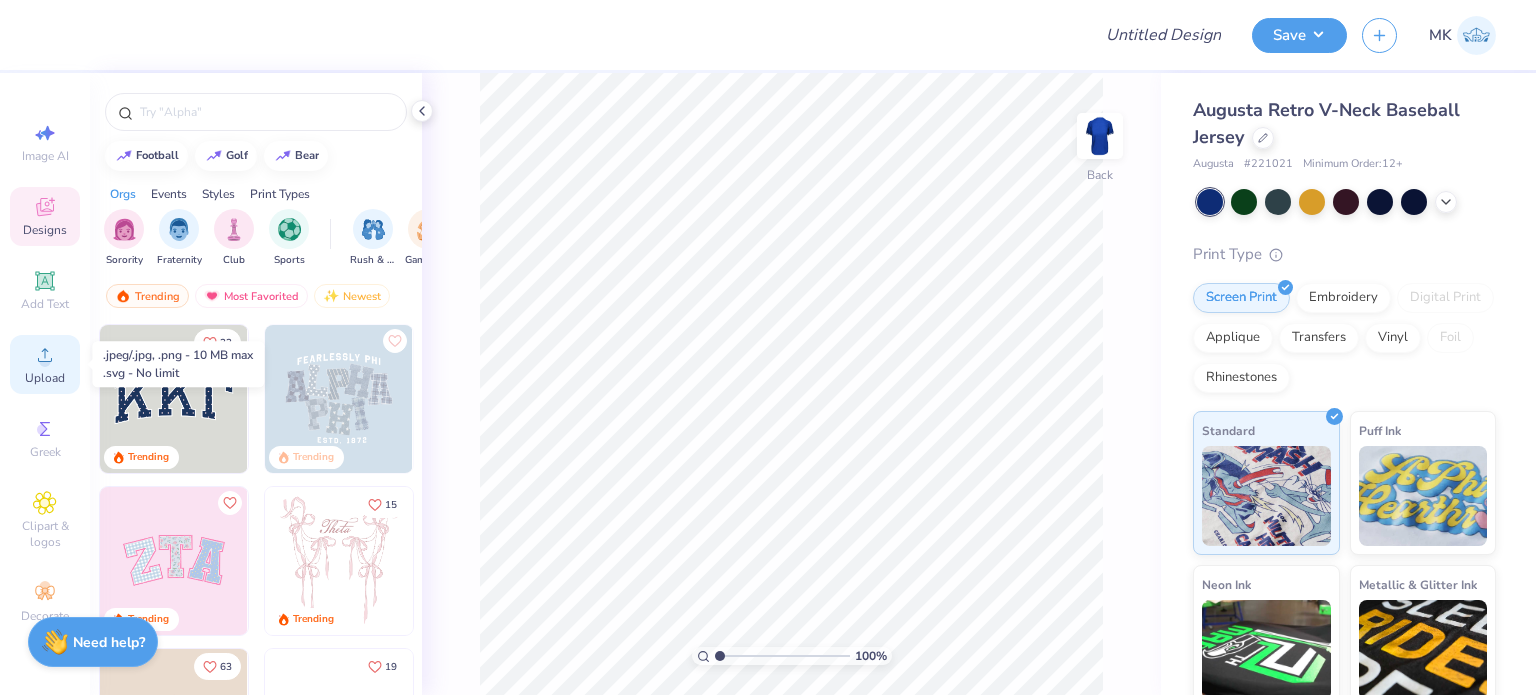 click on "Upload" at bounding box center [45, 364] 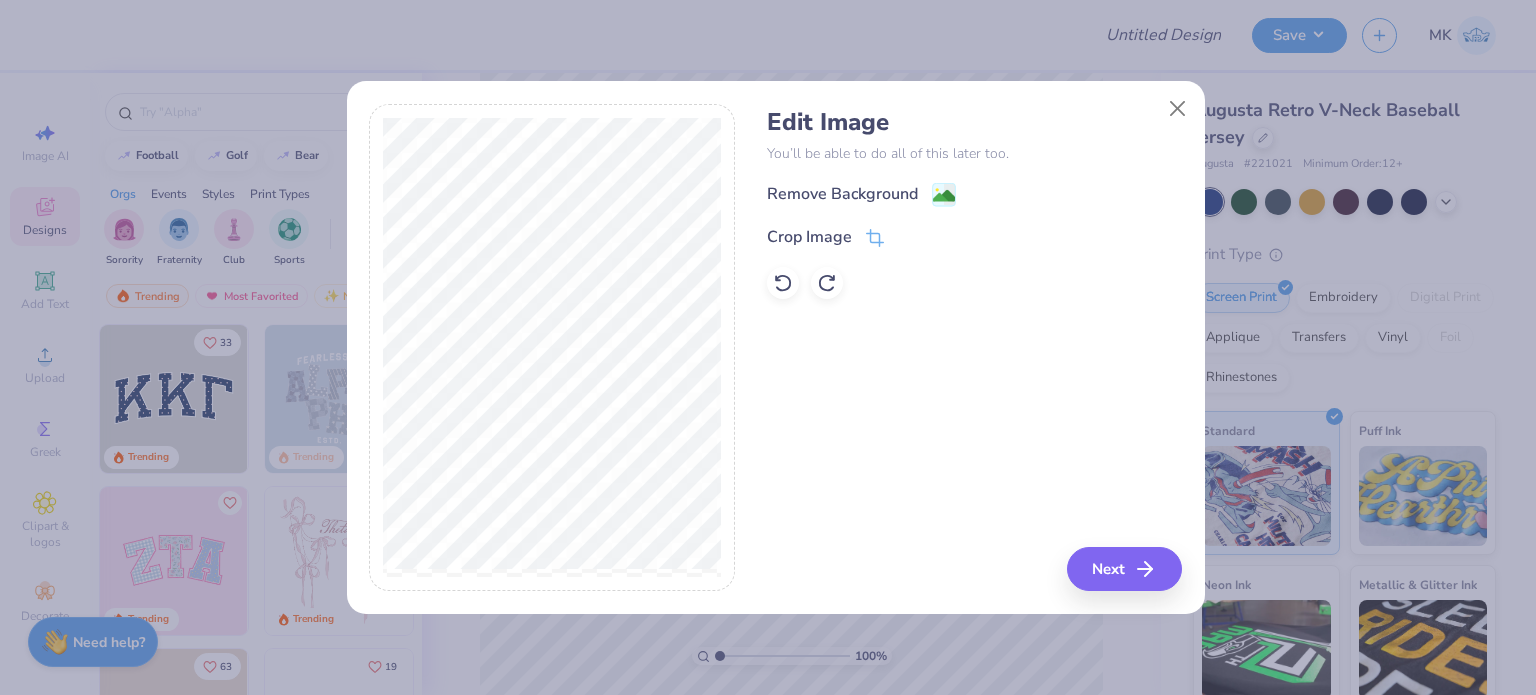 click on "Remove Background" at bounding box center (974, 194) 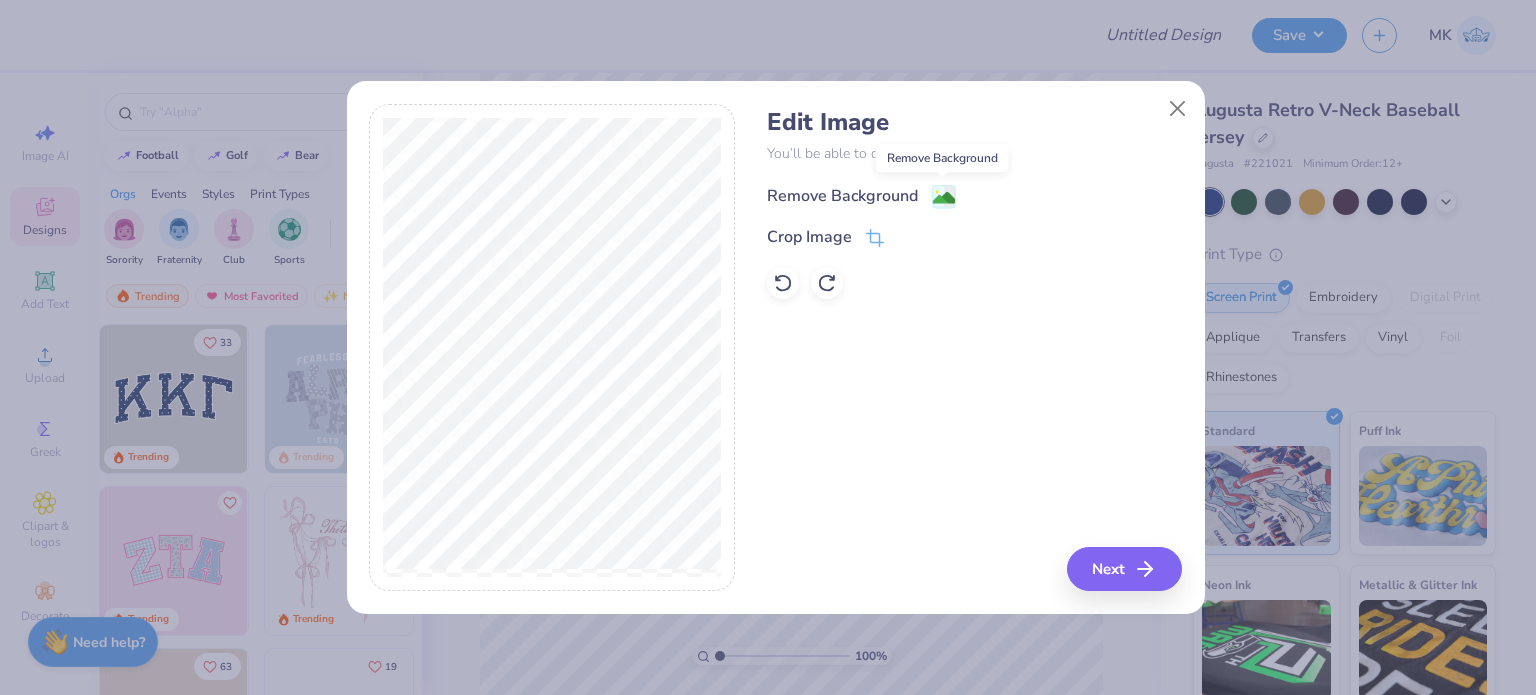 click 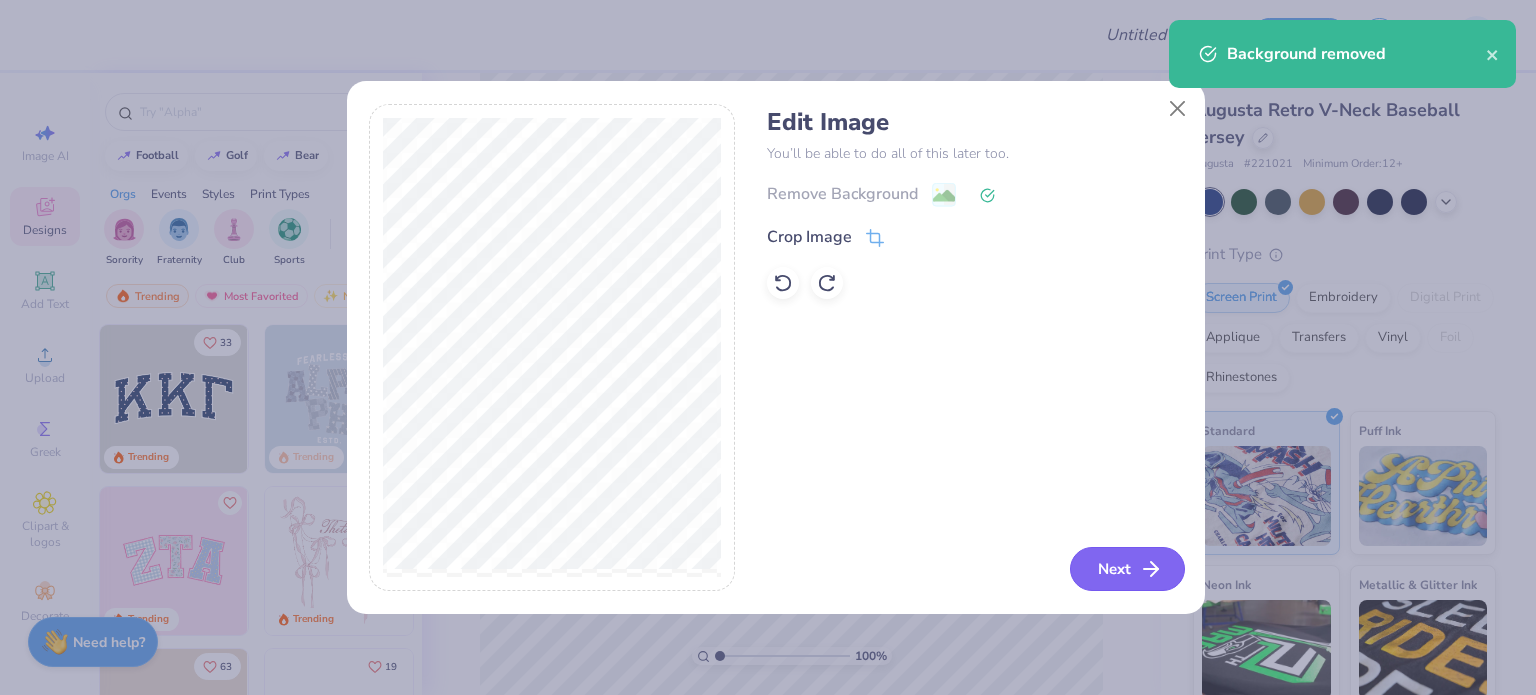 click on "Next" at bounding box center (1127, 569) 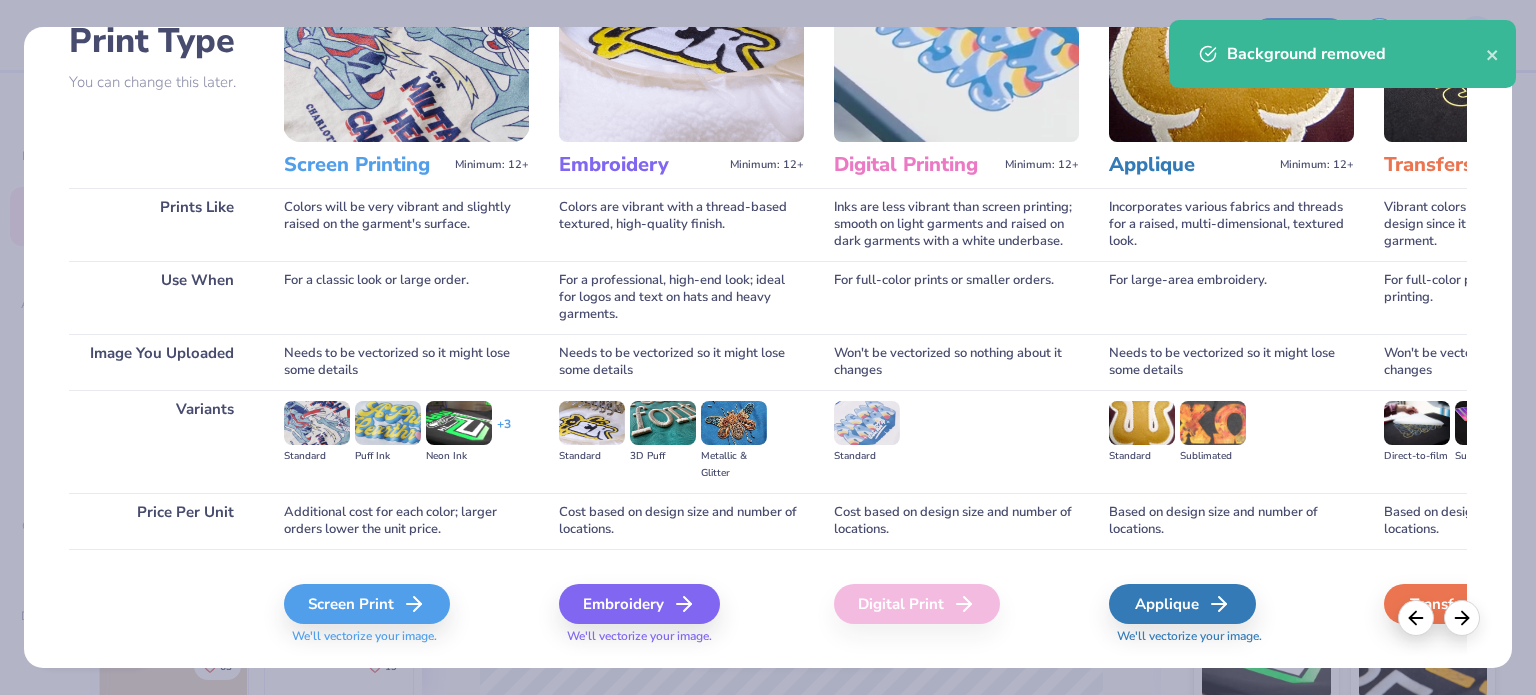 scroll, scrollTop: 201, scrollLeft: 0, axis: vertical 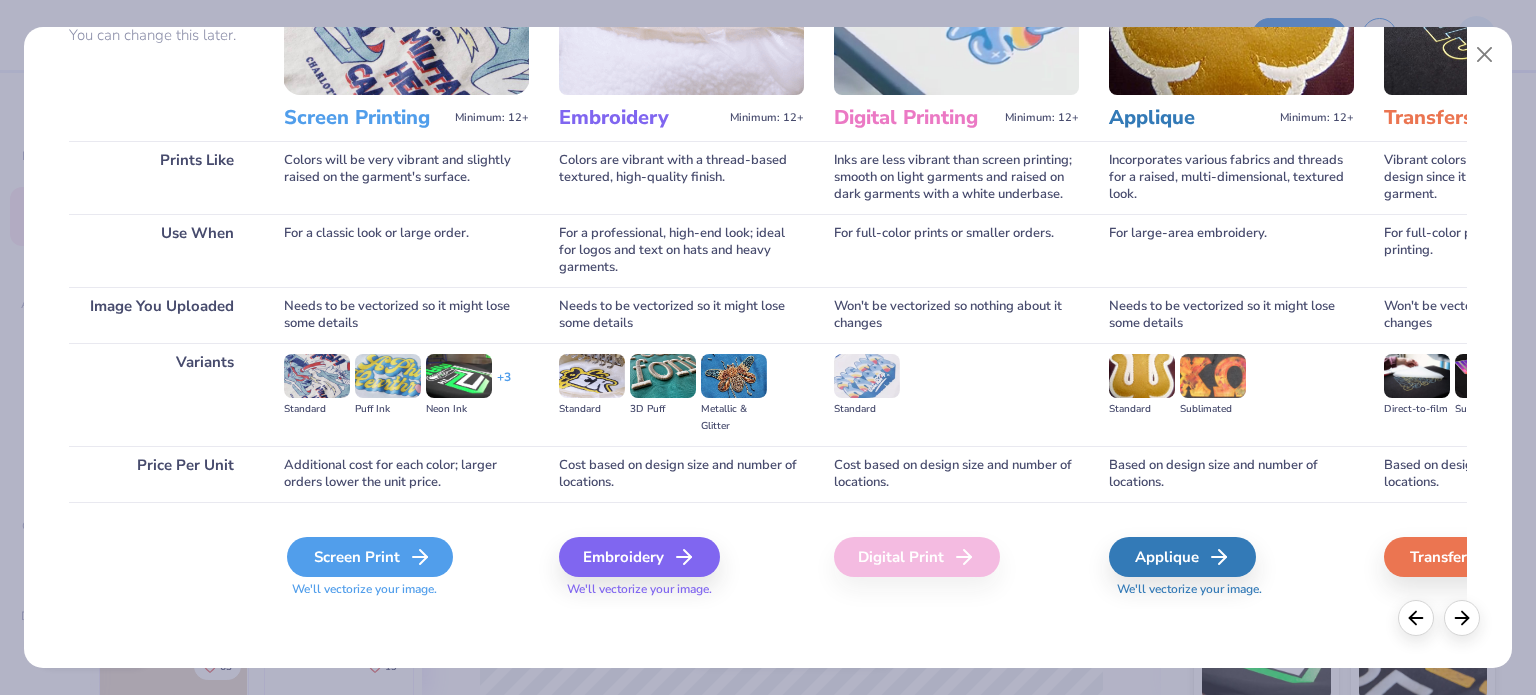 click on "Screen Print" at bounding box center (370, 557) 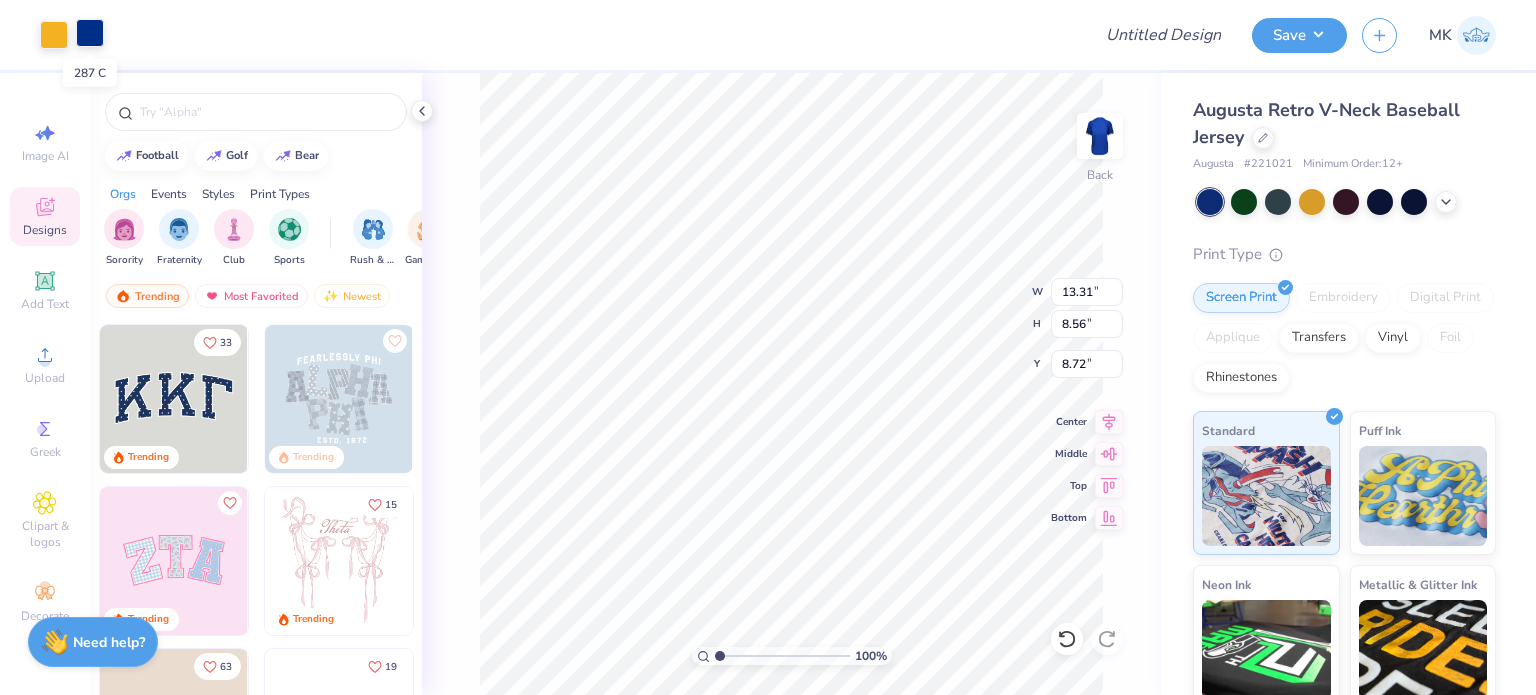 click at bounding box center (90, 33) 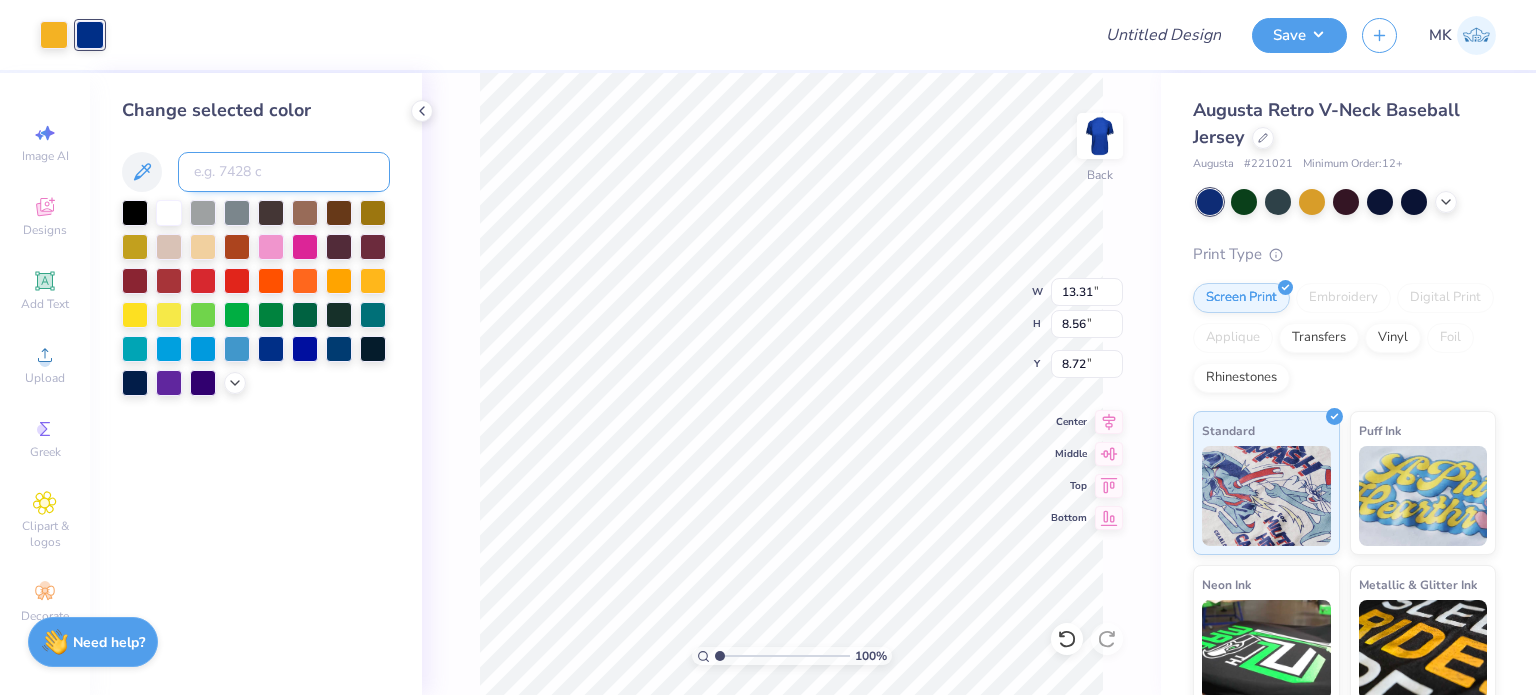 click at bounding box center [284, 172] 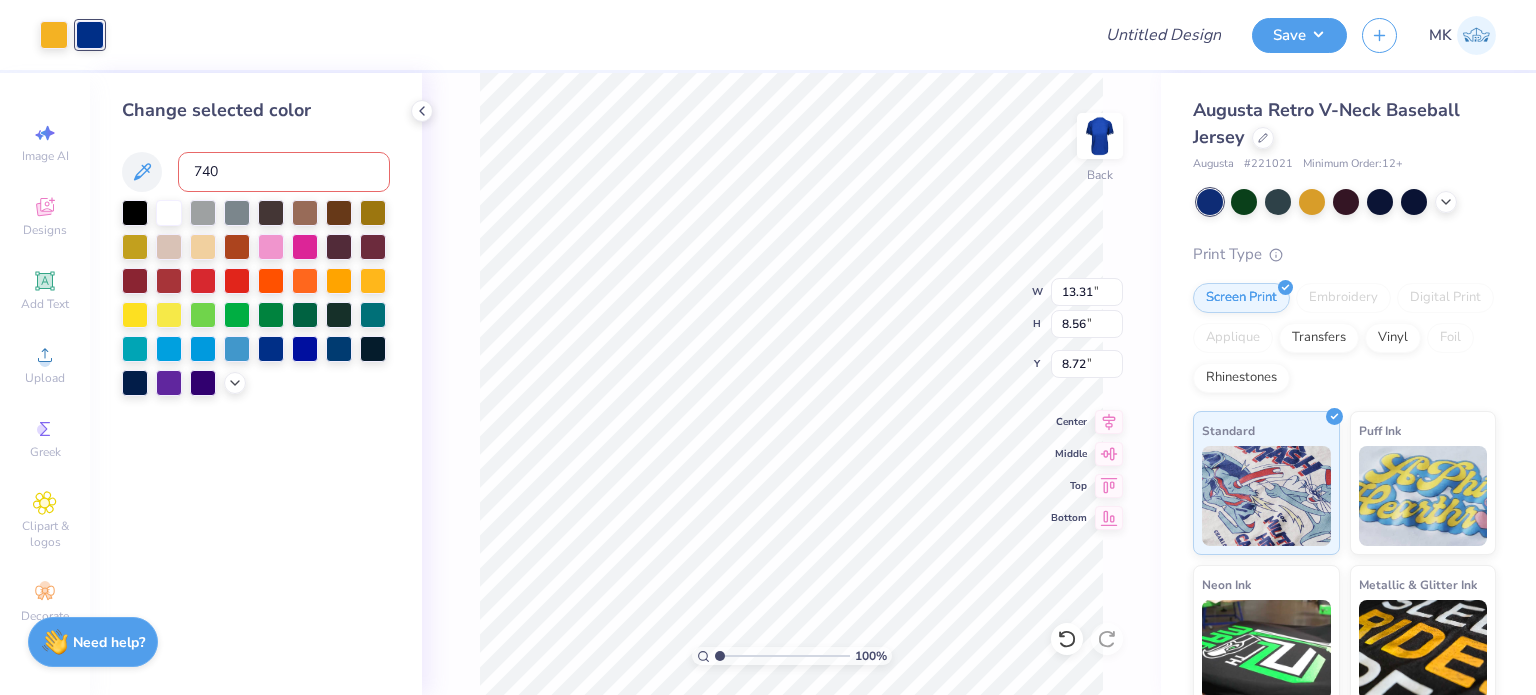 type on "7409" 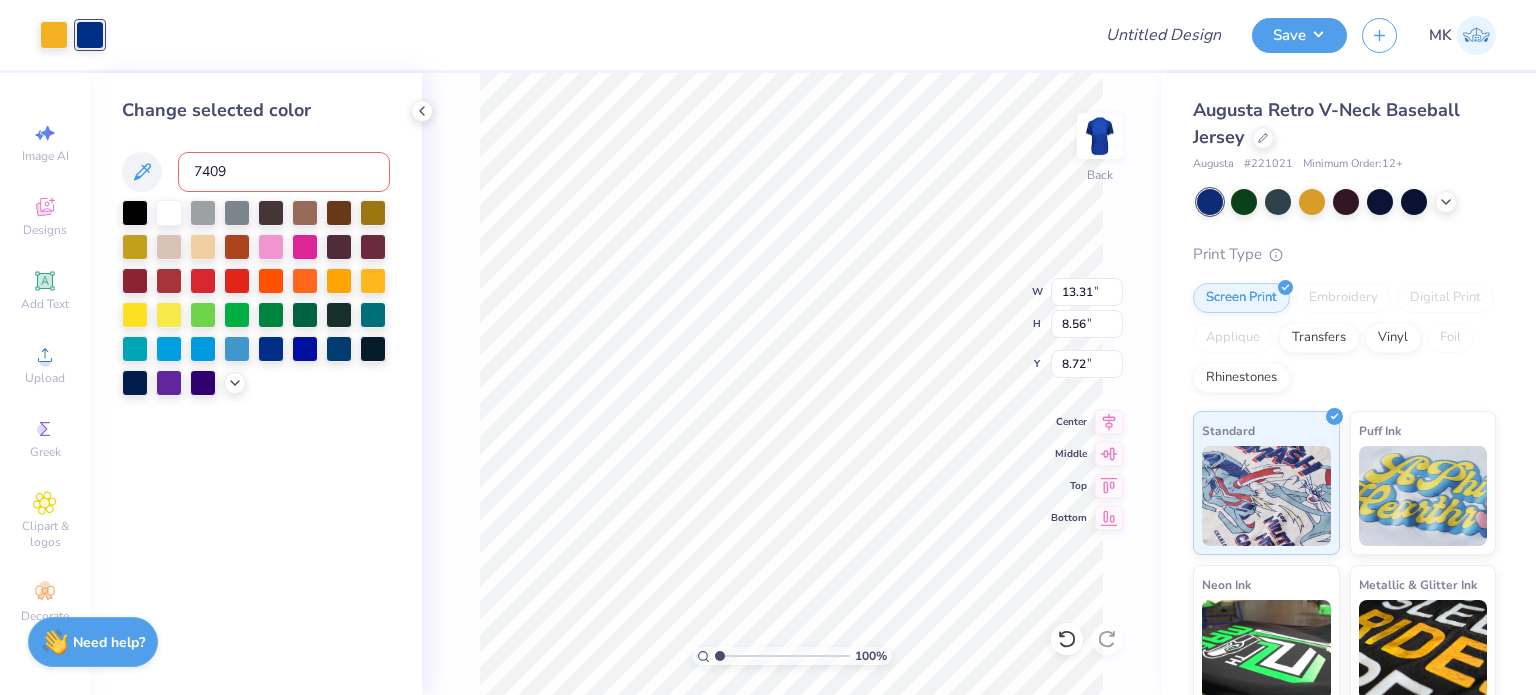 type 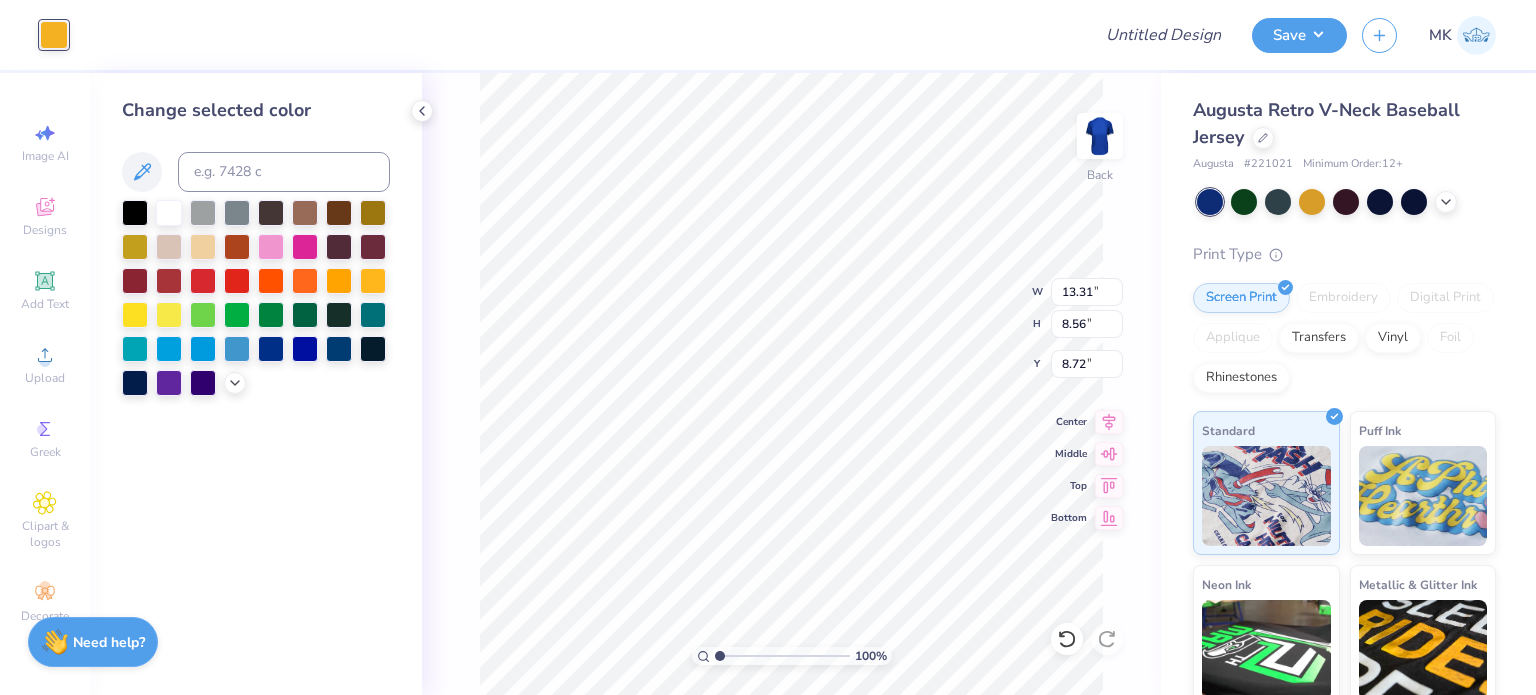 type on "6.95" 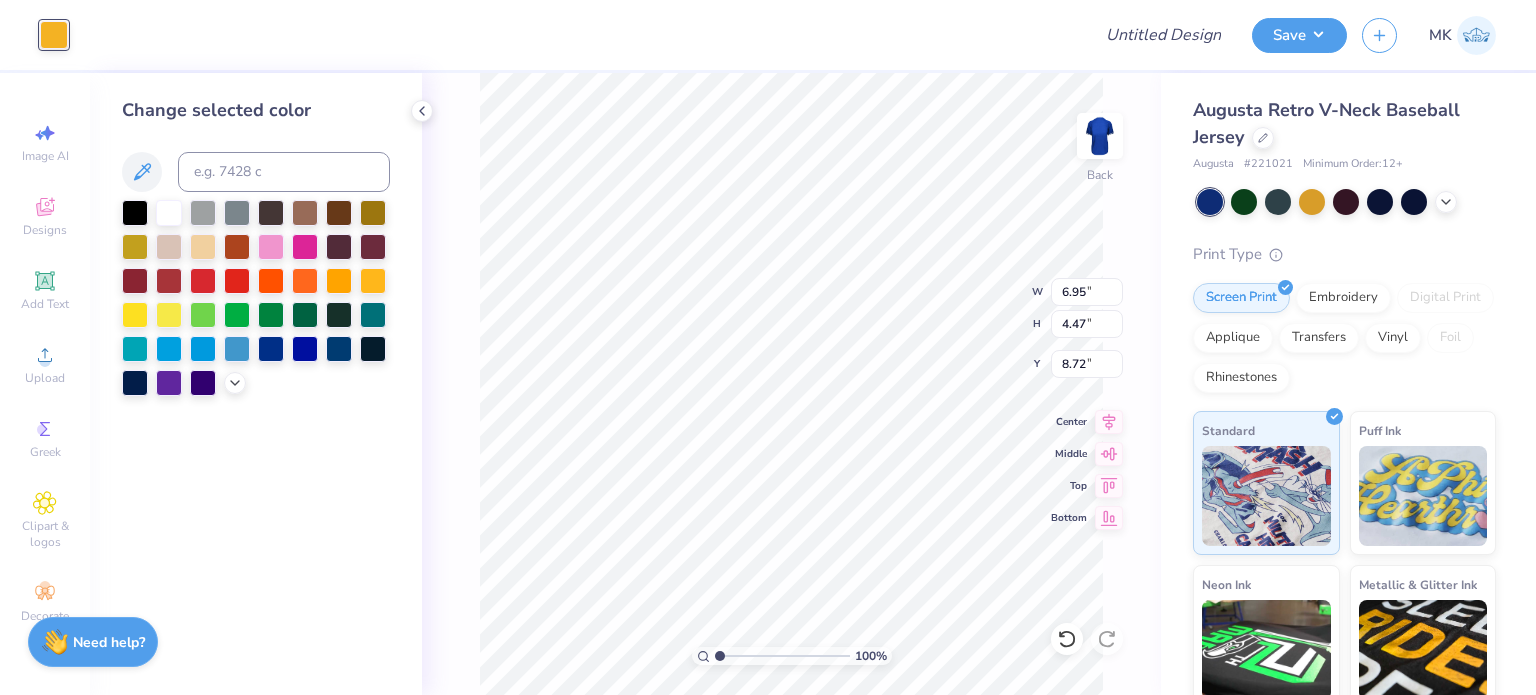 type on "3.35" 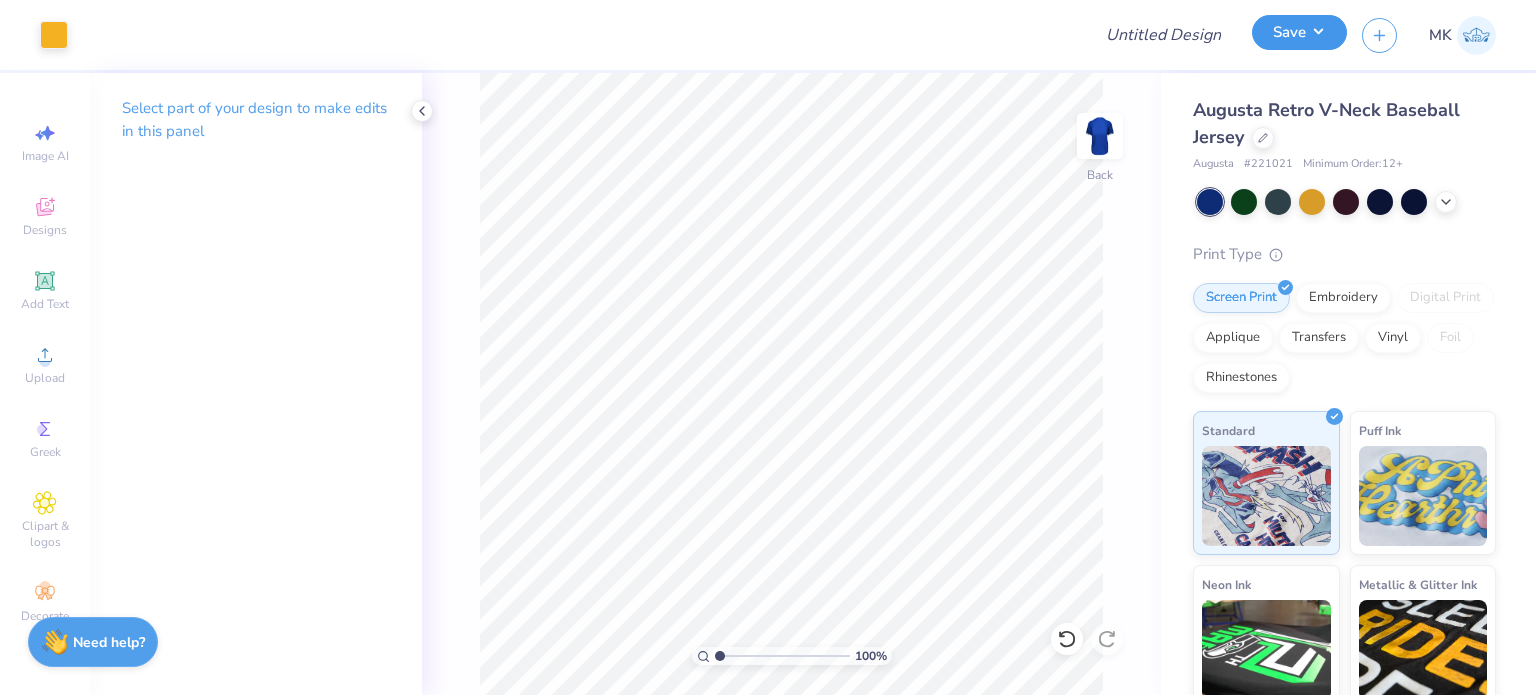 click on "Save" at bounding box center [1299, 32] 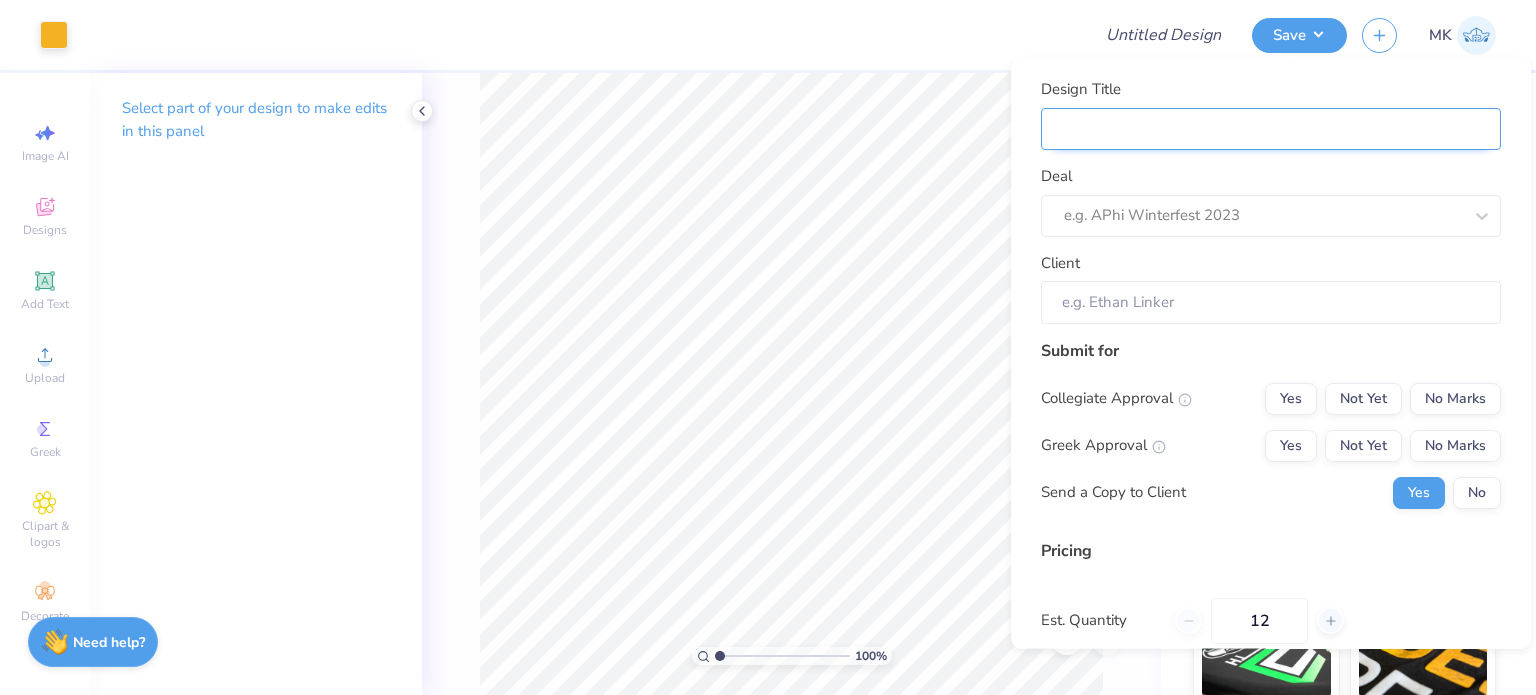 click on "Design Title" at bounding box center [1271, 128] 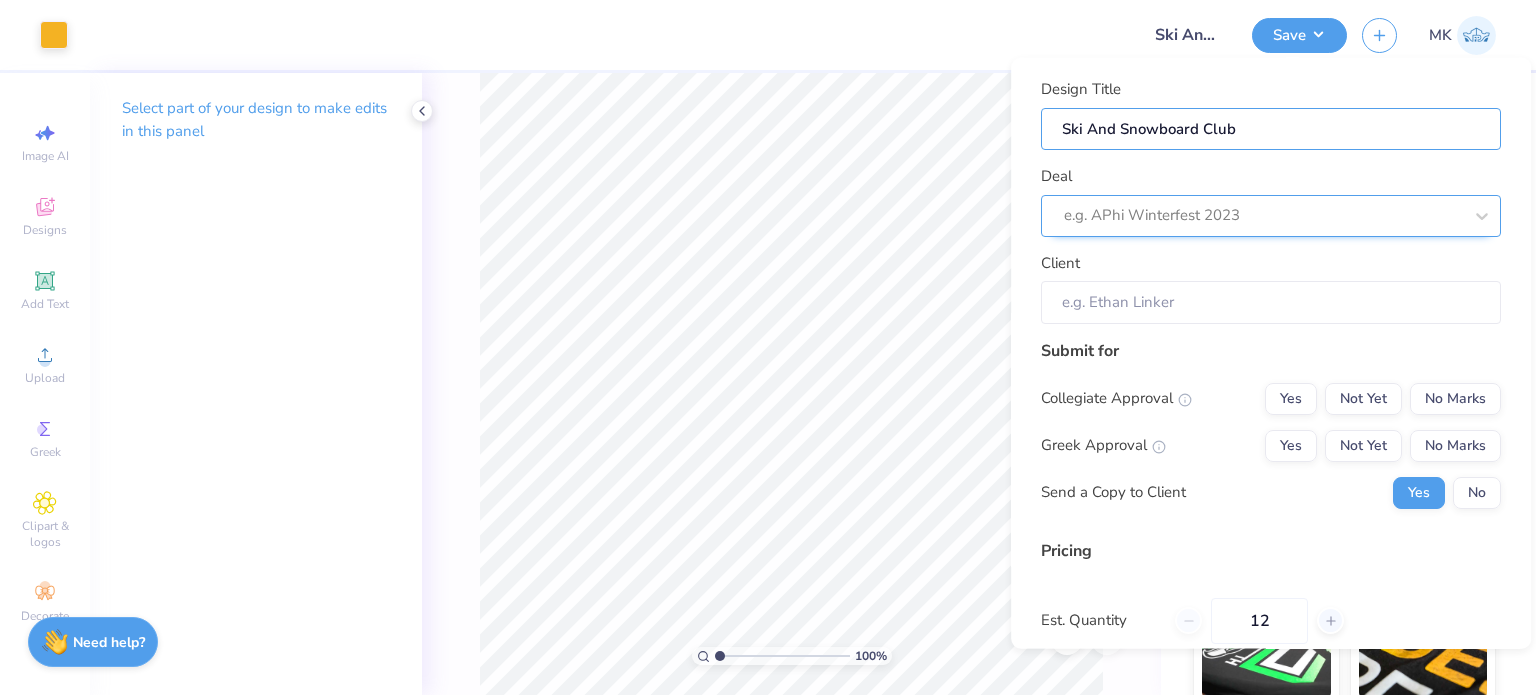 type on "Ski And Snowboard Club" 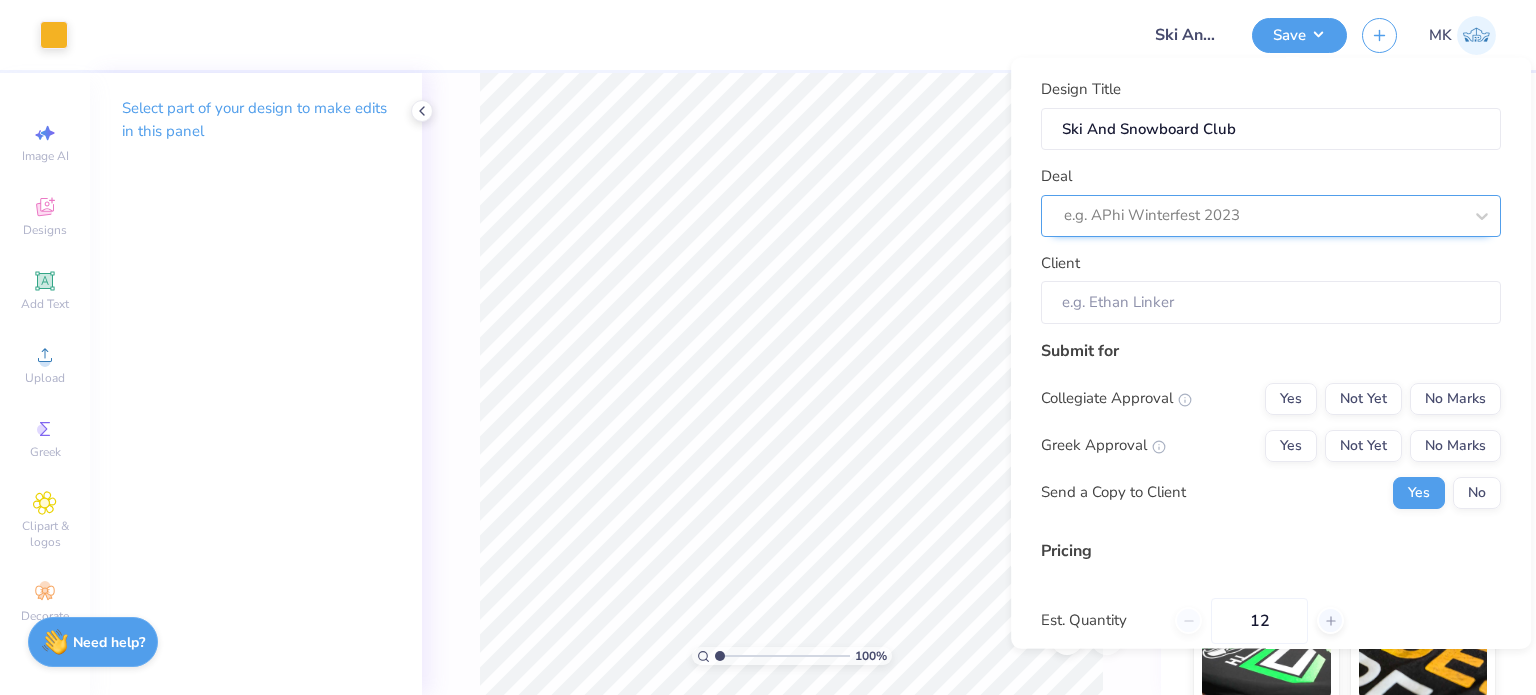 click at bounding box center (1263, 215) 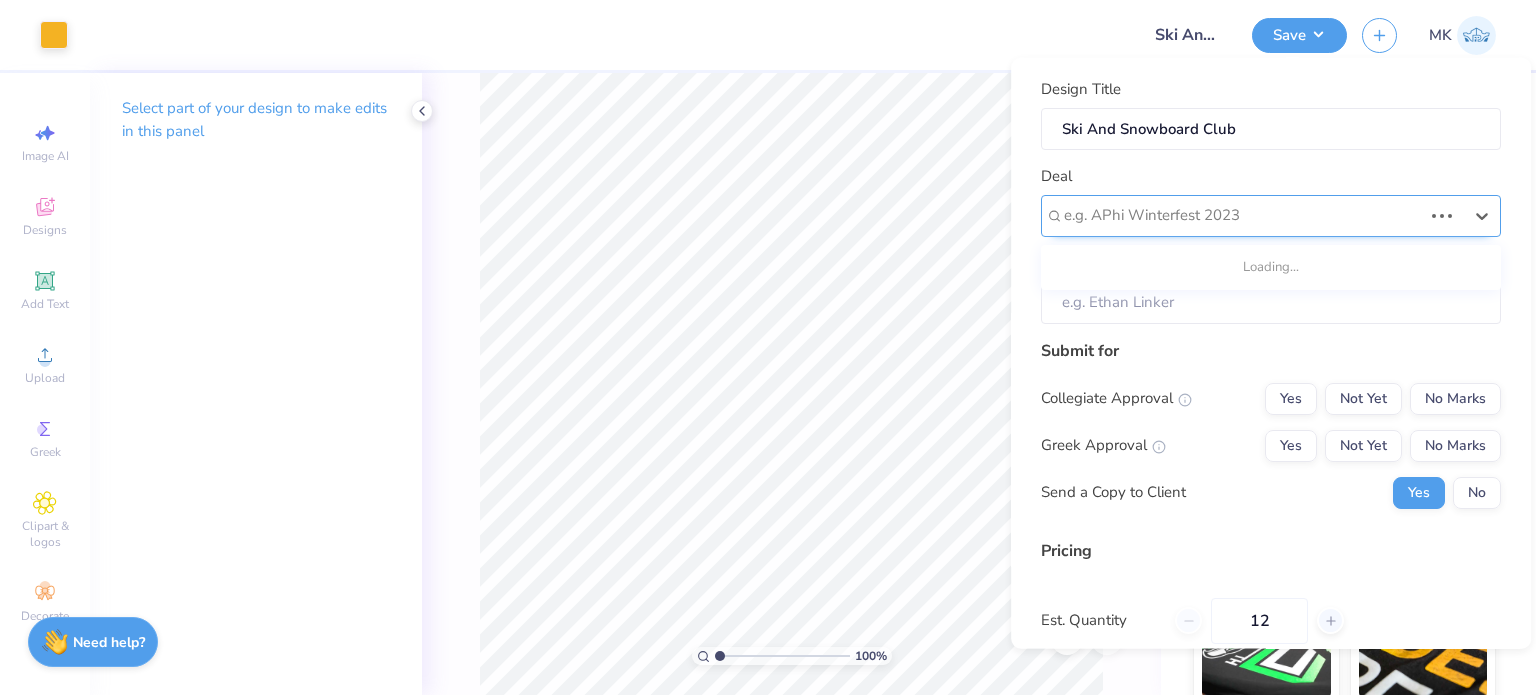 paste on "Ski And Snowboard Club" 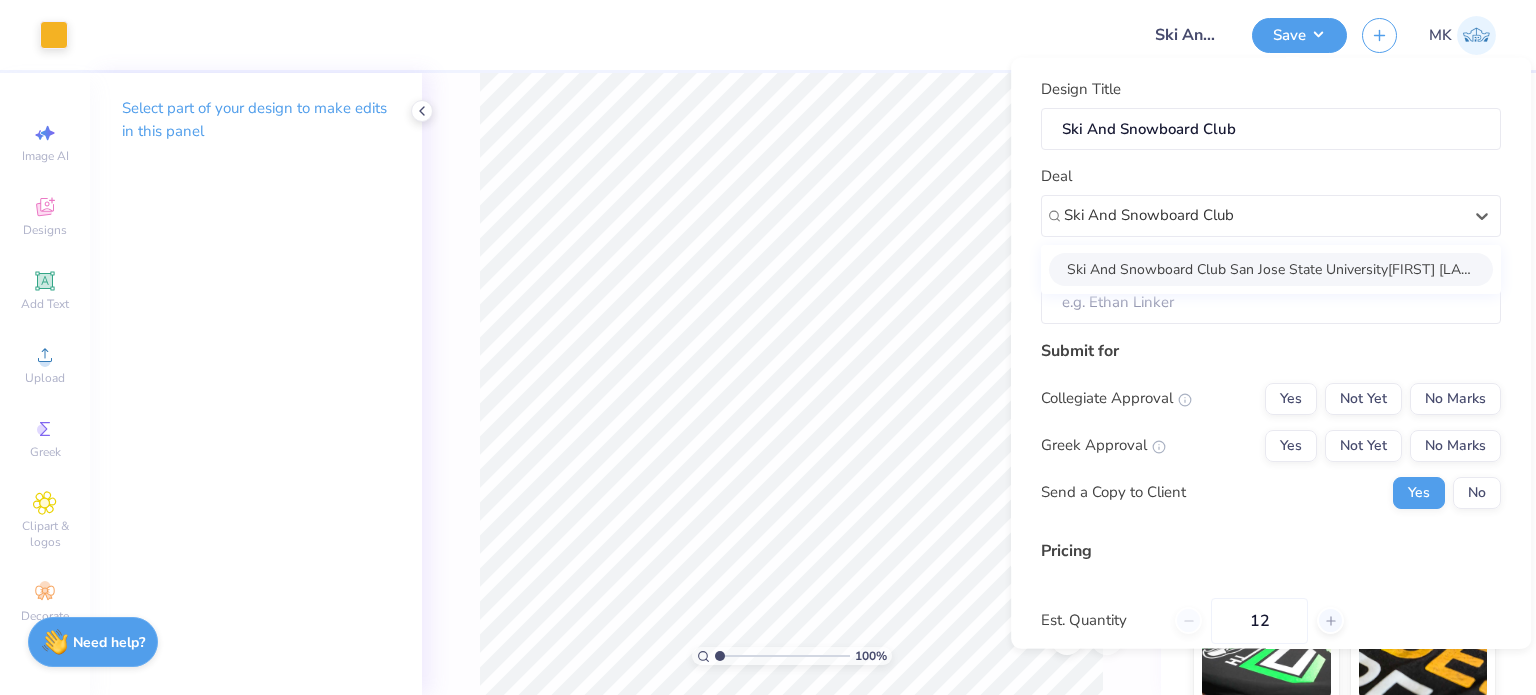 click on "Ski And Snowboard Club San Jose State University[FIRST] [LAST]" at bounding box center (1271, 268) 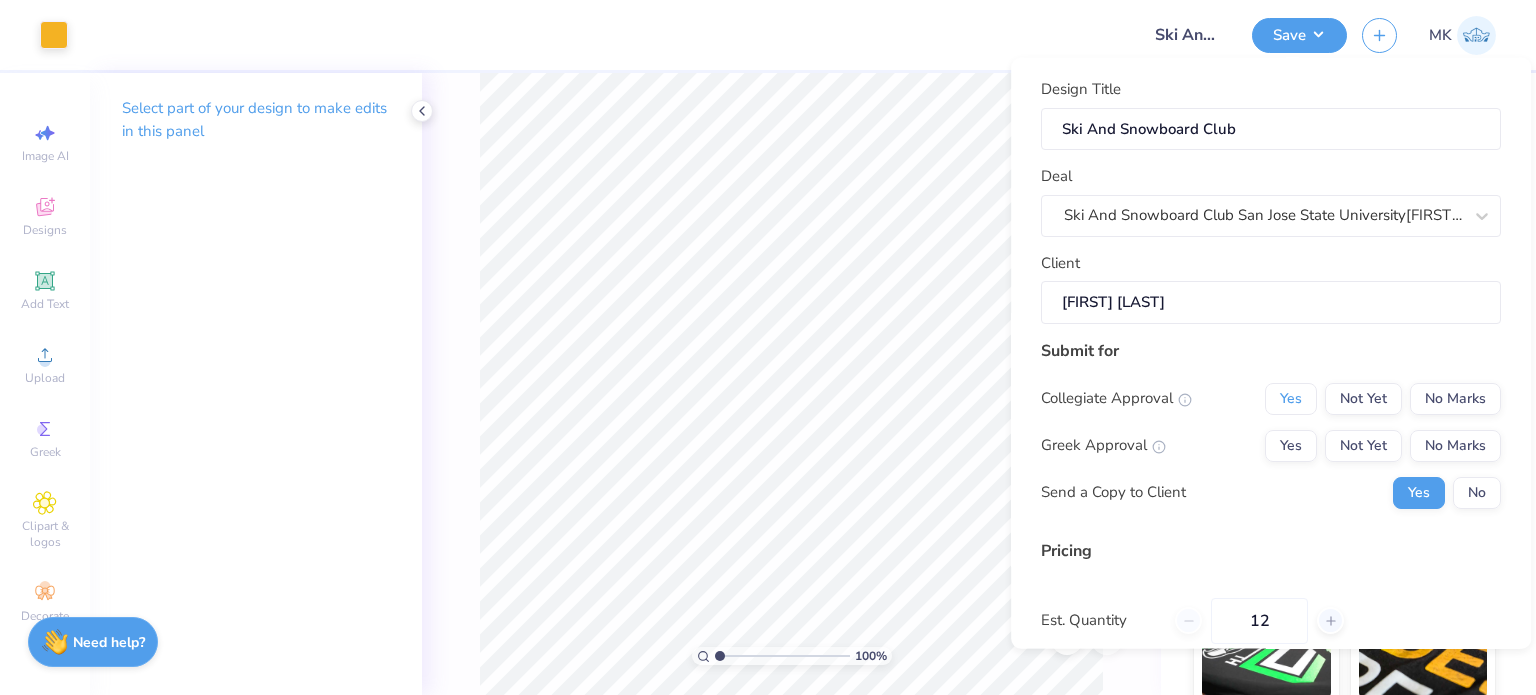drag, startPoint x: 1288, startPoint y: 392, endPoint x: 1324, endPoint y: 419, distance: 45 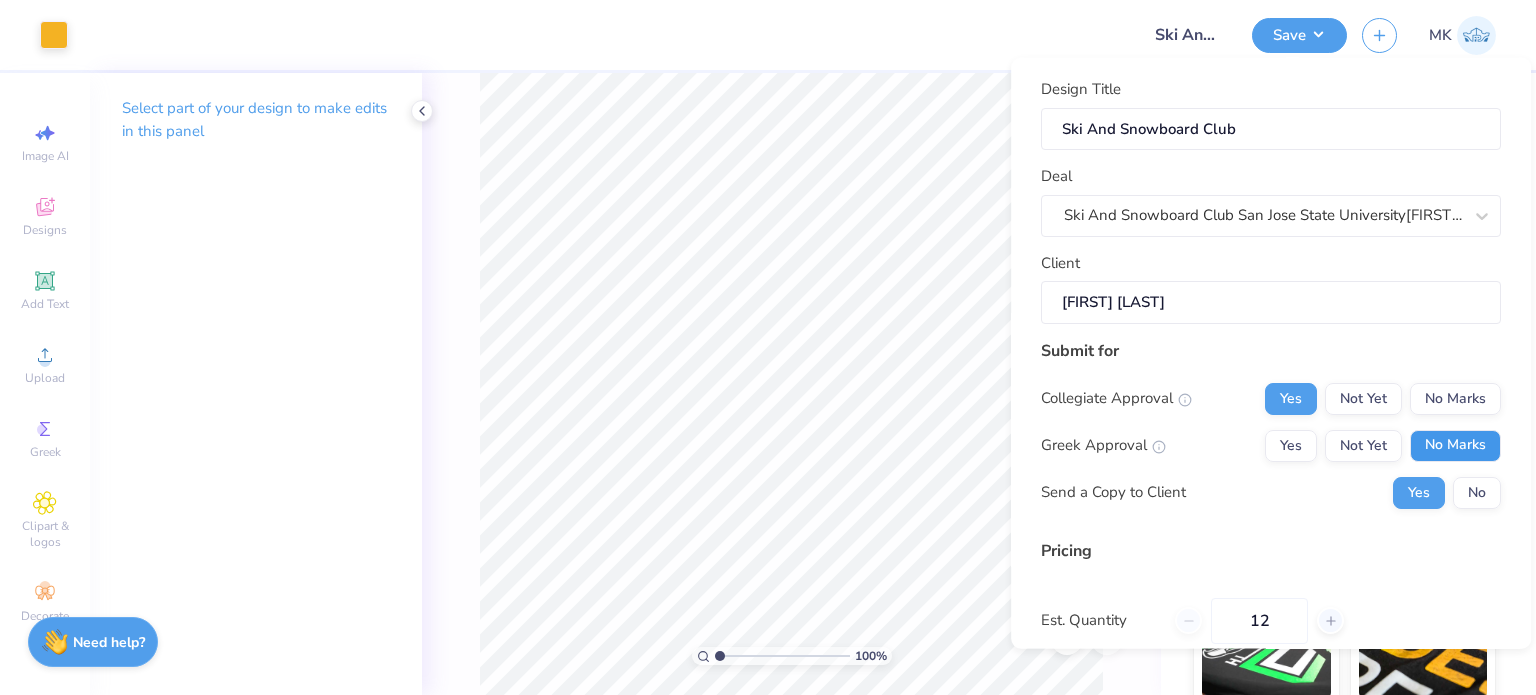 click on "No Marks" at bounding box center (1455, 445) 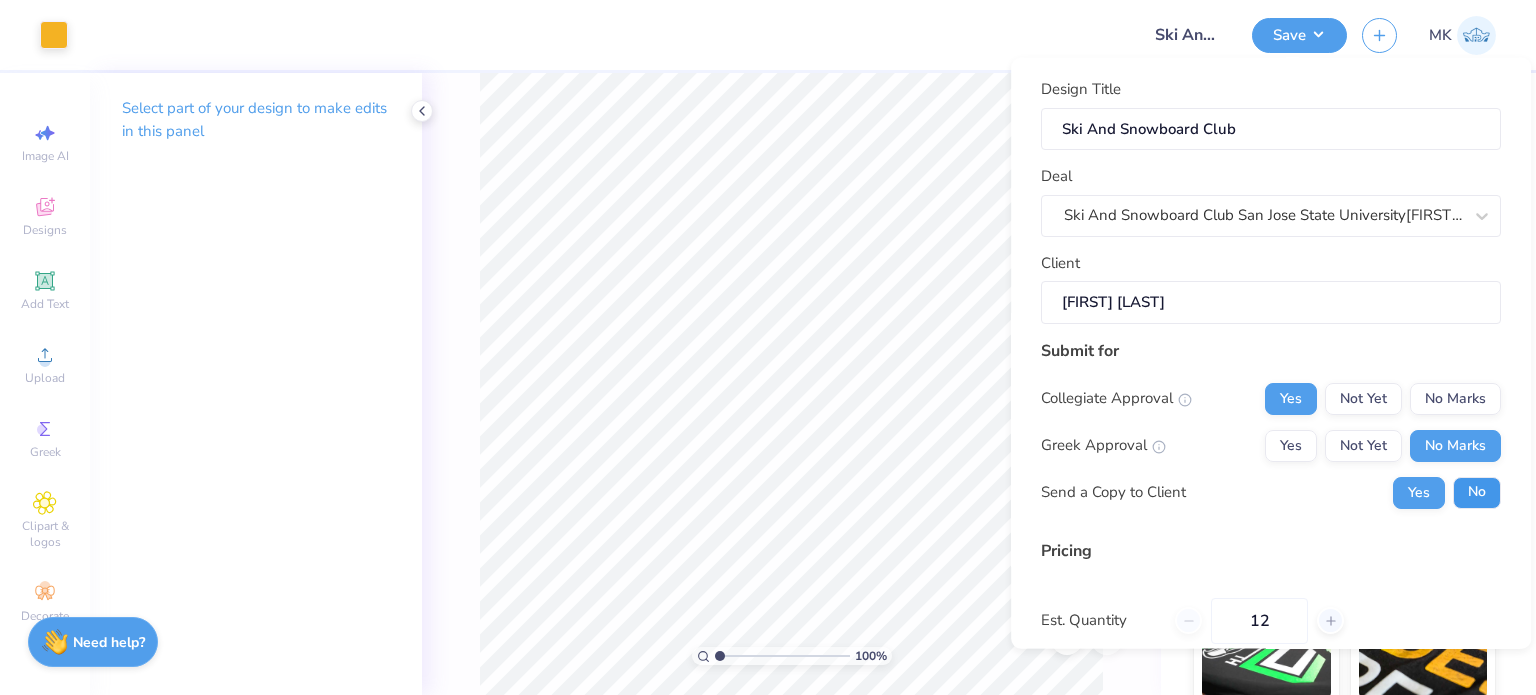 click on "No" at bounding box center [1477, 492] 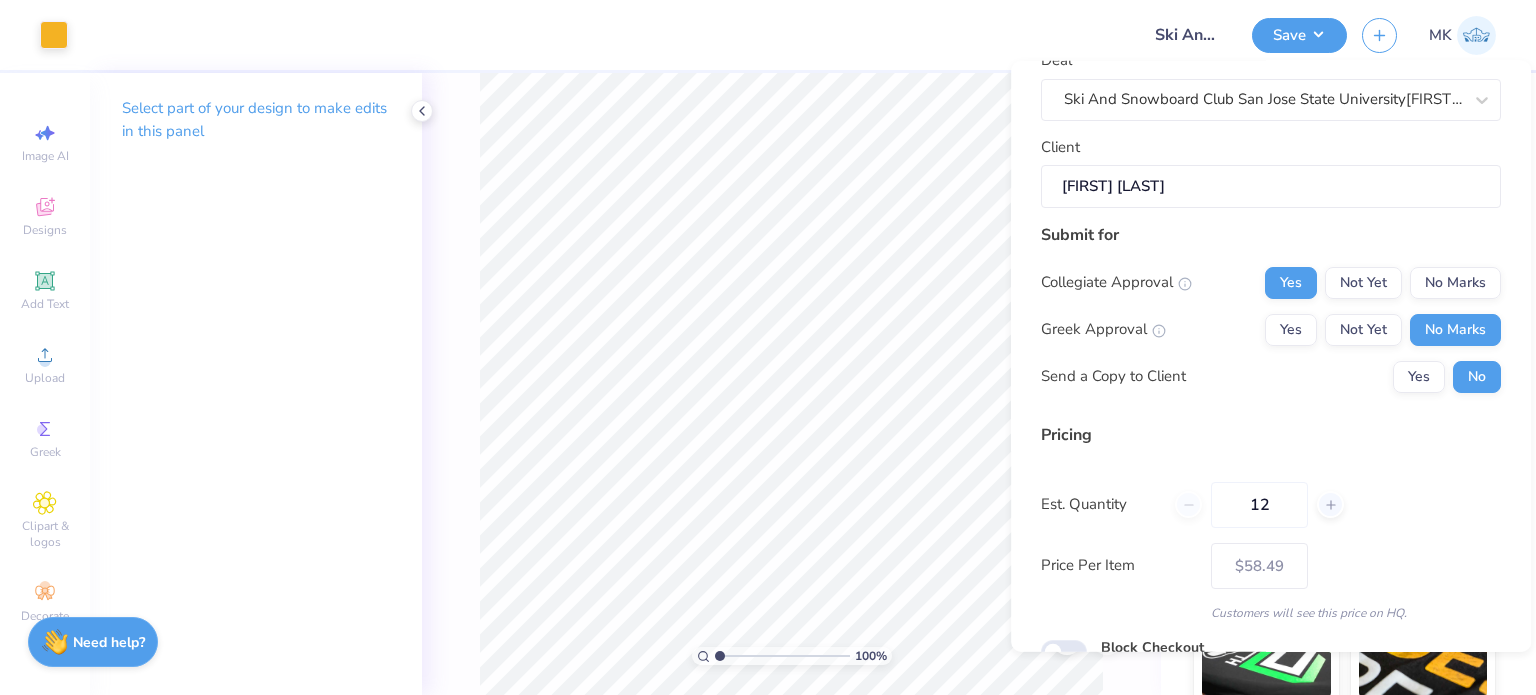 scroll, scrollTop: 212, scrollLeft: 0, axis: vertical 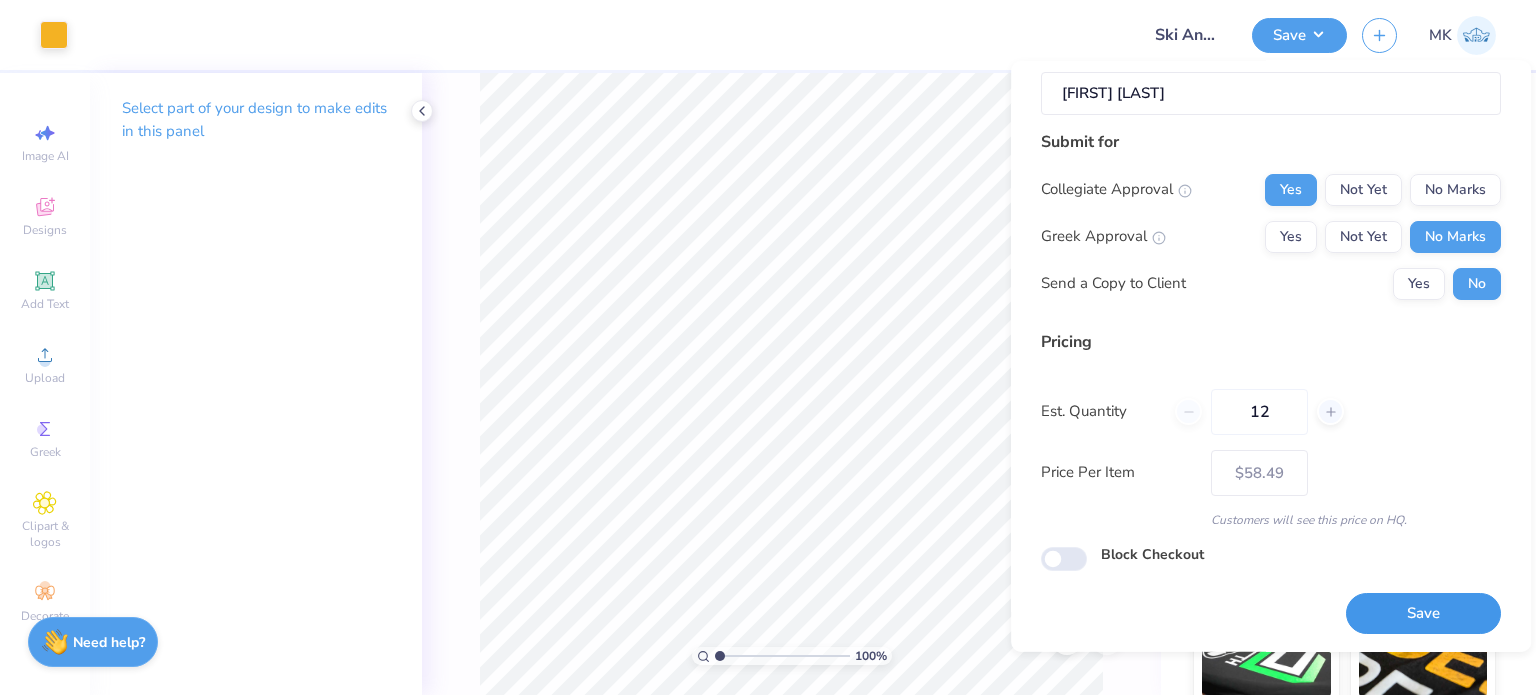 click on "Save" at bounding box center [1423, 613] 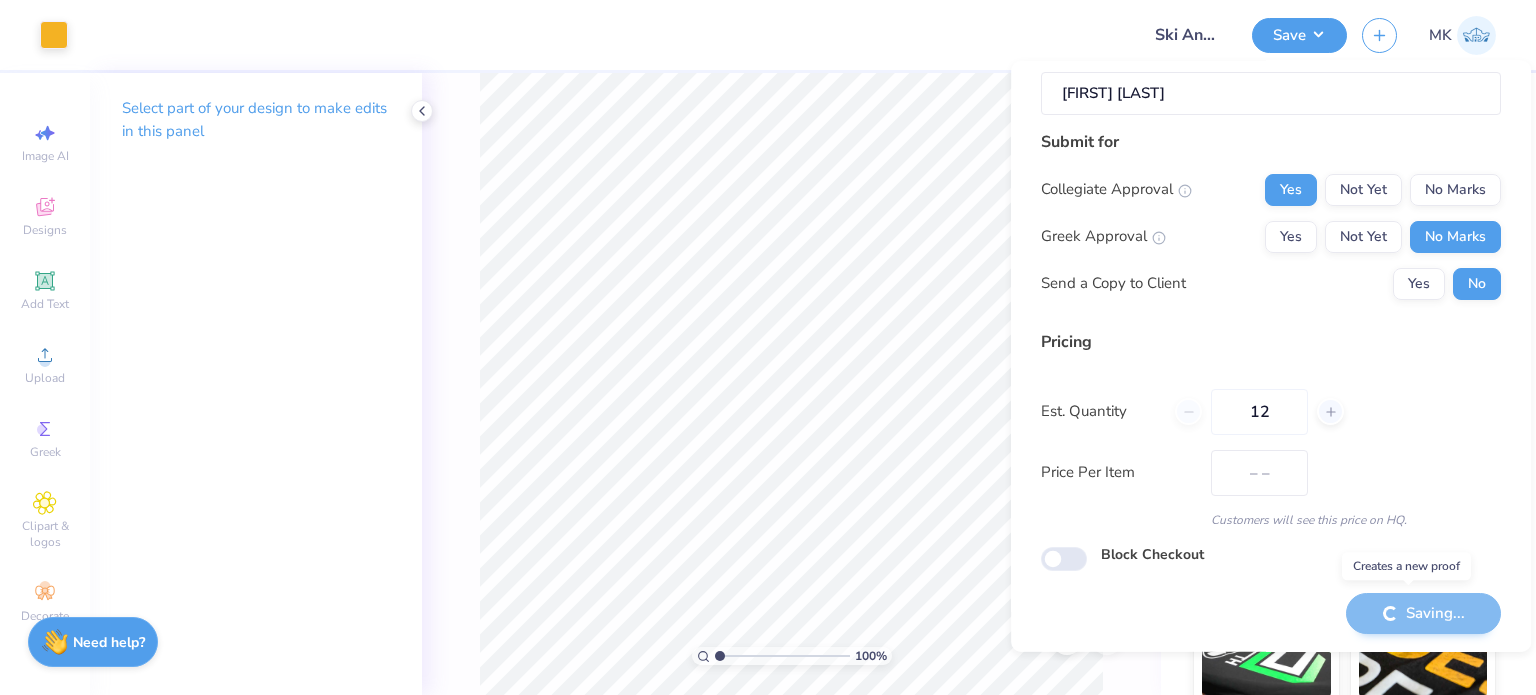 type on "$58.49" 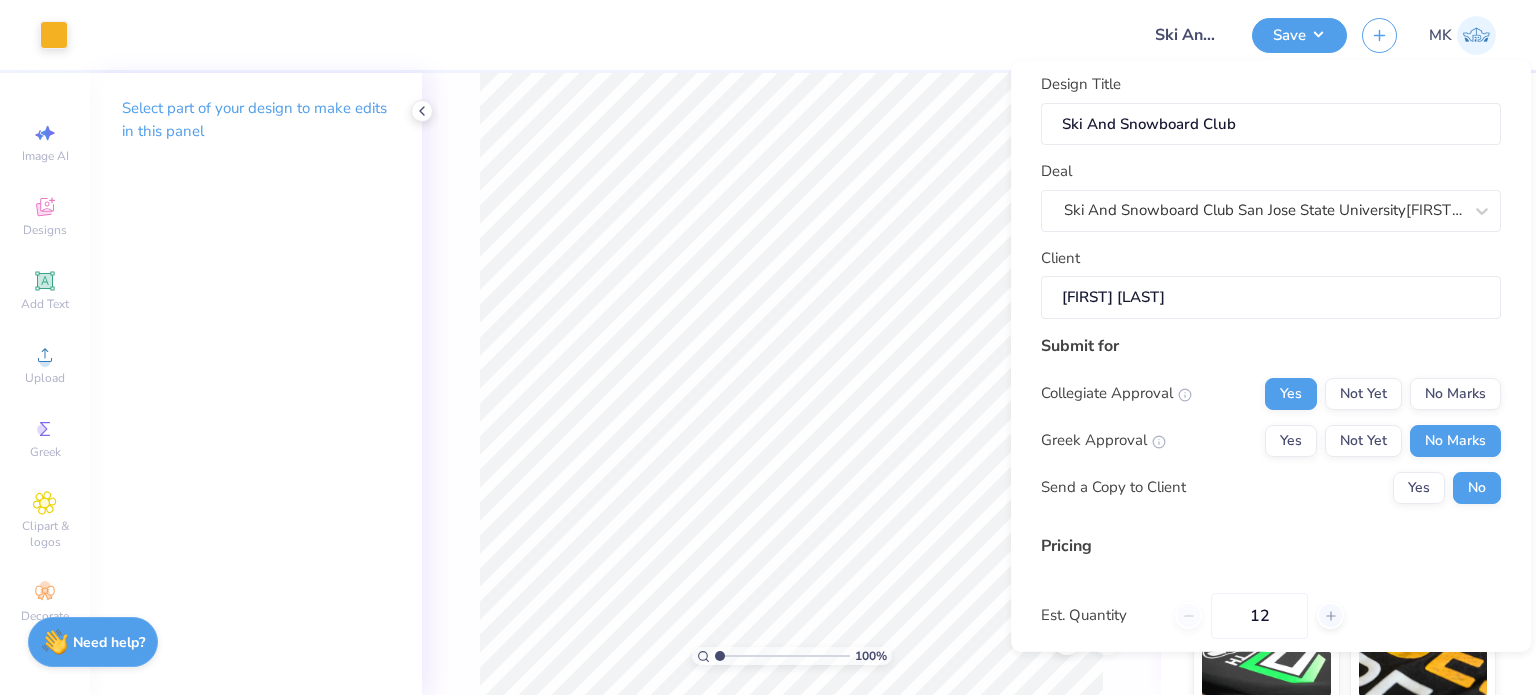 scroll, scrollTop: 0, scrollLeft: 0, axis: both 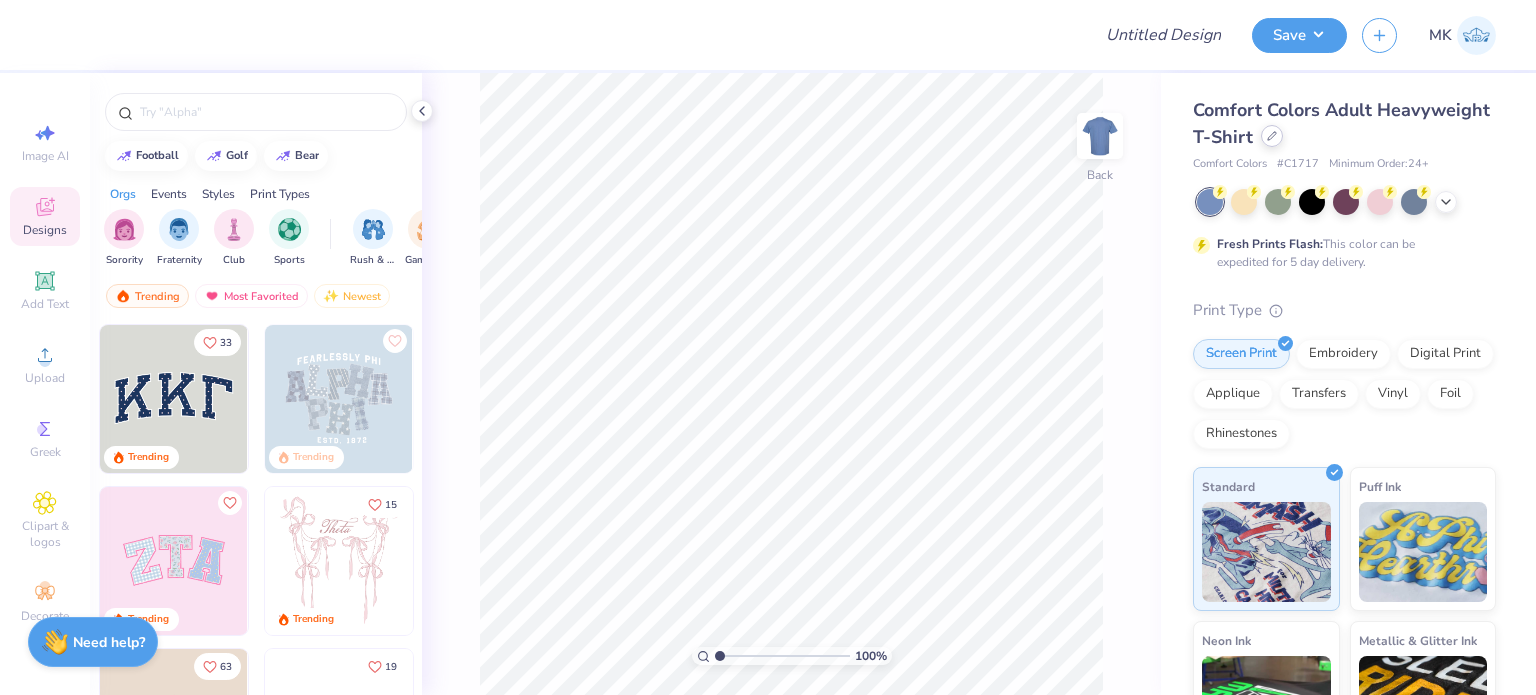 click at bounding box center (1272, 136) 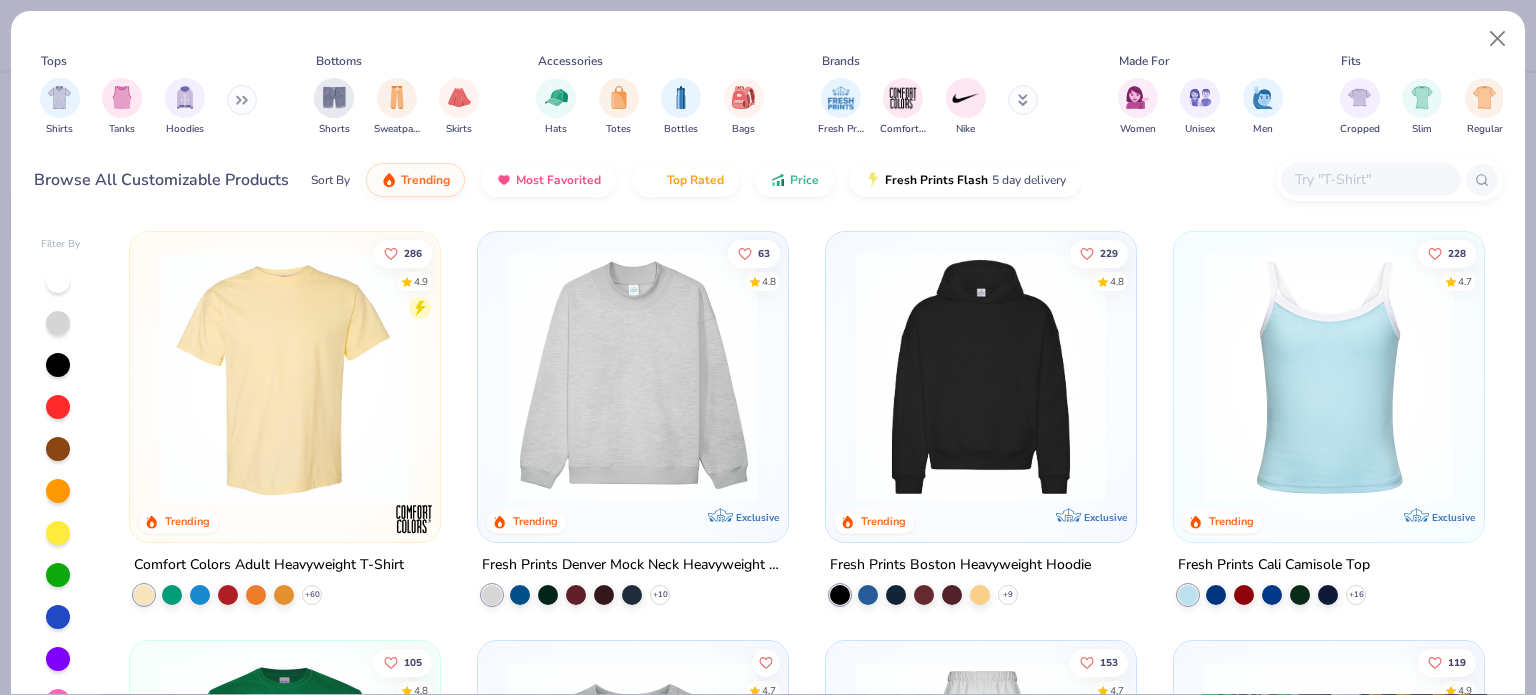 click at bounding box center (1370, 179) 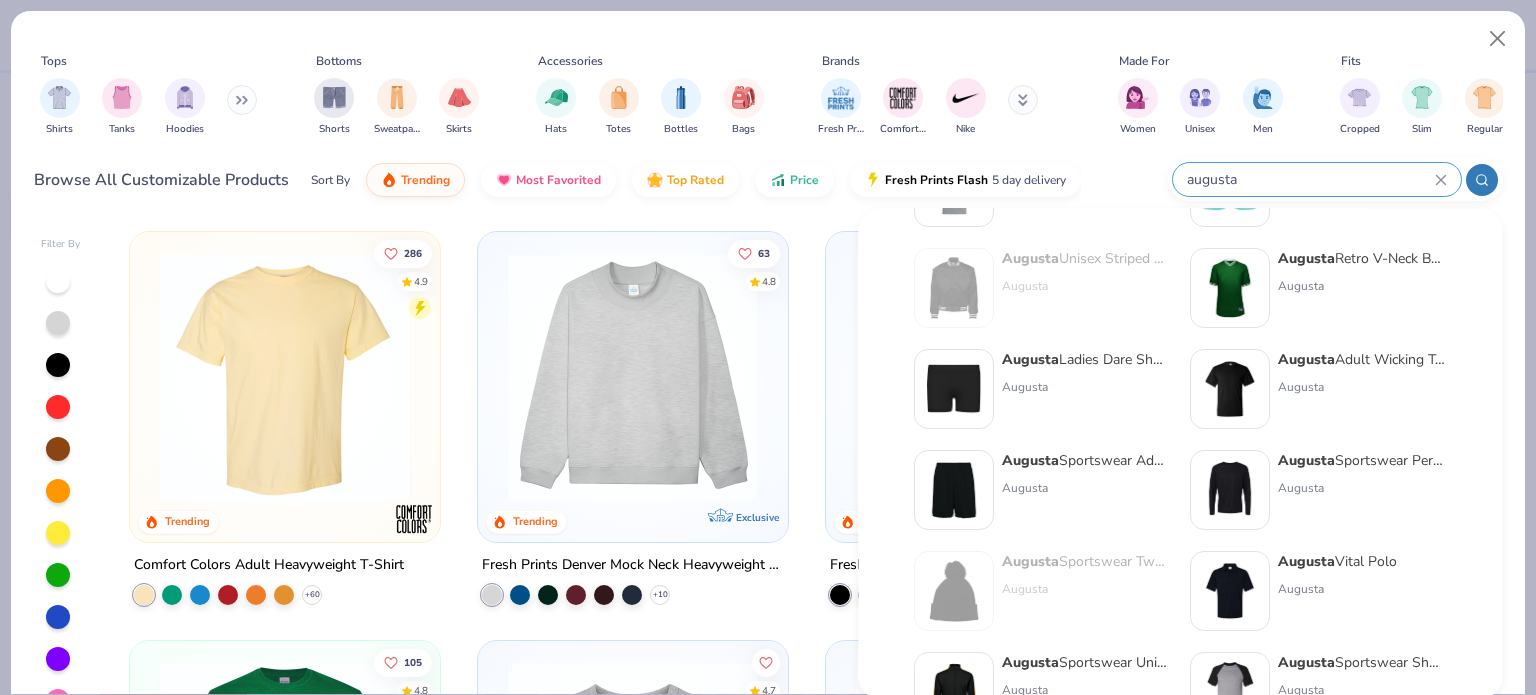 scroll, scrollTop: 120, scrollLeft: 0, axis: vertical 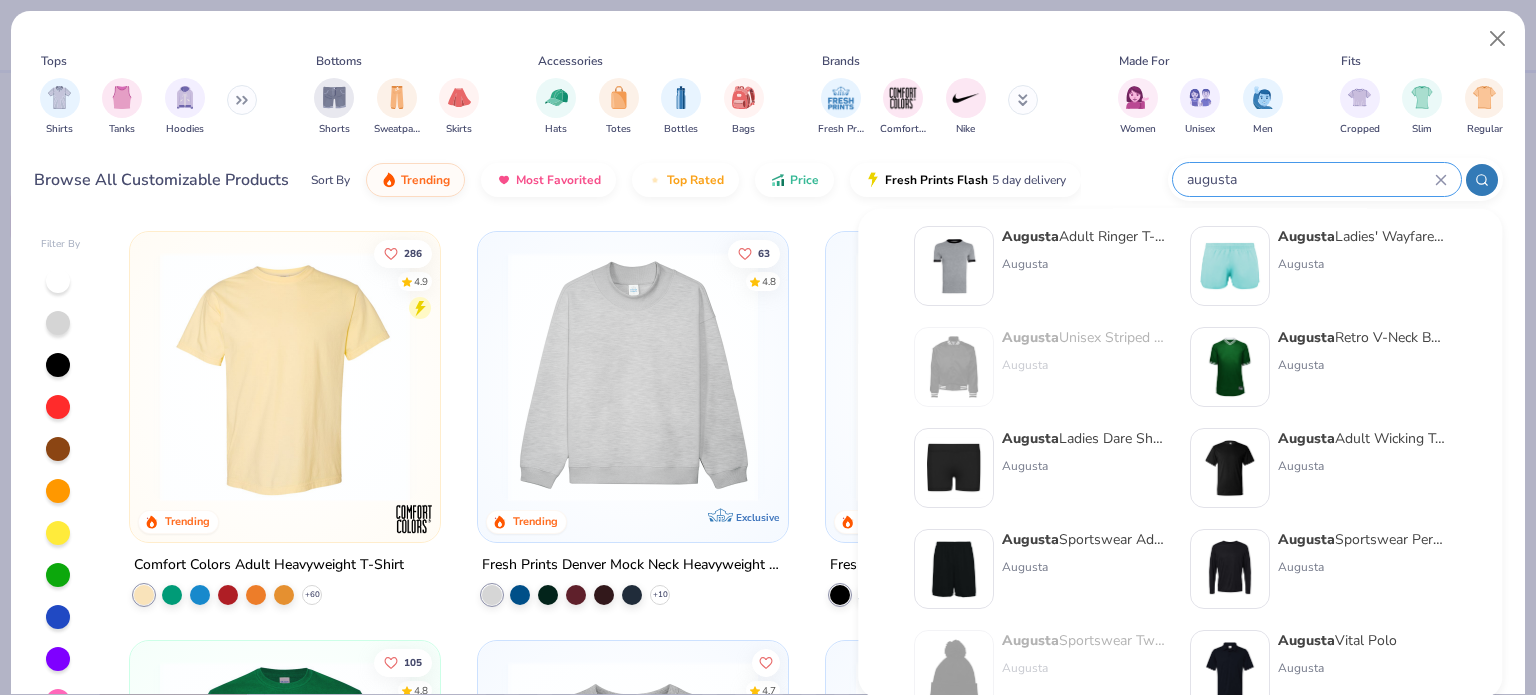 type on "augusta" 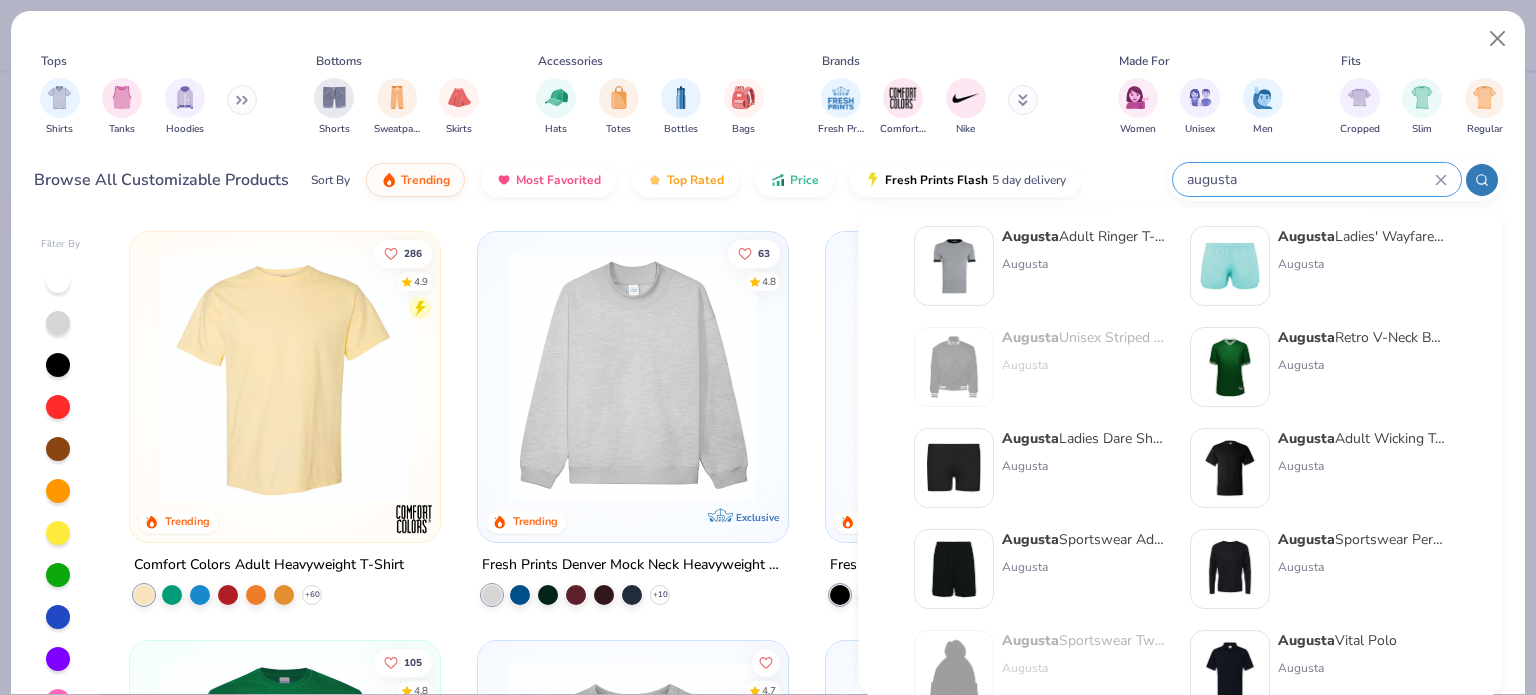 click on "Augusta  Retro V-Neck Baseball Jersey Augusta" at bounding box center (1362, 367) 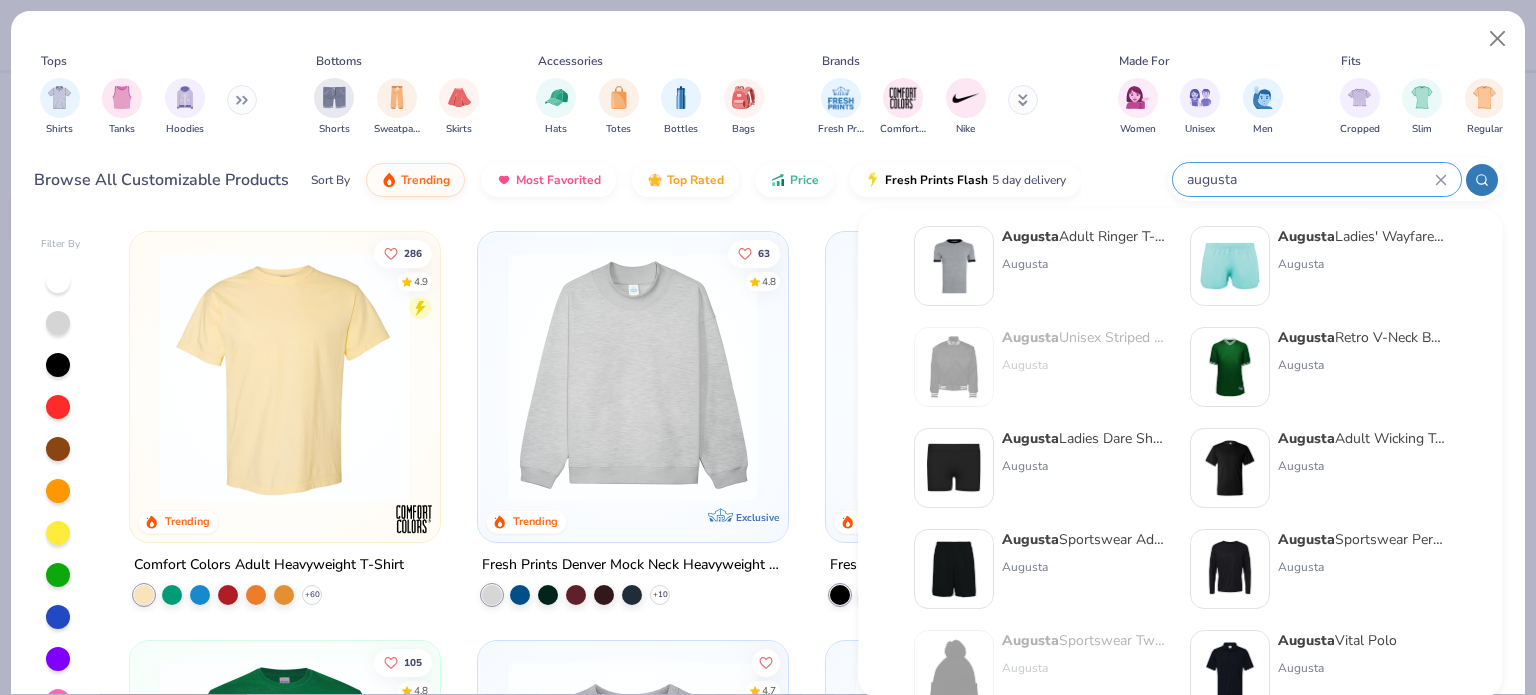 type 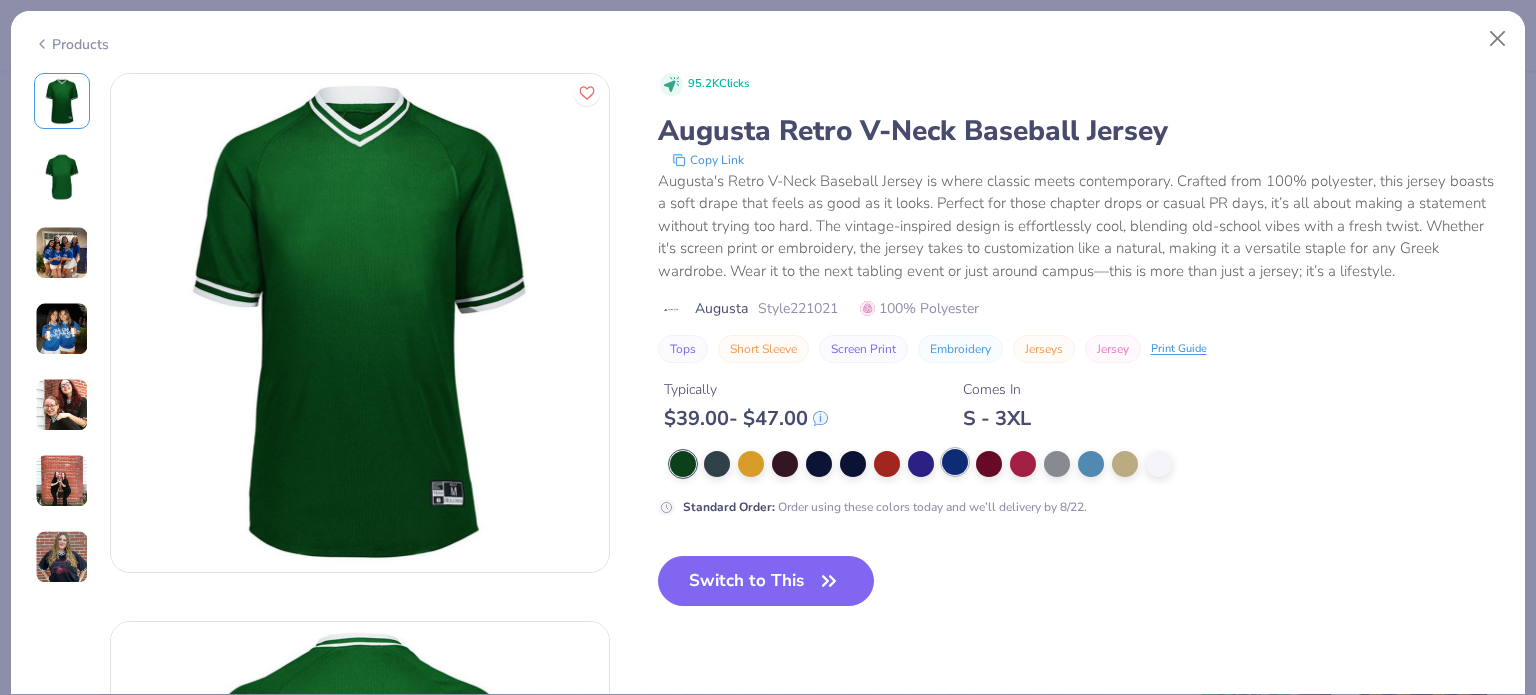 click at bounding box center [955, 462] 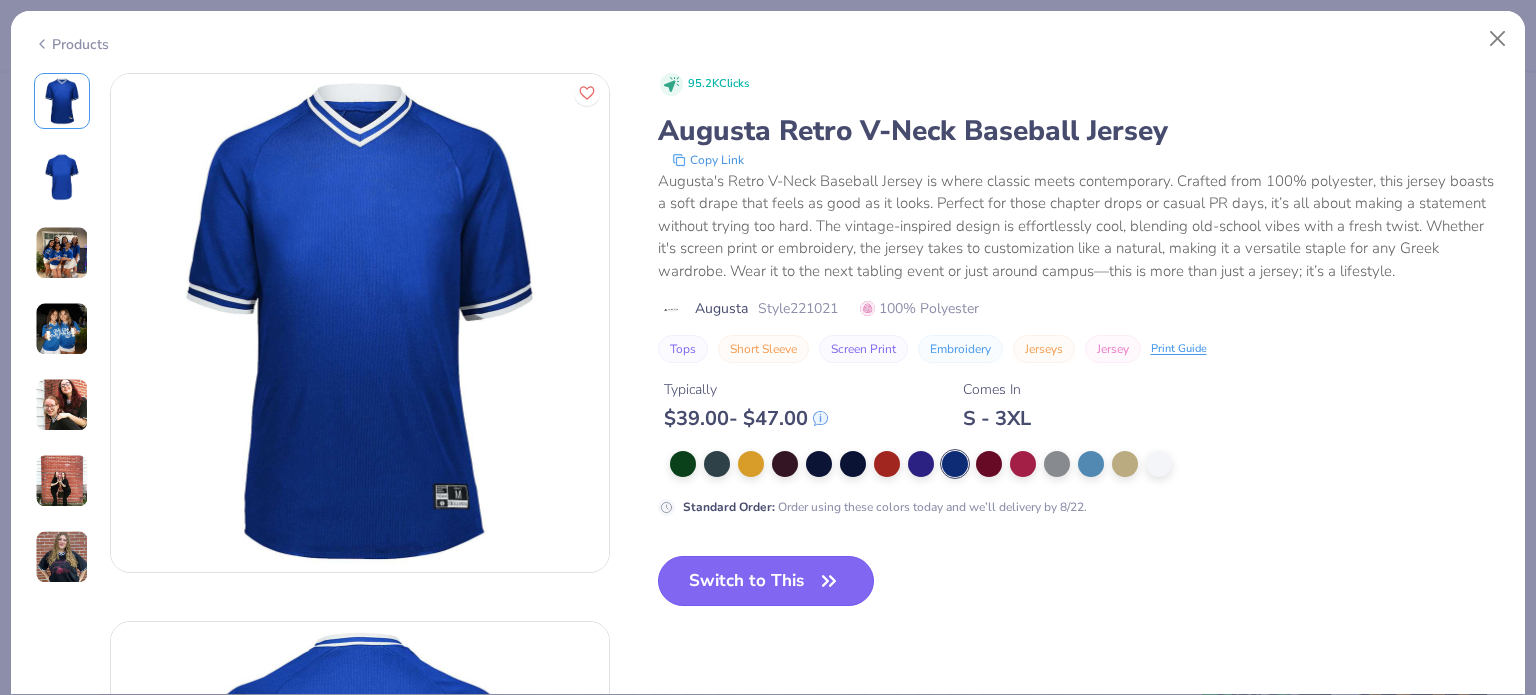 click on "Switch to This" at bounding box center (766, 581) 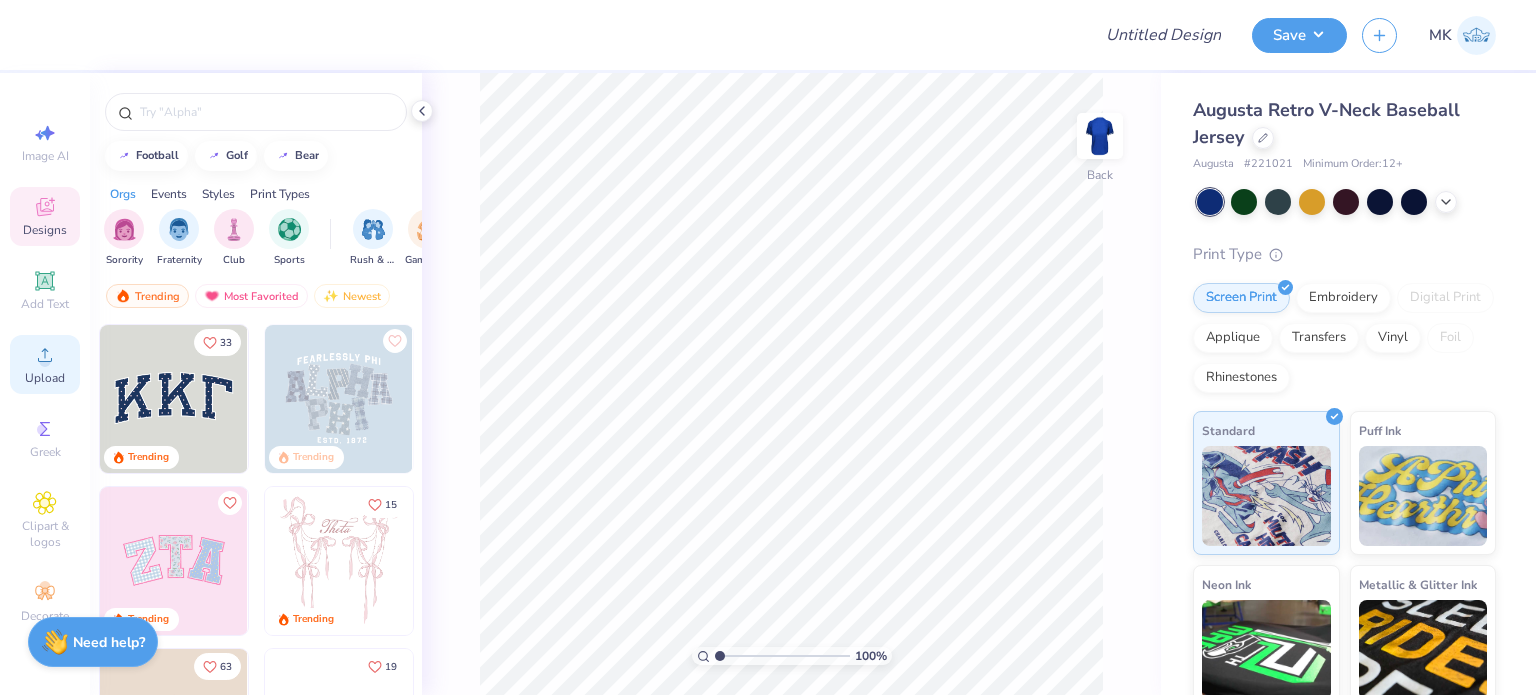 click on "Upload" at bounding box center (45, 378) 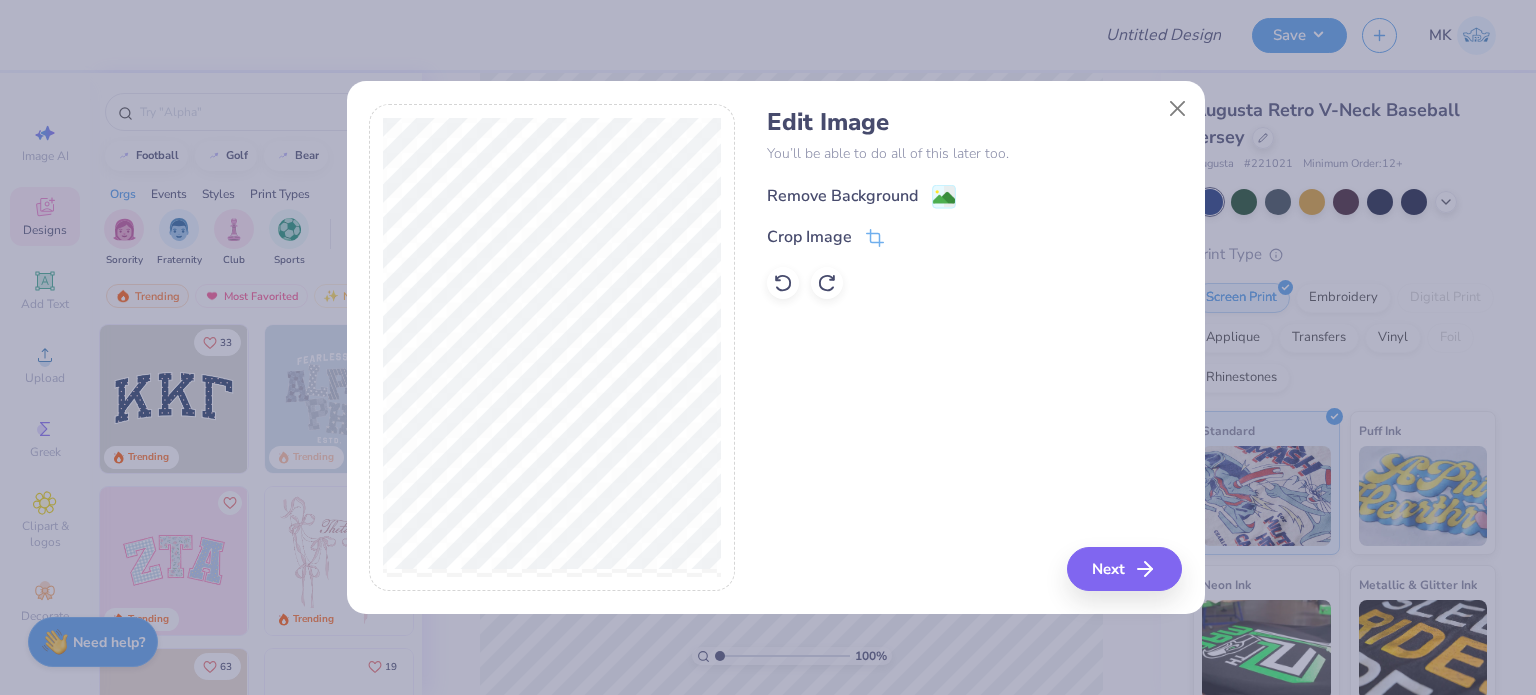 click 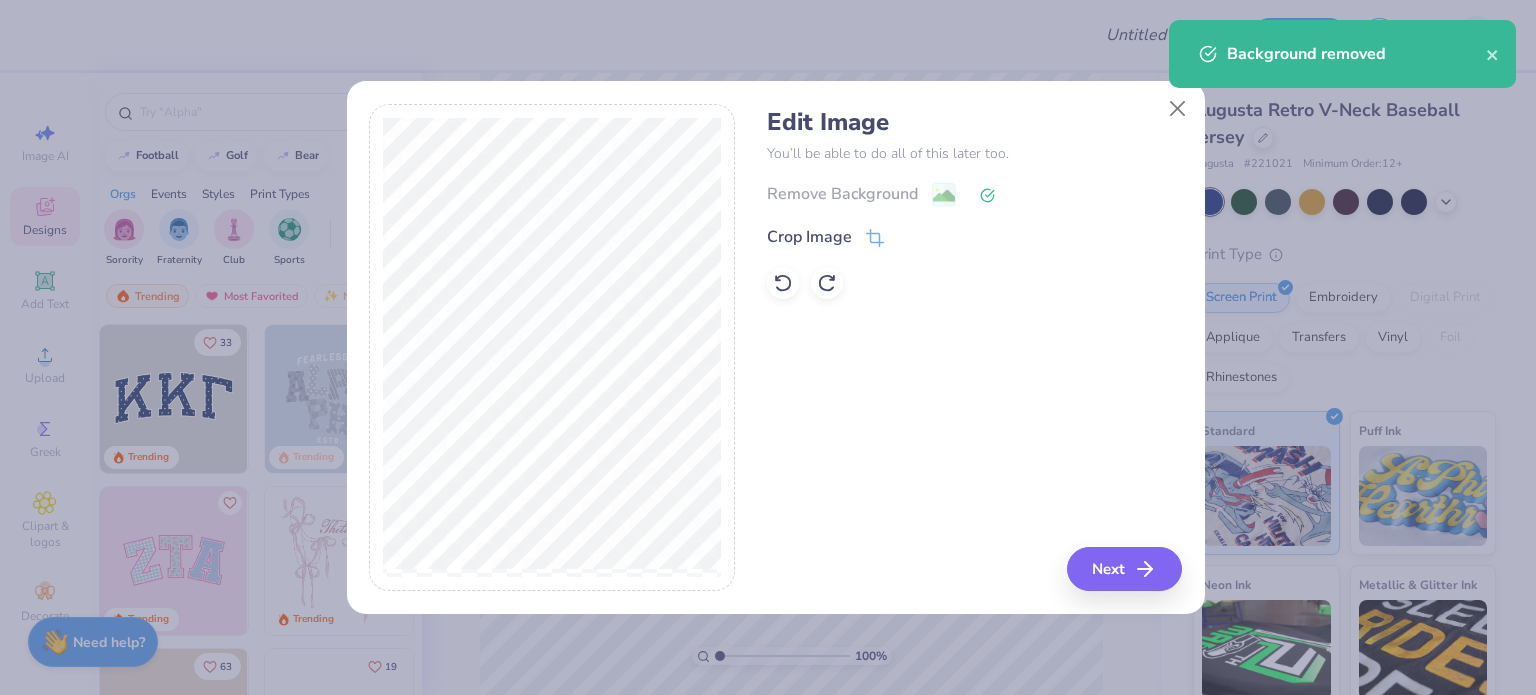 click on "Background removed" at bounding box center [1342, 61] 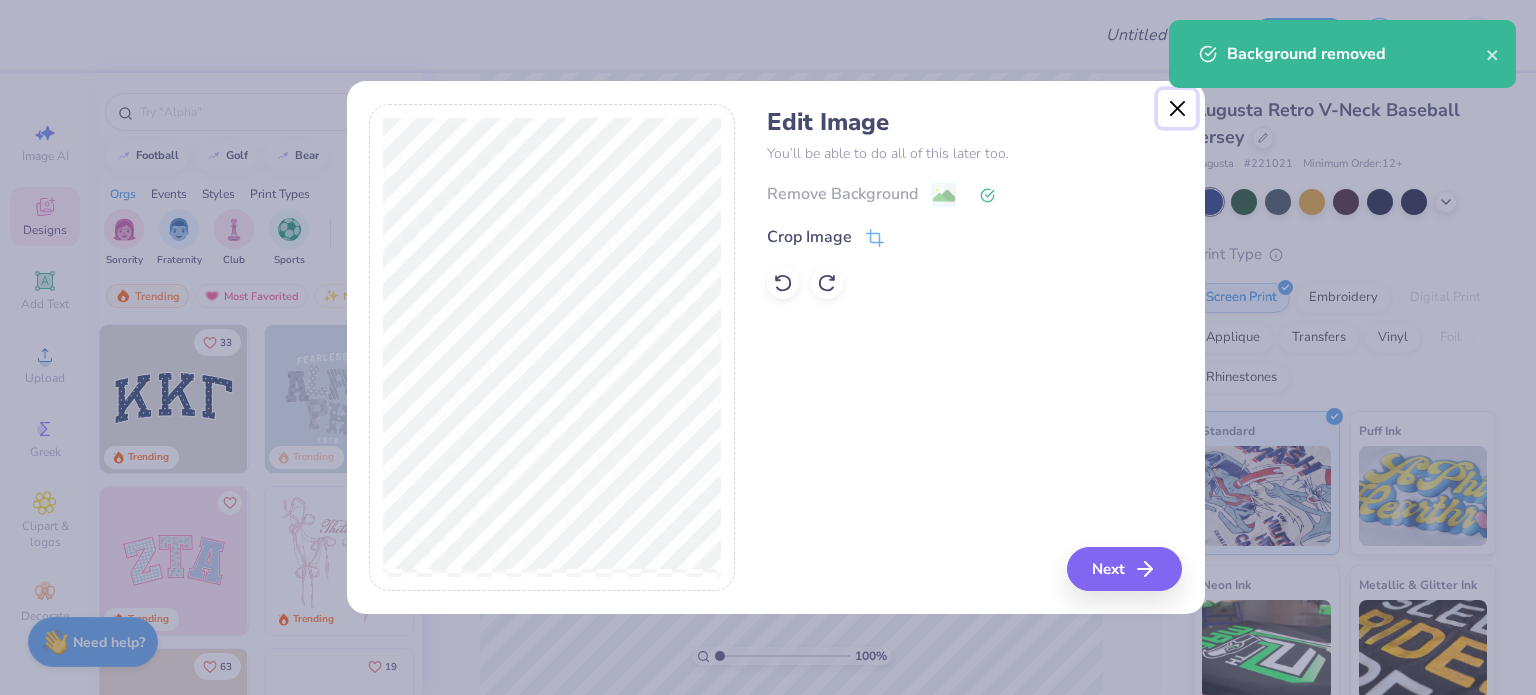 click at bounding box center (1177, 109) 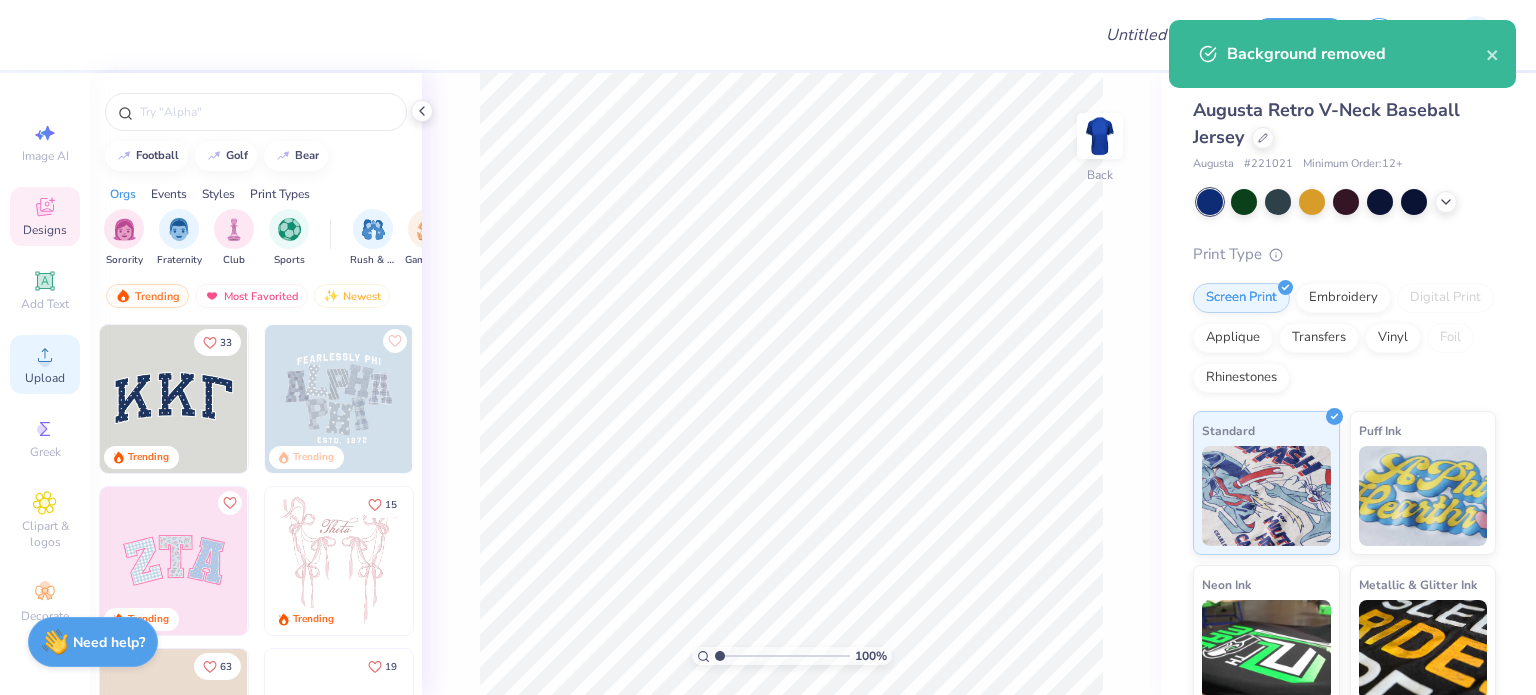 click 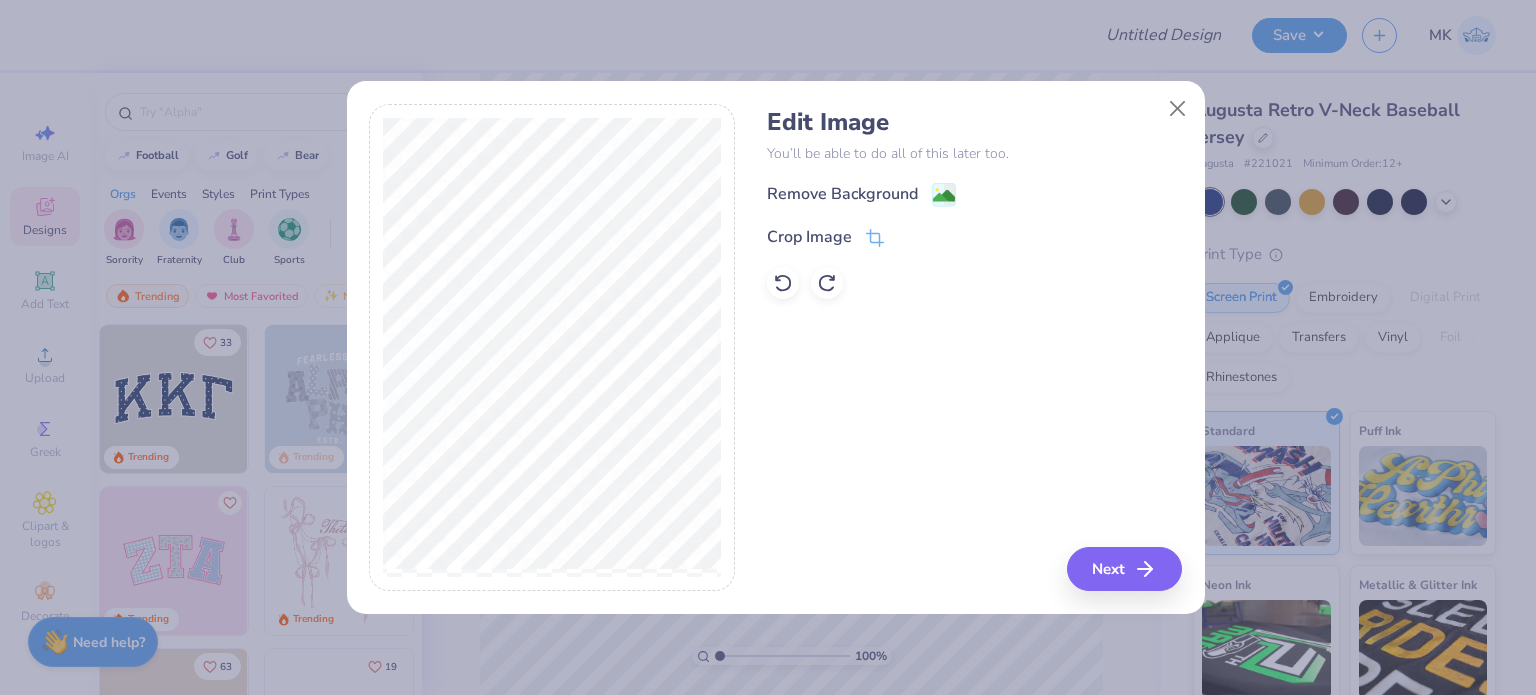 click on "Remove Background" at bounding box center [974, 194] 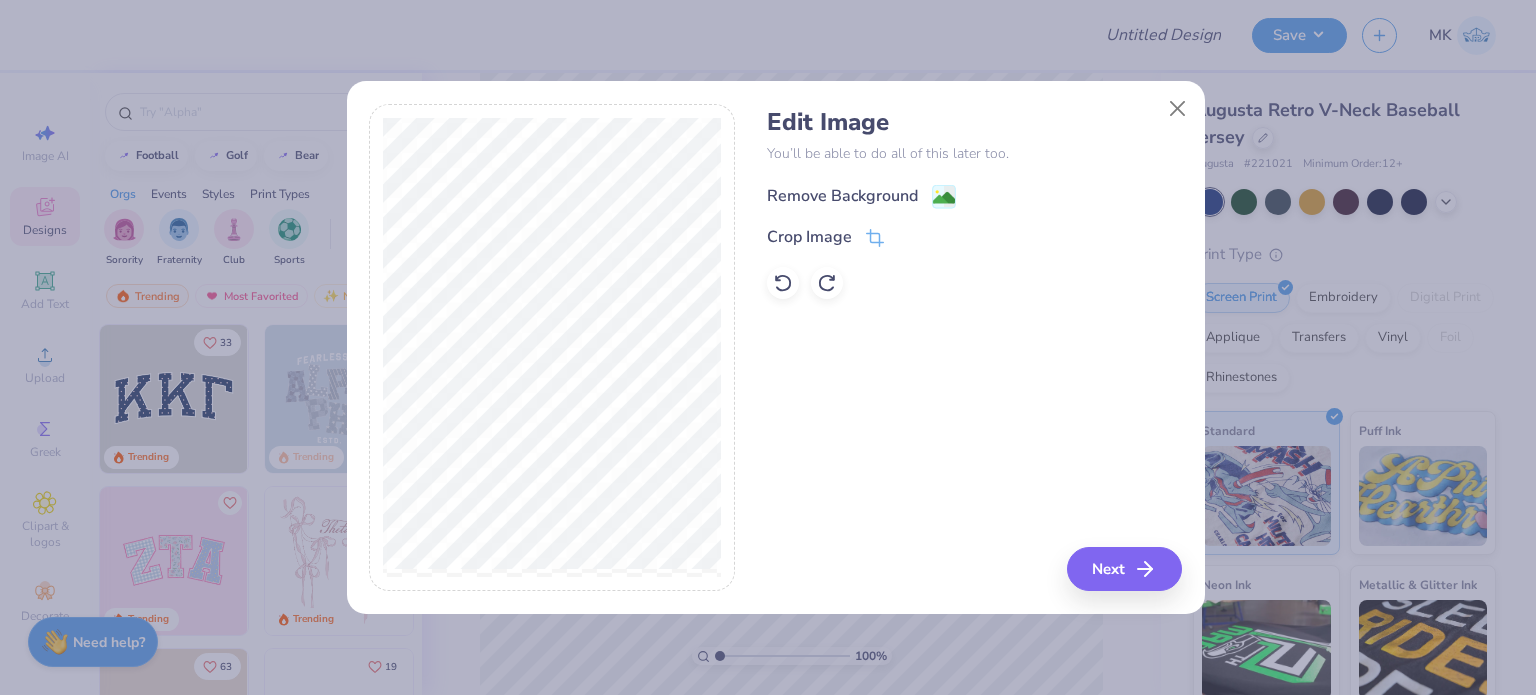 click 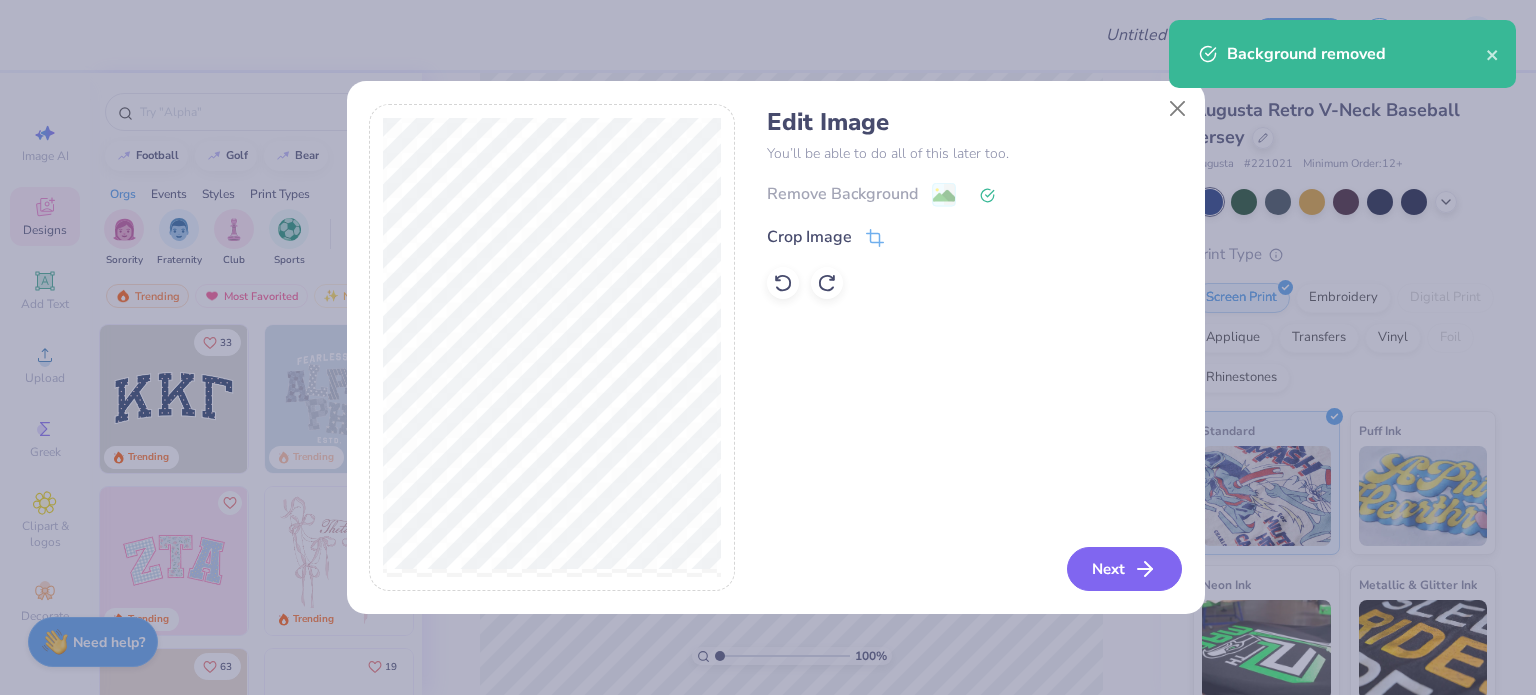 click on "Next" at bounding box center [1124, 569] 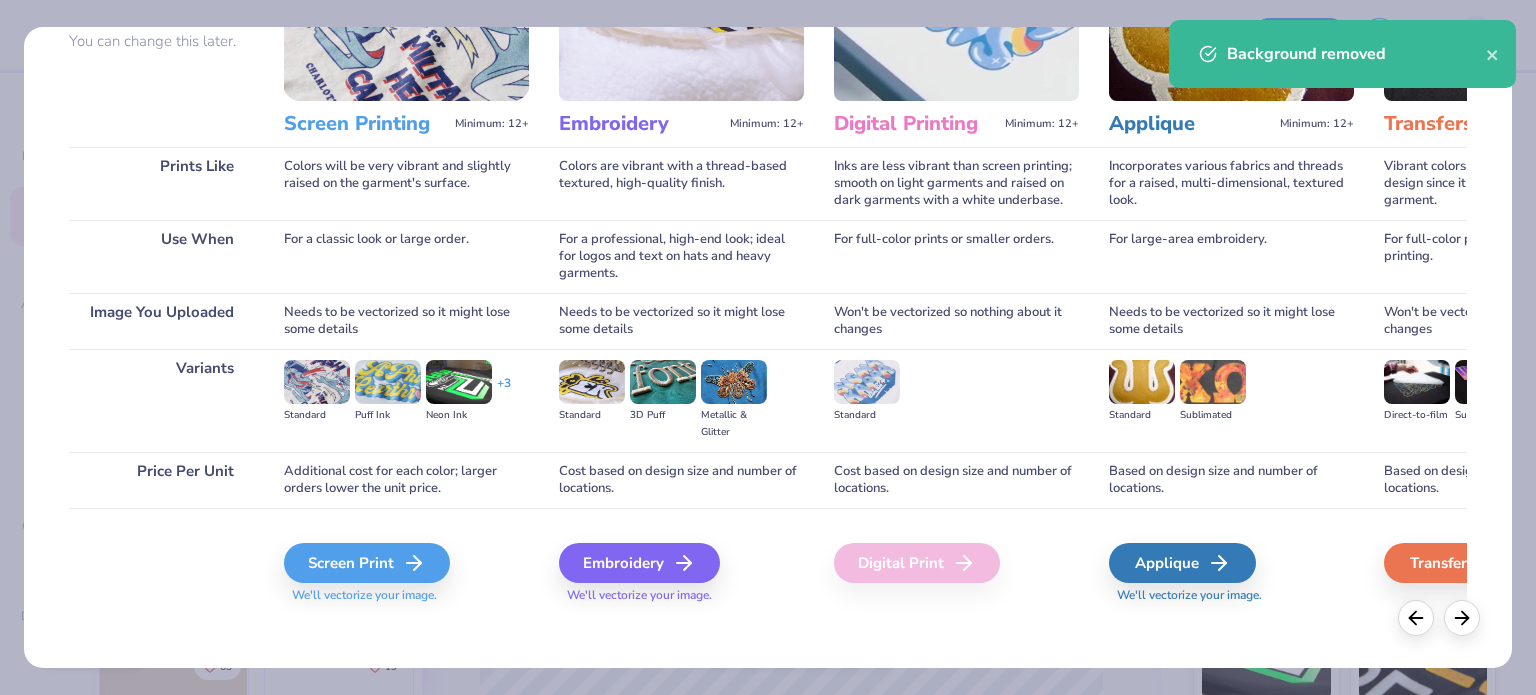 scroll, scrollTop: 201, scrollLeft: 0, axis: vertical 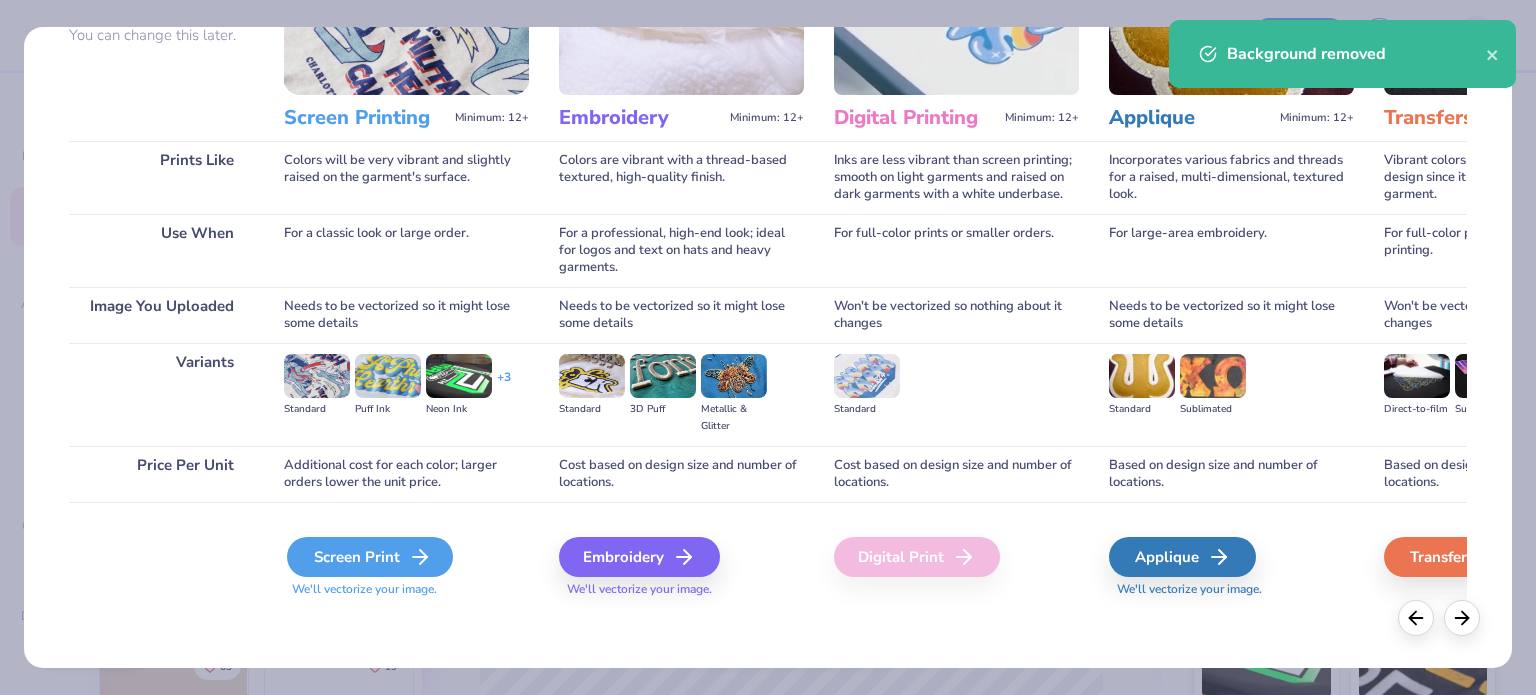 click on "Screen Print" at bounding box center [370, 557] 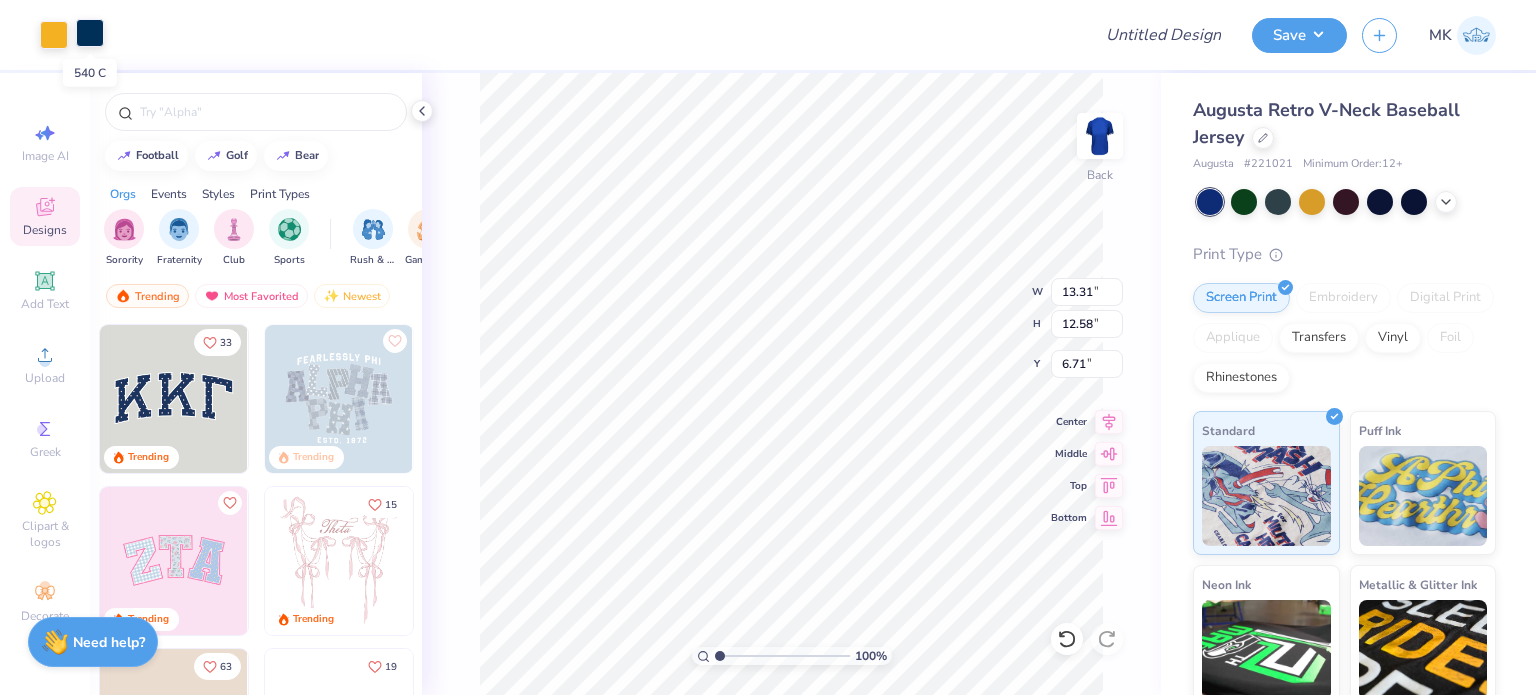 drag, startPoint x: 92, startPoint y: 27, endPoint x: 148, endPoint y: 65, distance: 67.6757 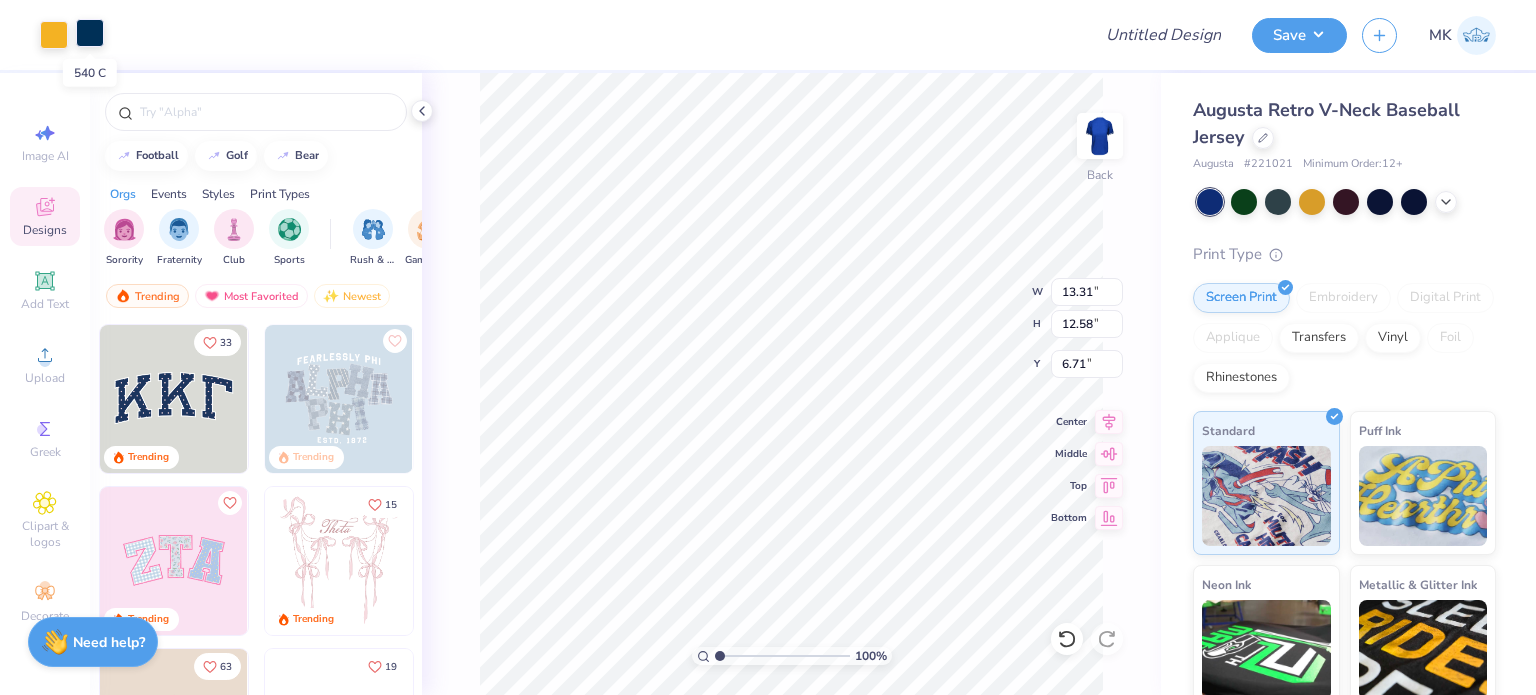 click at bounding box center (90, 33) 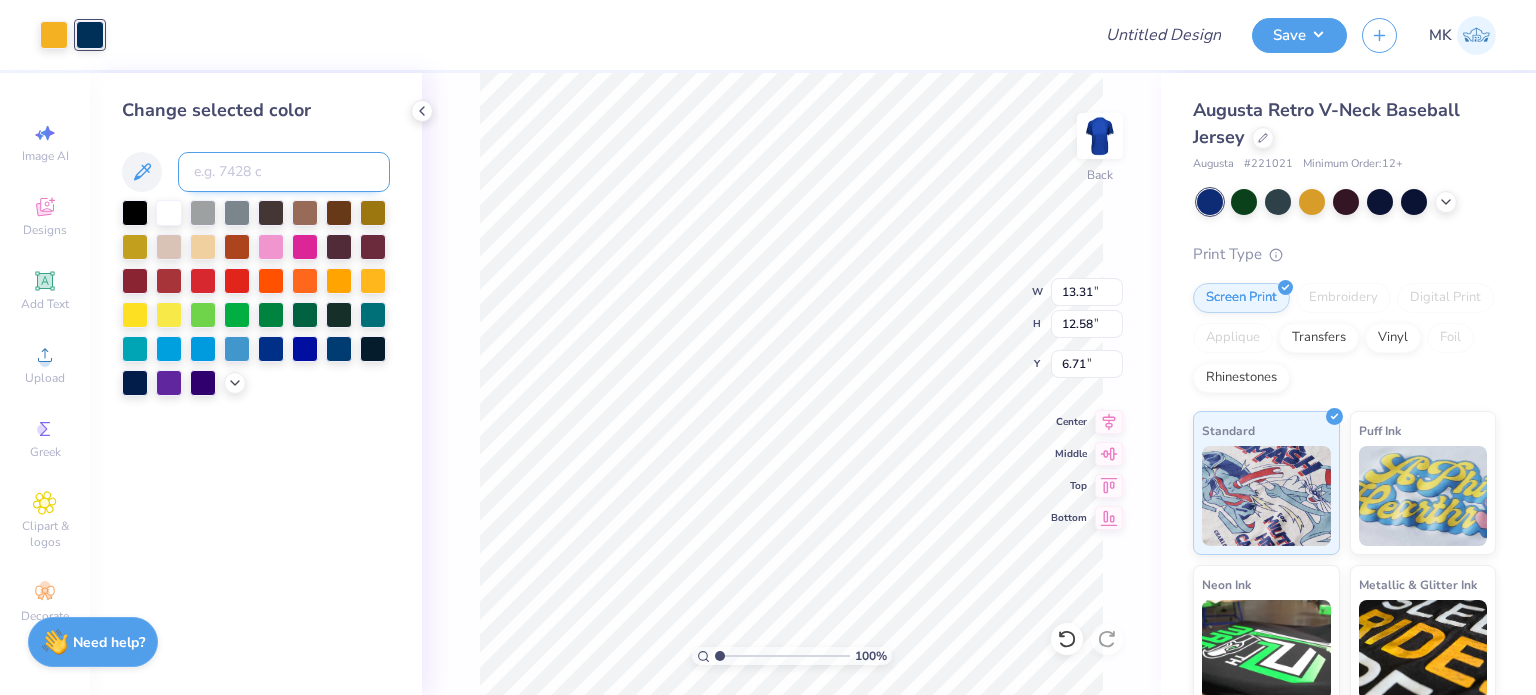 click at bounding box center [284, 172] 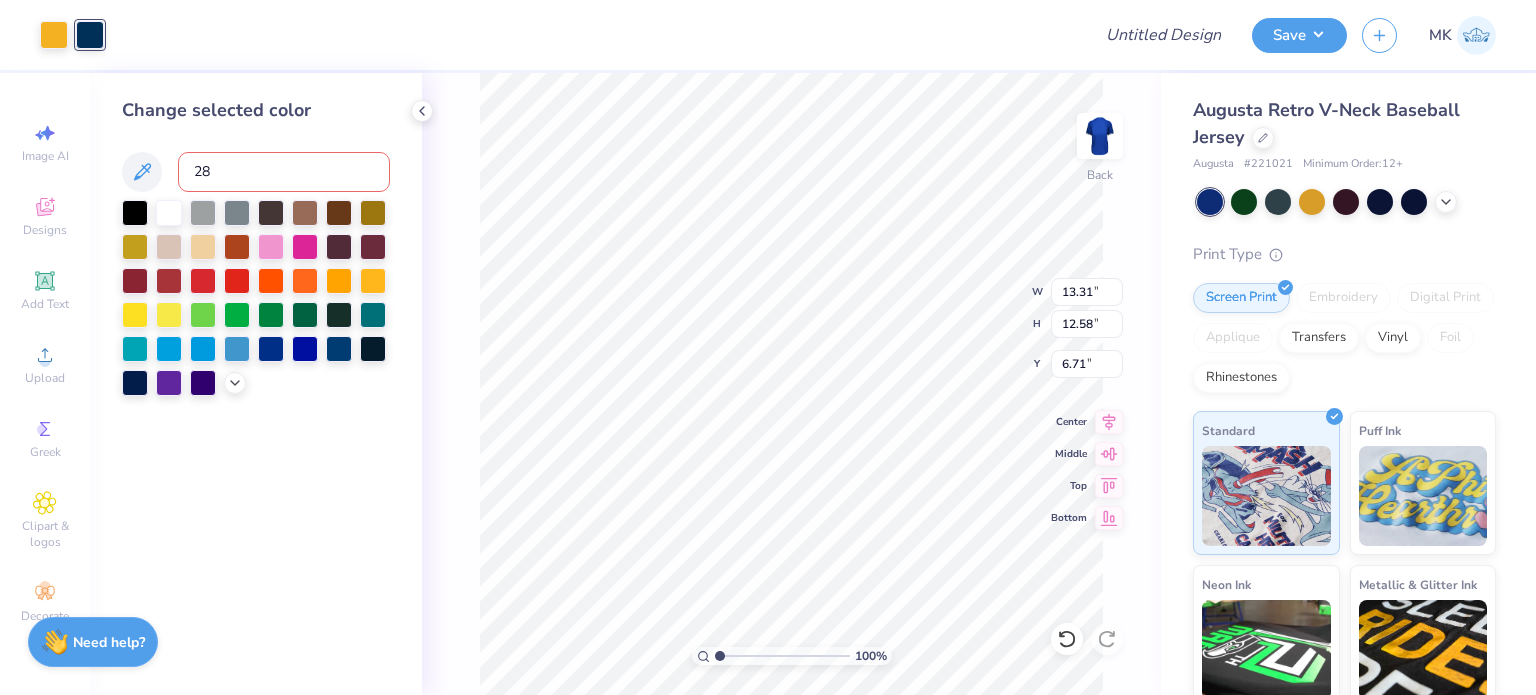 type on "286" 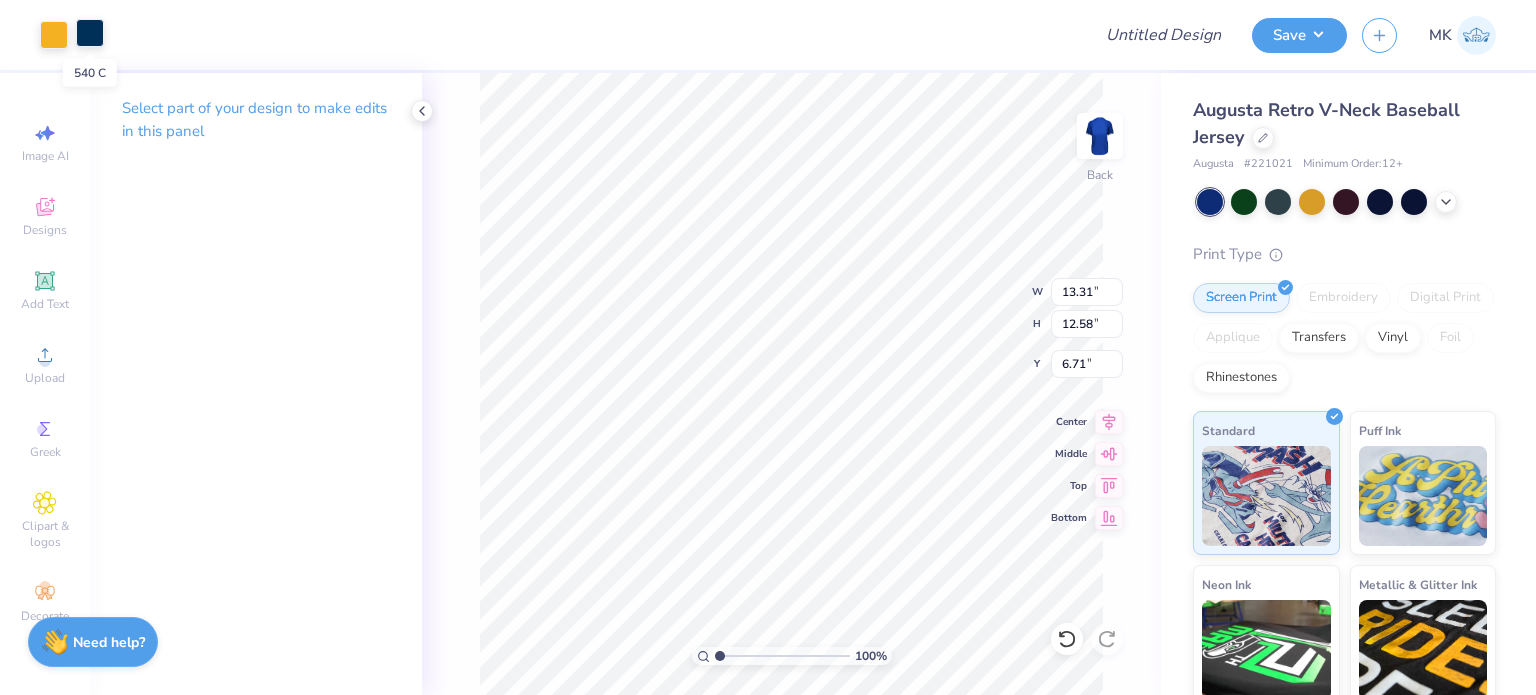 click at bounding box center (90, 33) 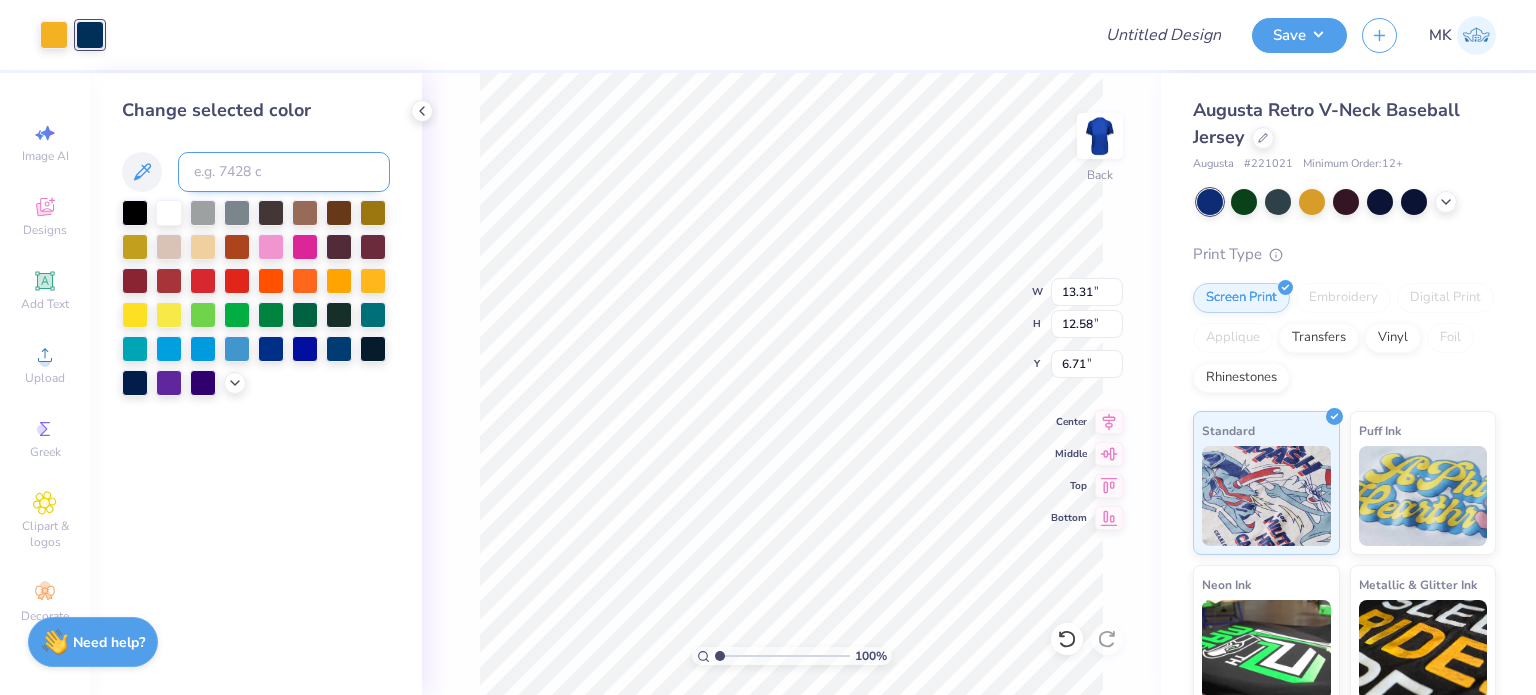 click at bounding box center (284, 172) 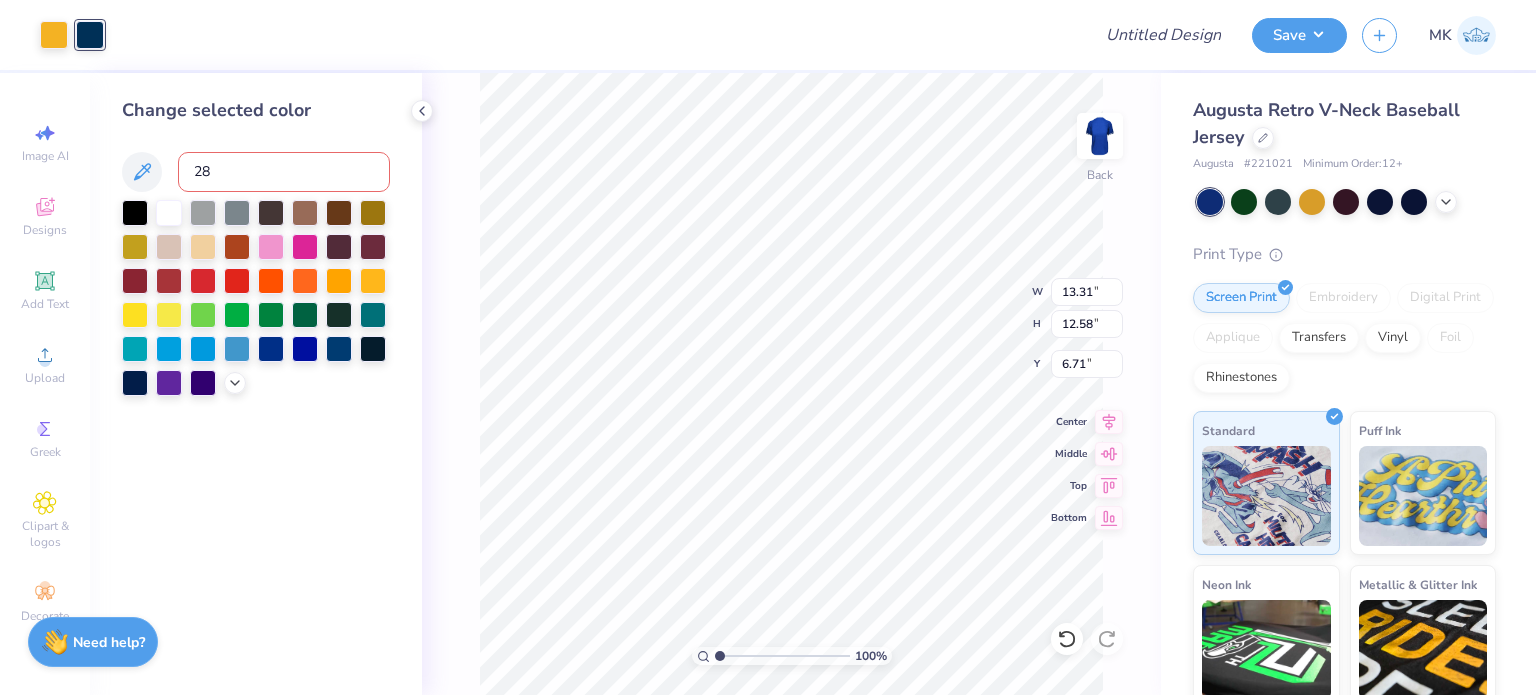 type on "286" 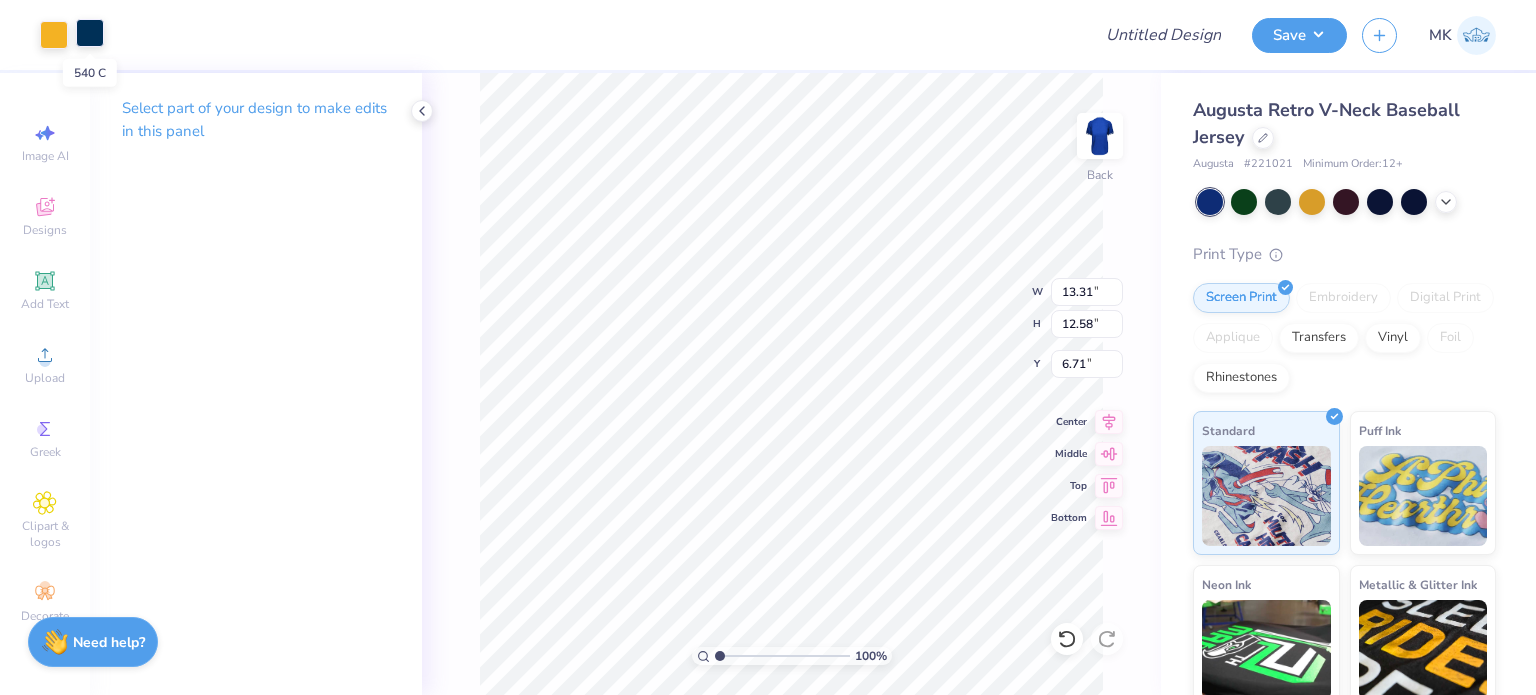 click at bounding box center (90, 33) 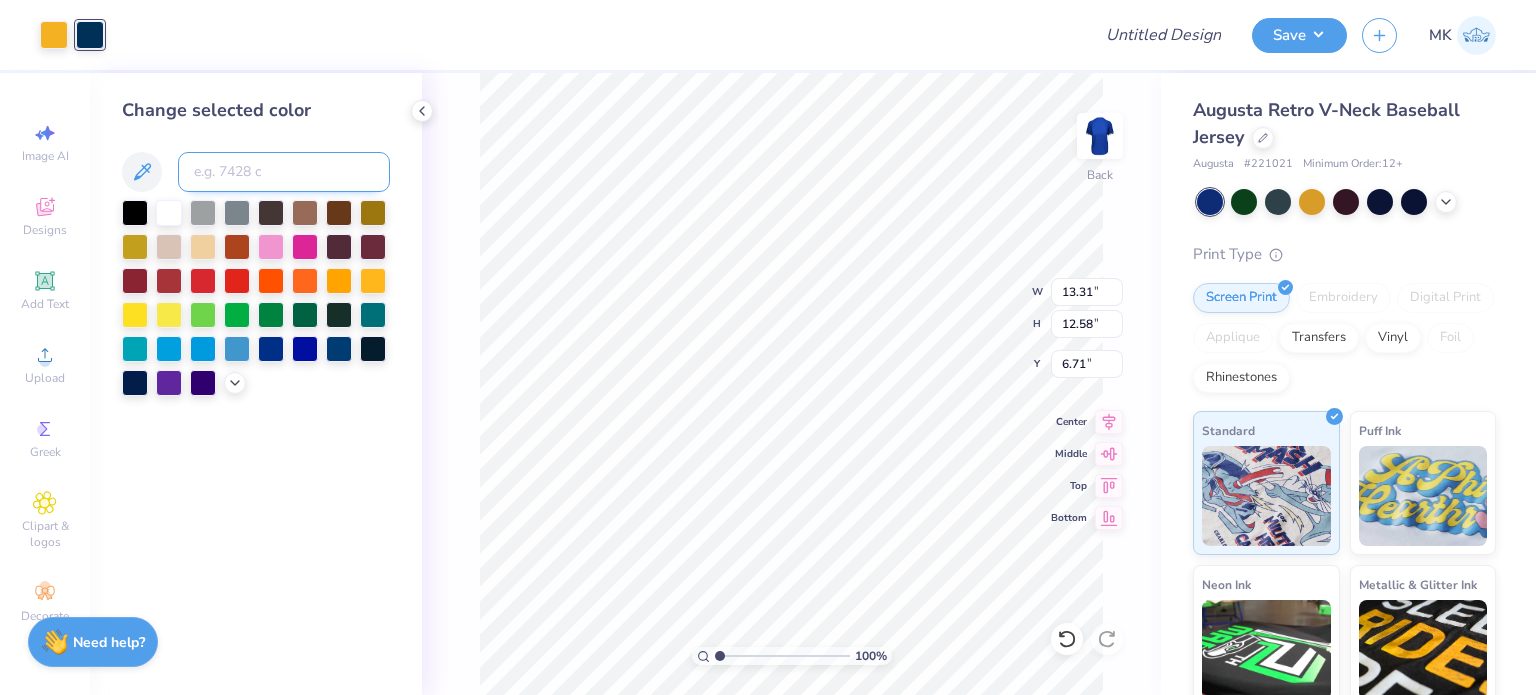 click at bounding box center (284, 172) 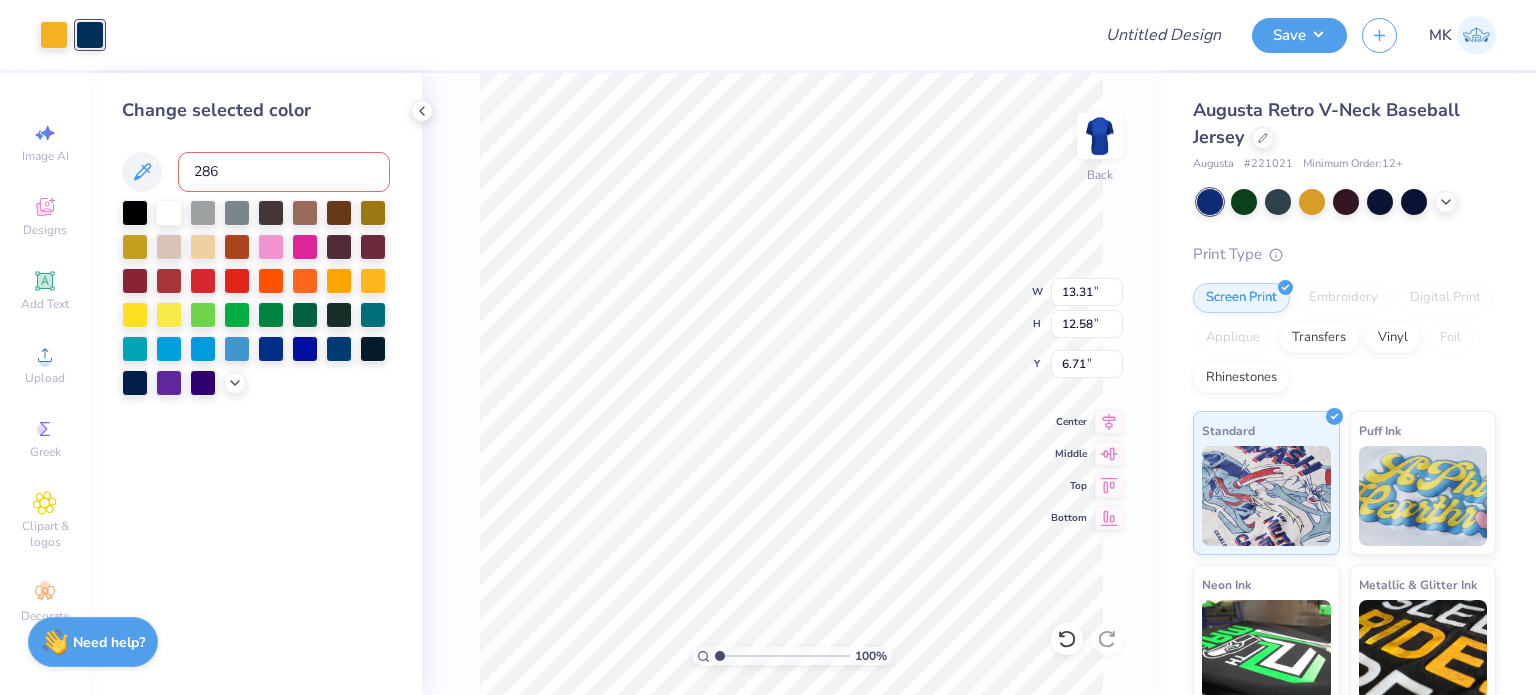 type on "286" 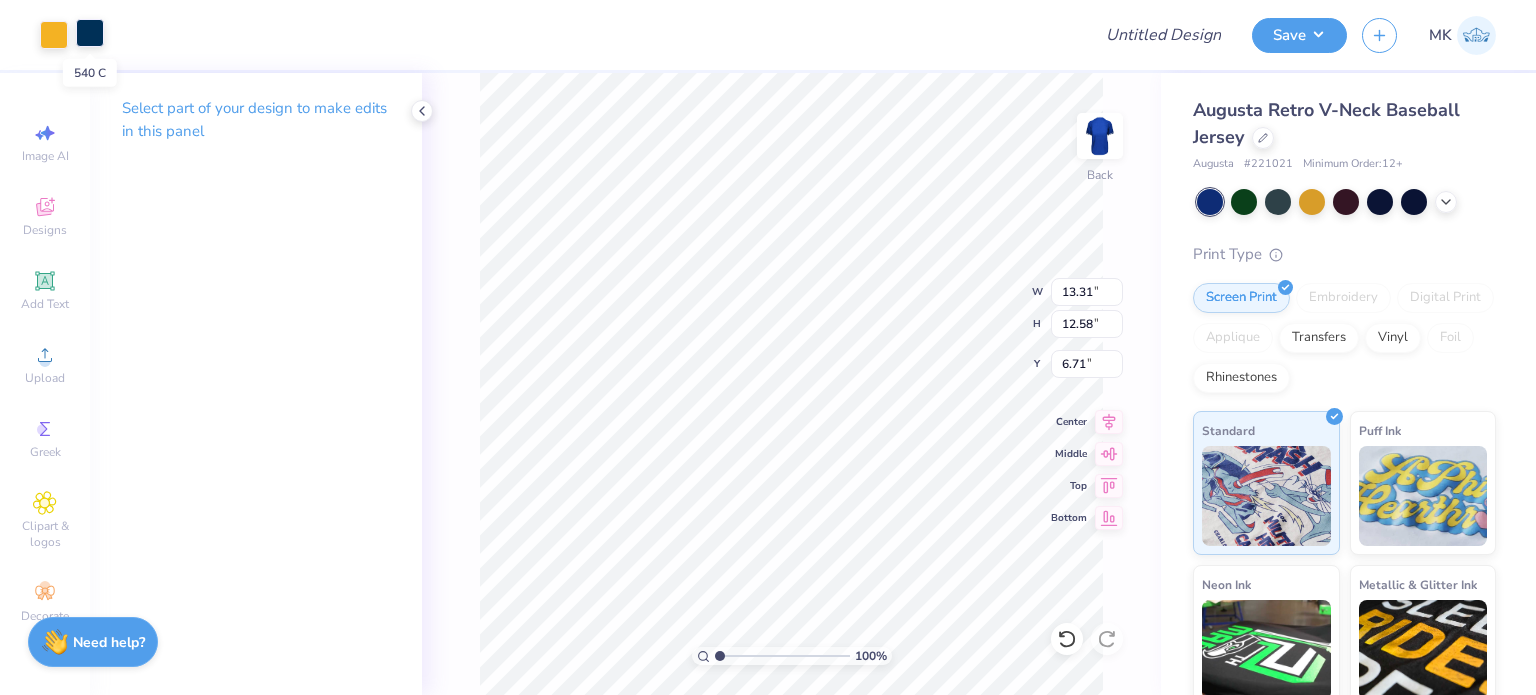 click at bounding box center (90, 33) 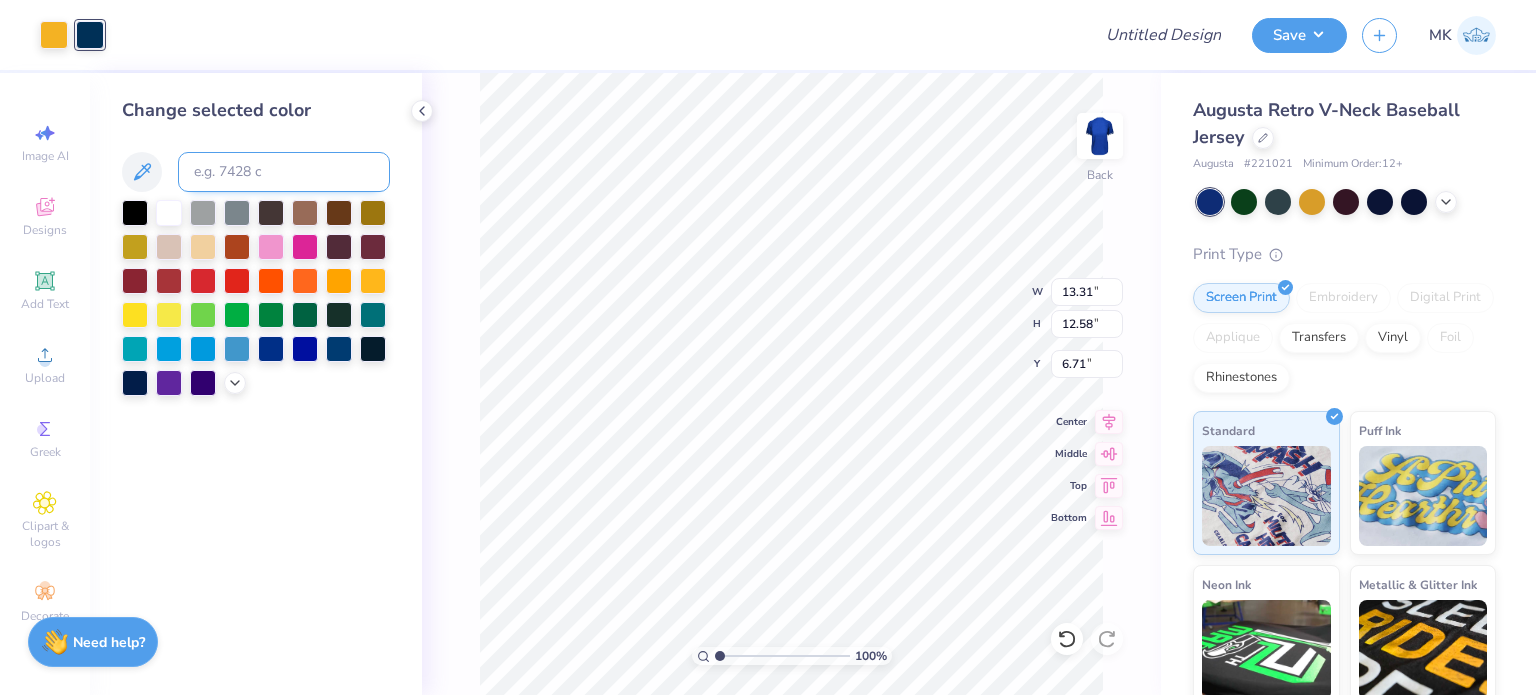 type on "3.12" 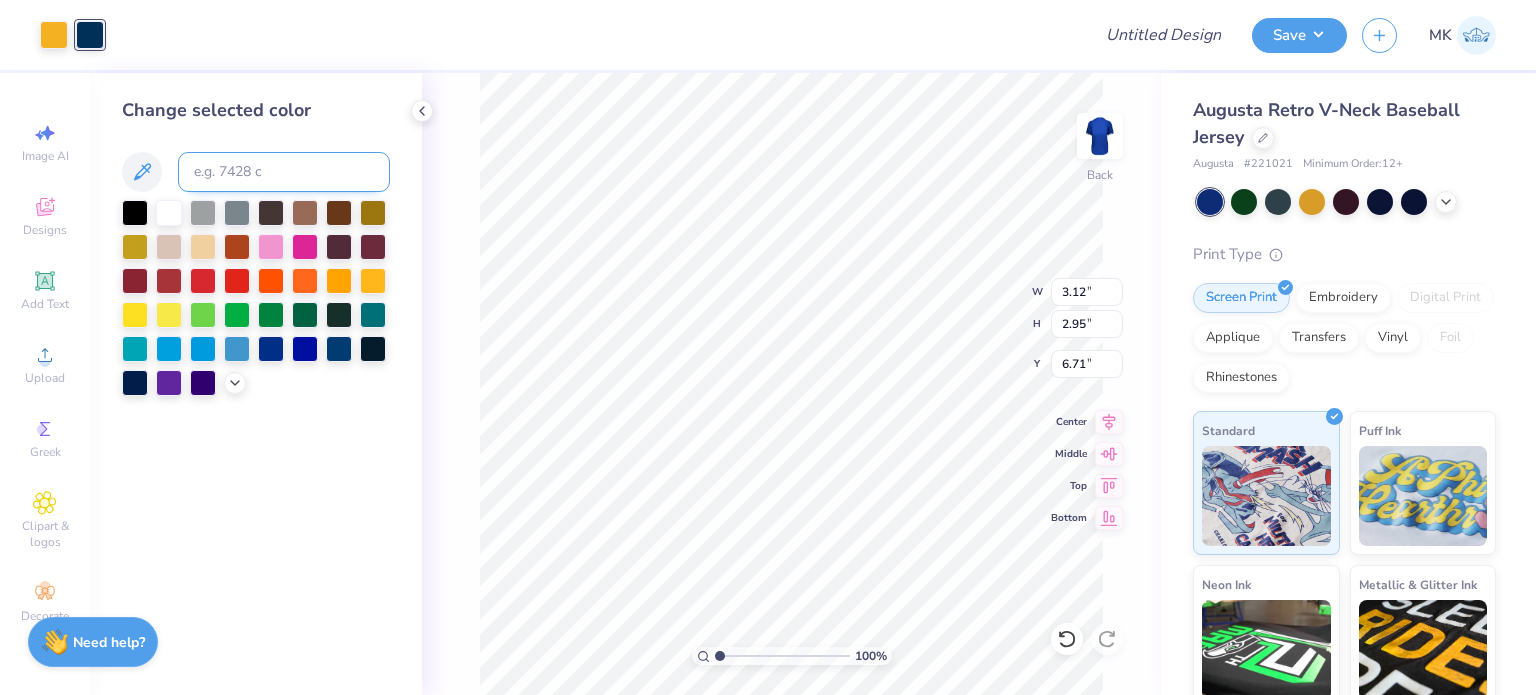 type on "3.46" 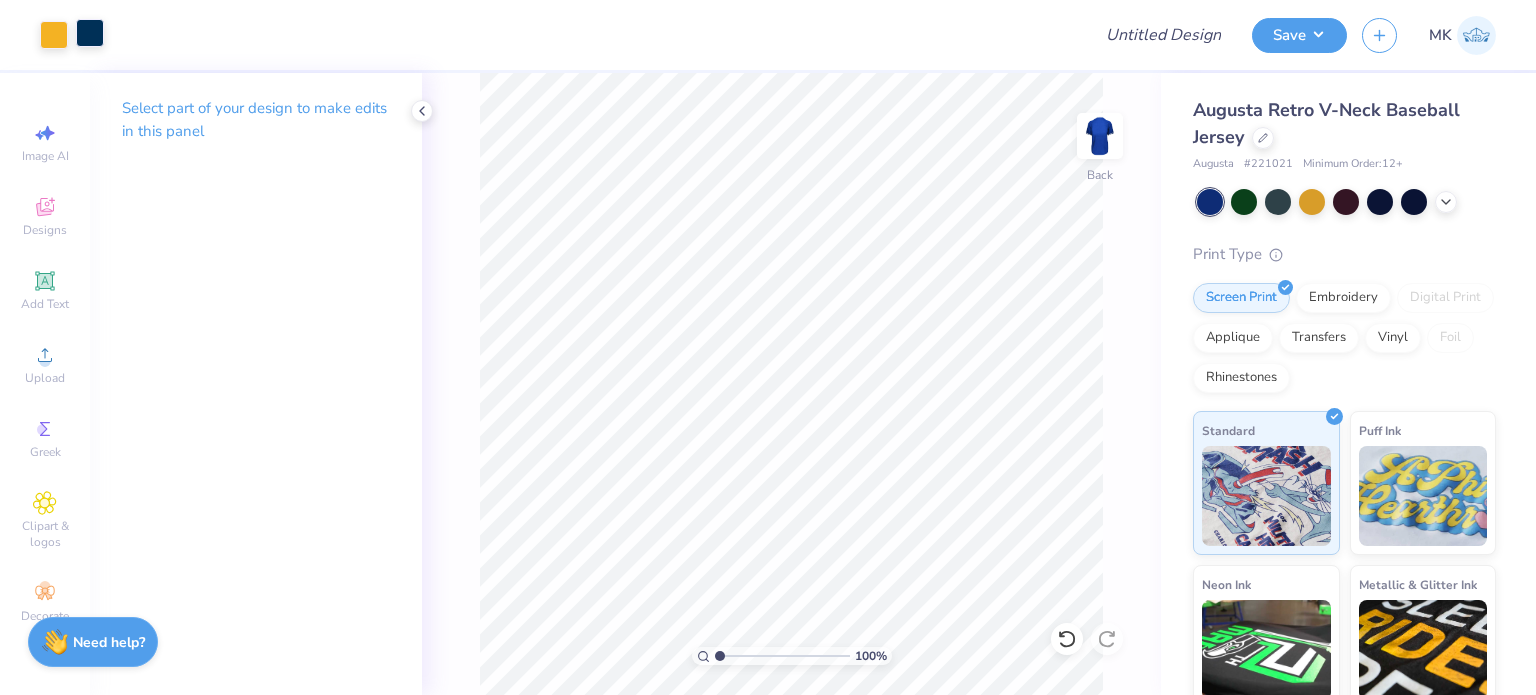 click at bounding box center (90, 33) 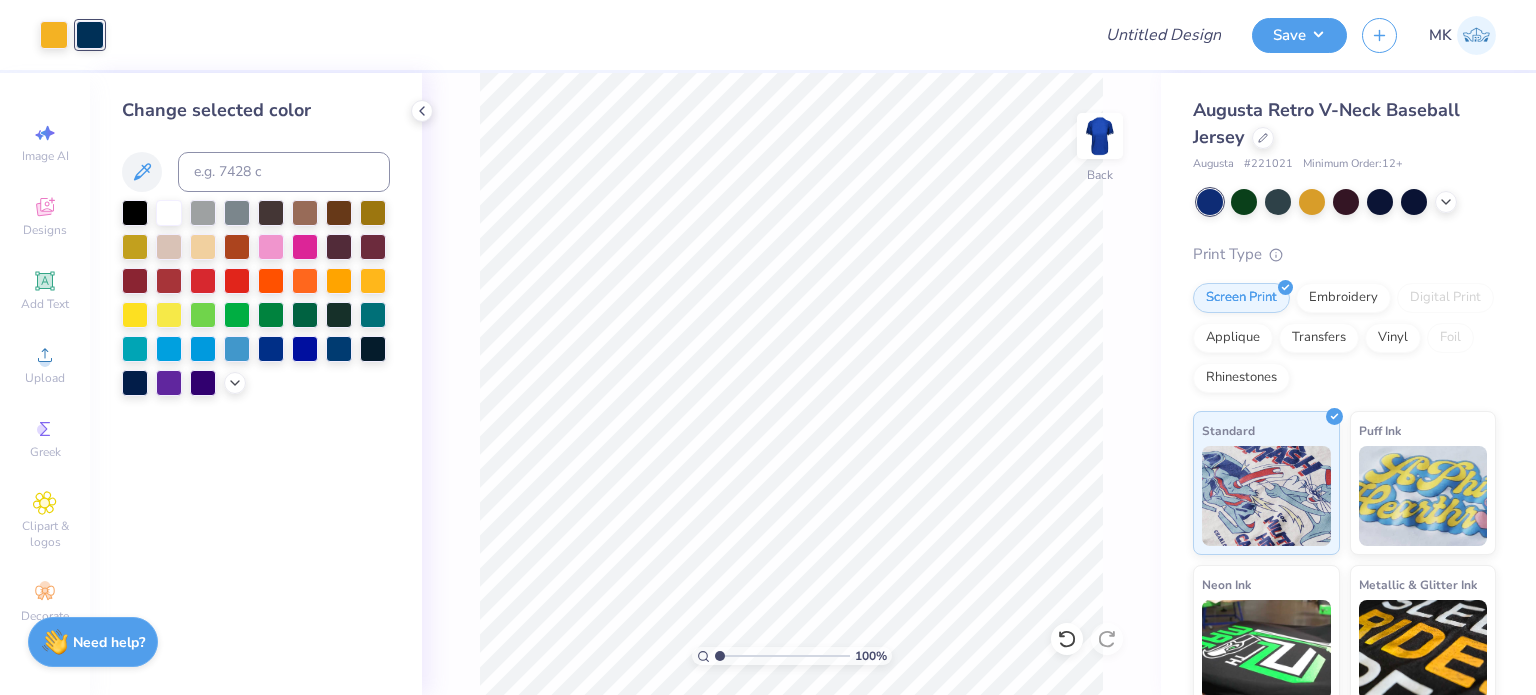 click at bounding box center (90, 35) 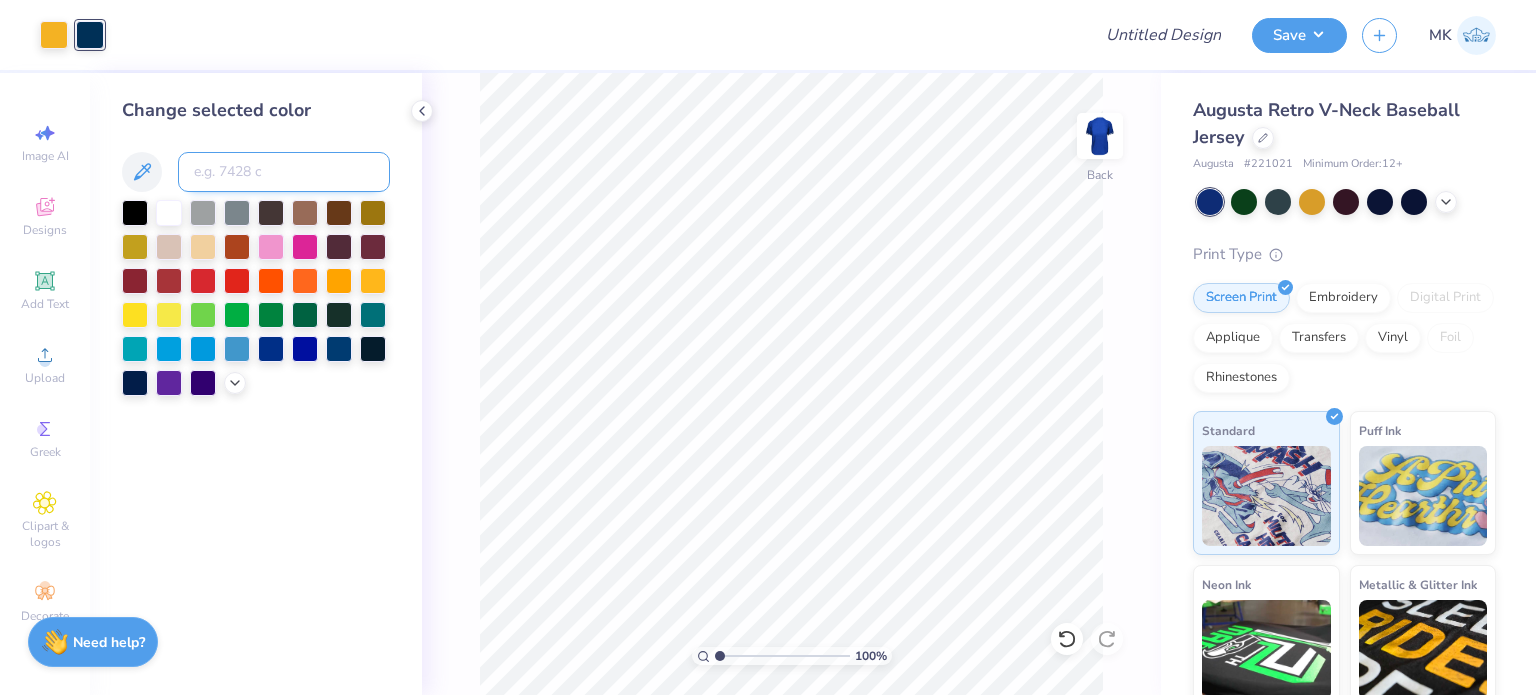 click at bounding box center (284, 172) 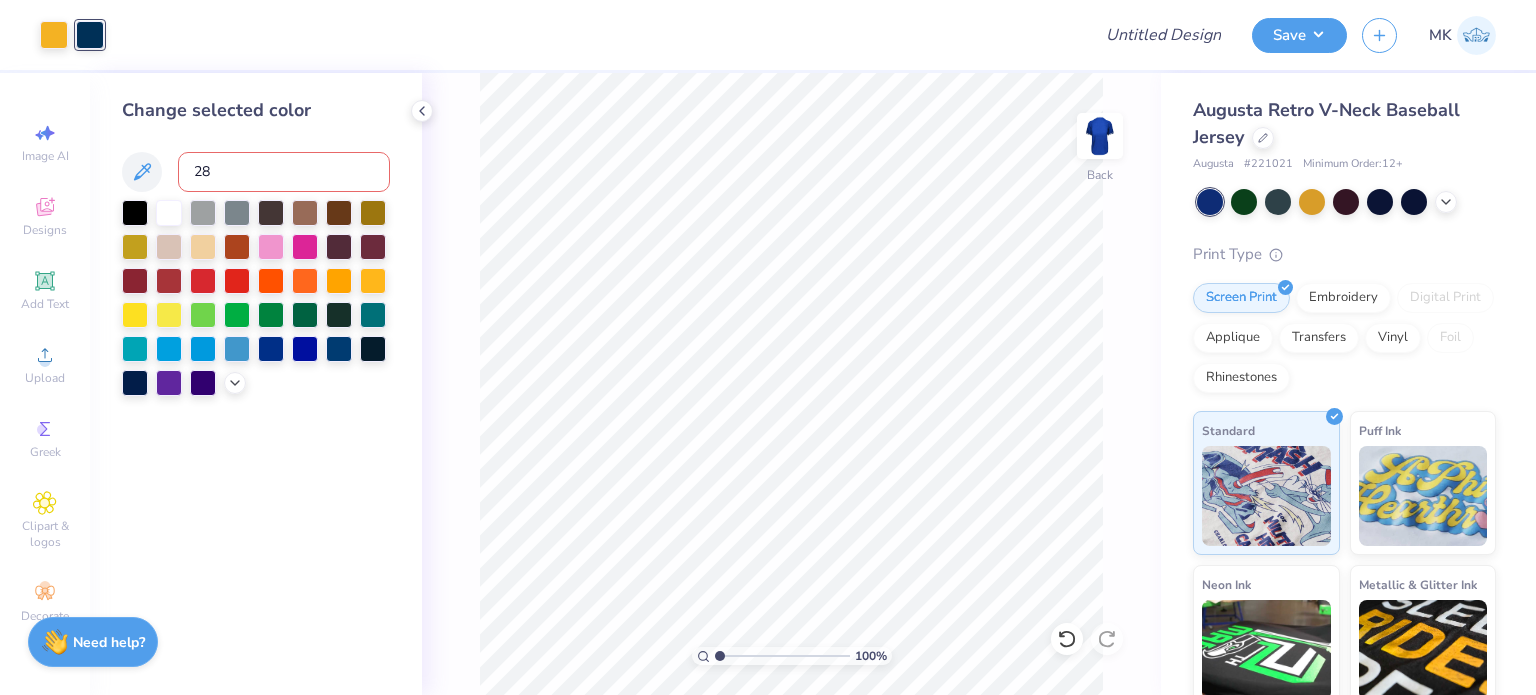 type on "286" 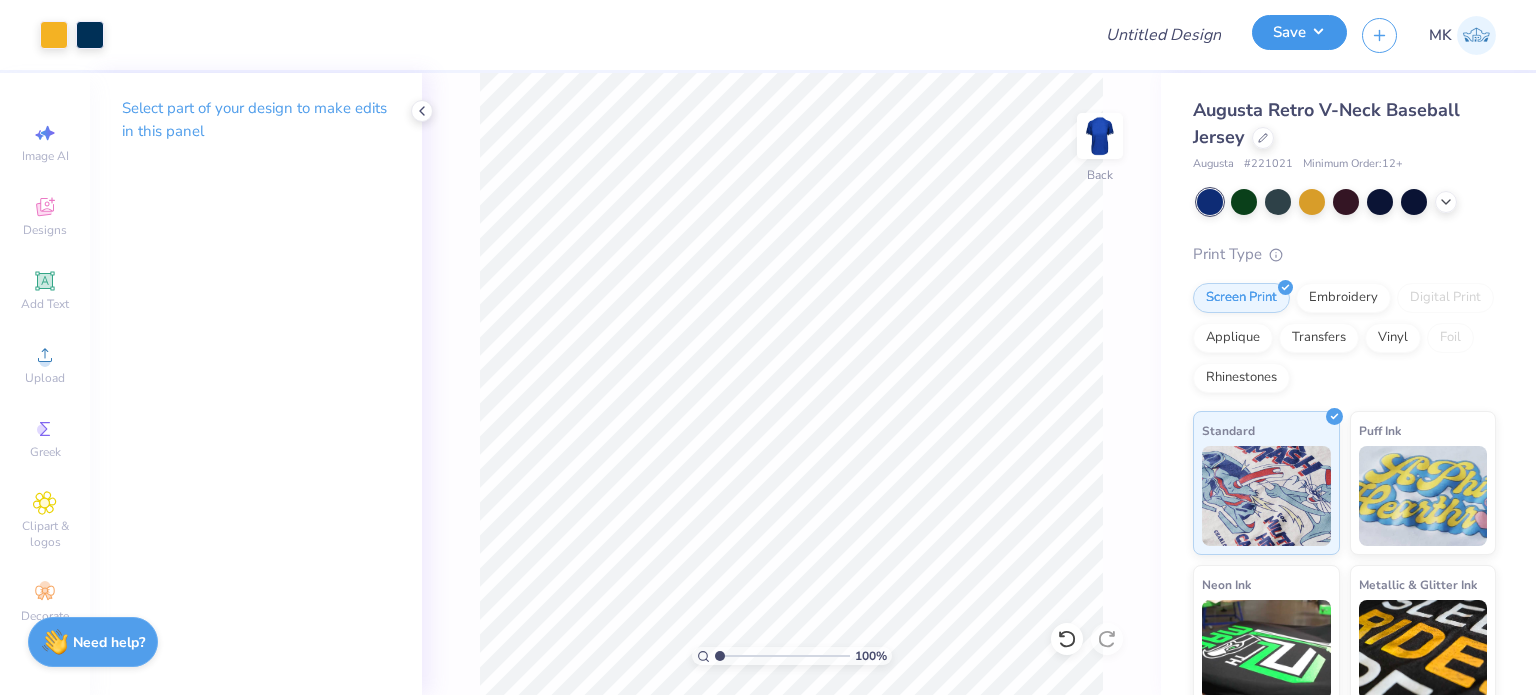 click on "Save" at bounding box center (1299, 32) 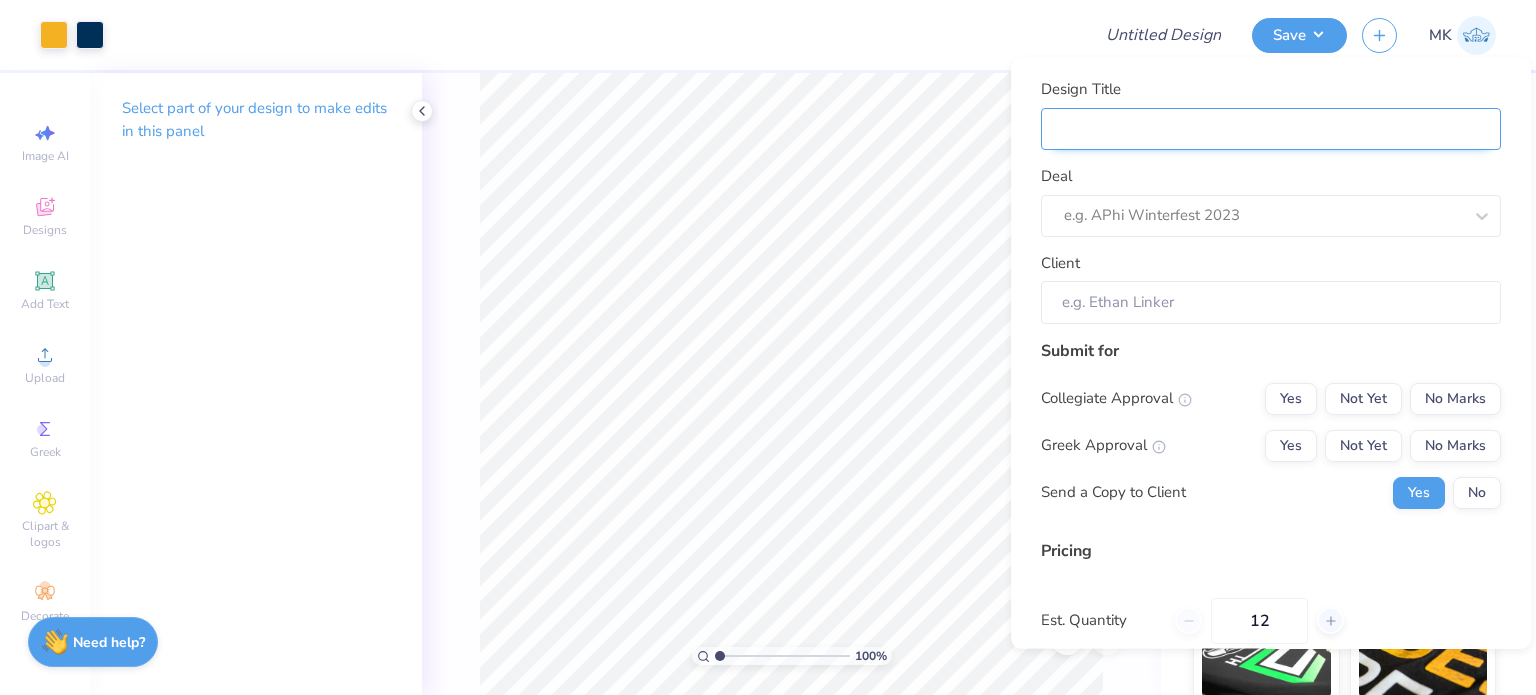 click on "Design Title" at bounding box center [1271, 128] 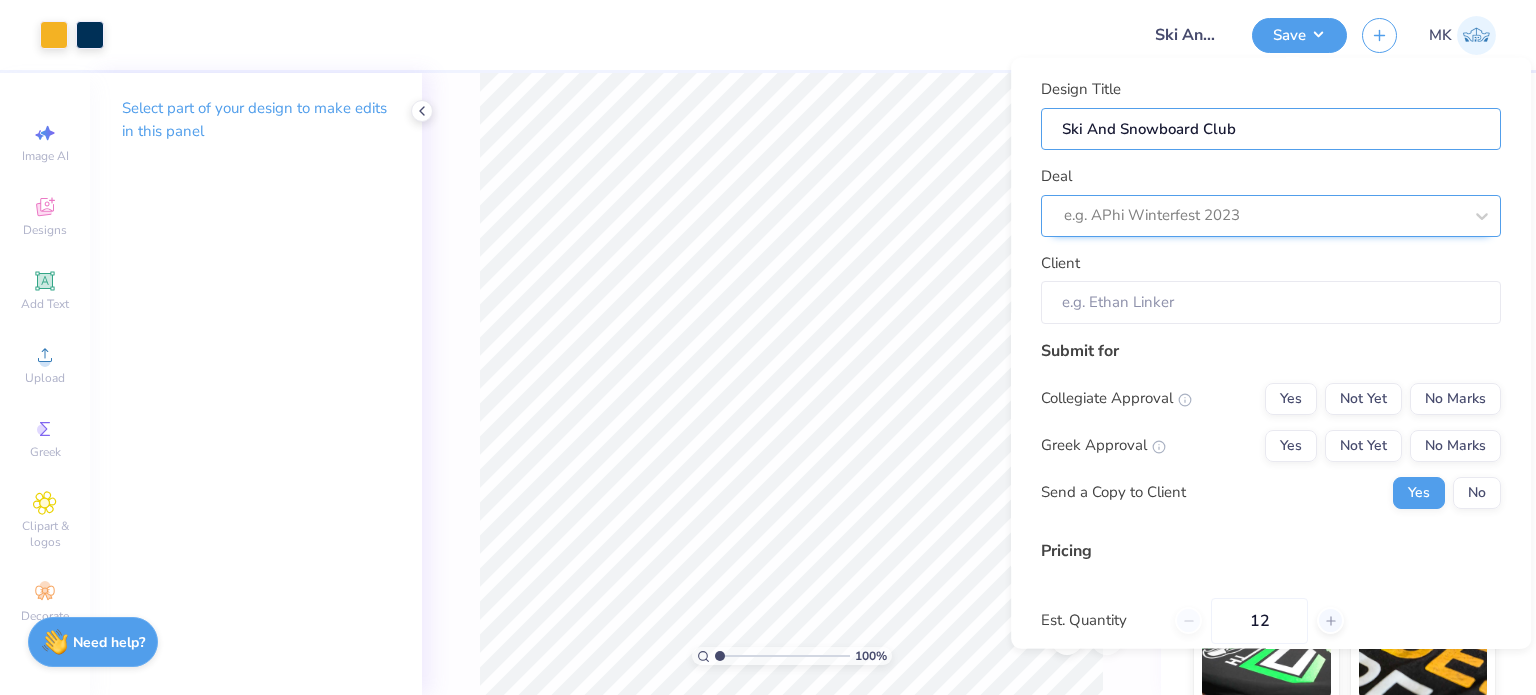 type on "Ski And Snowboard Club" 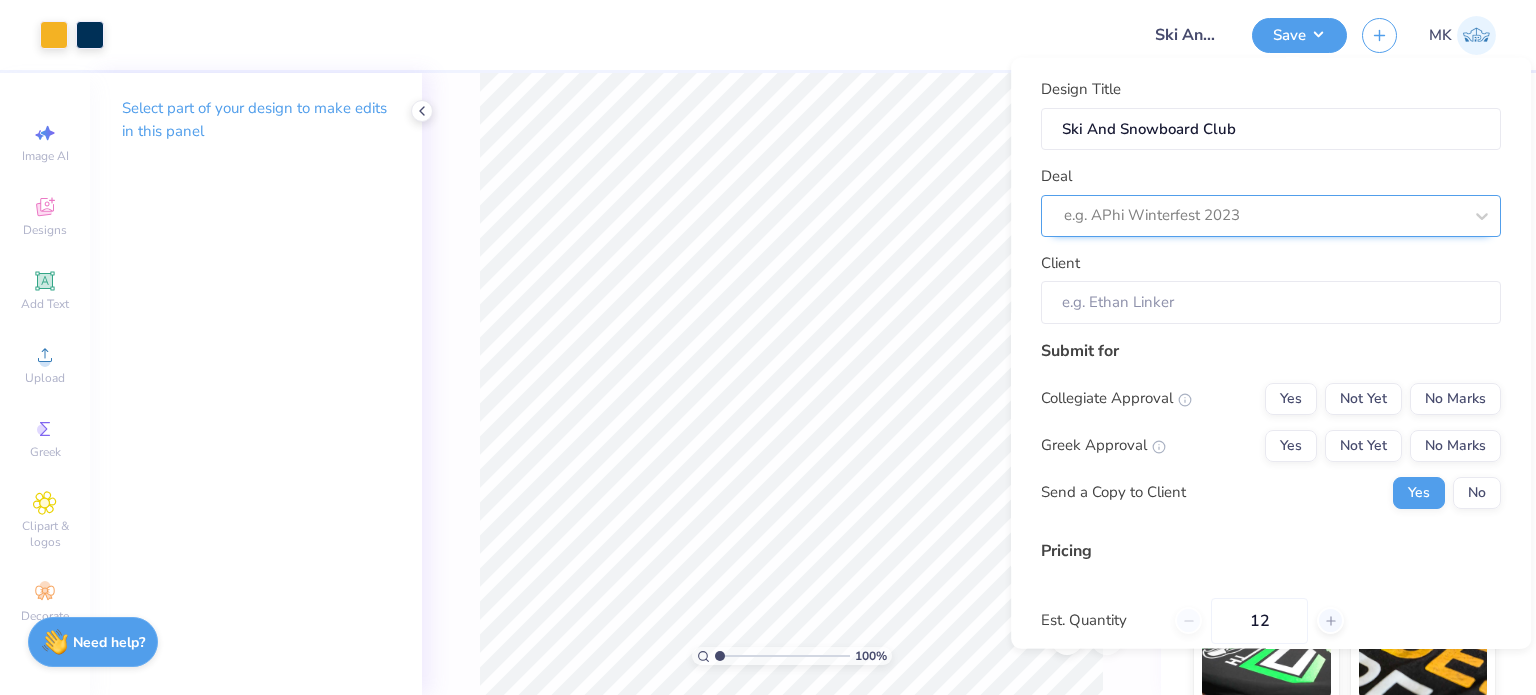 click at bounding box center (1263, 215) 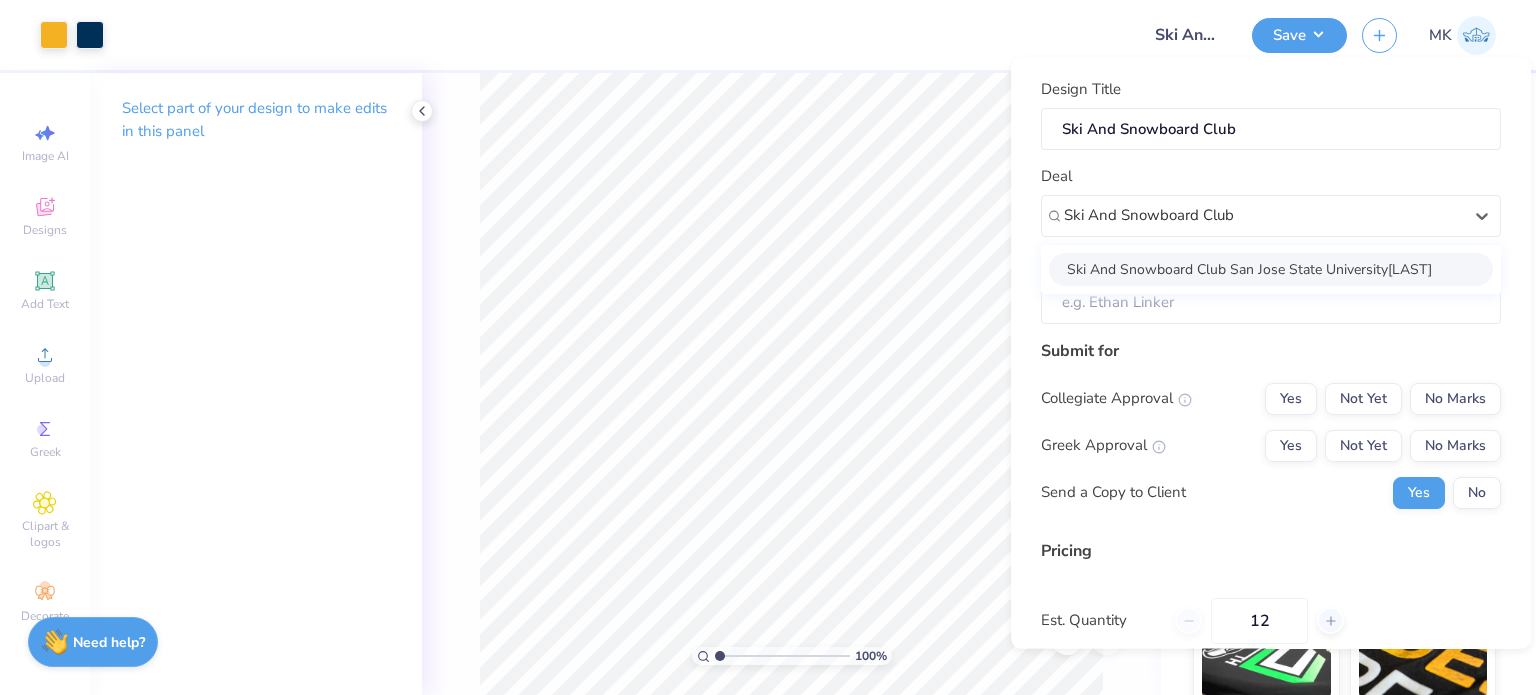 click on "Ski And Snowboard Club San Jose State University[FIRST] [LAST]" at bounding box center [1271, 268] 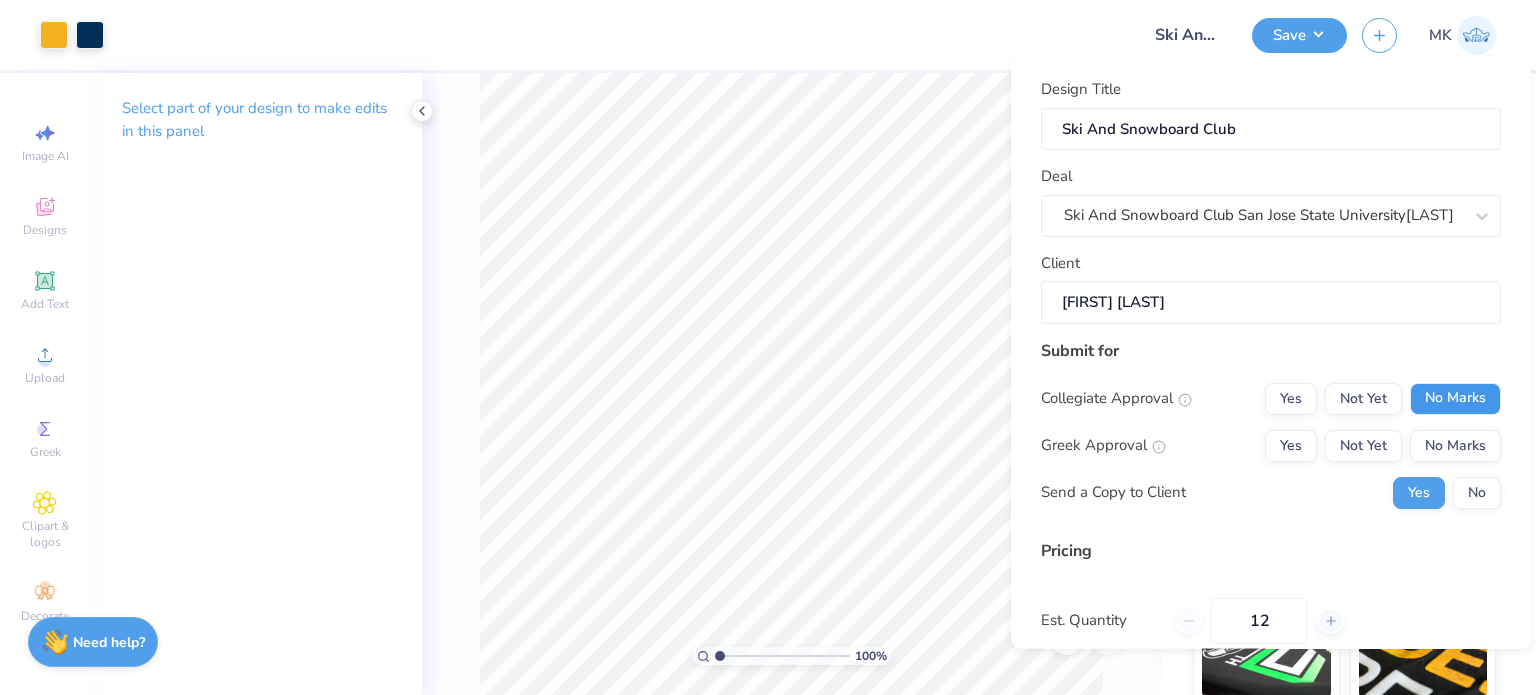 click on "No Marks" at bounding box center [1455, 398] 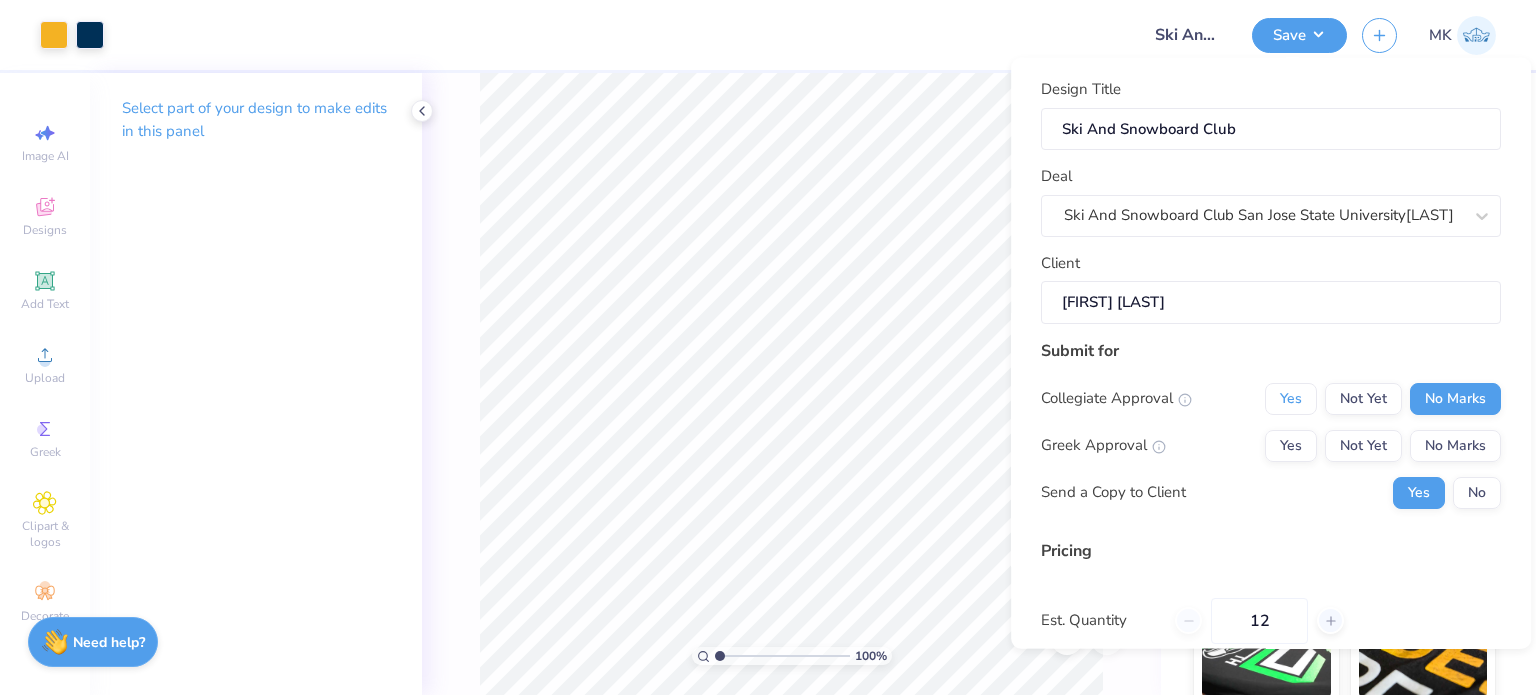 drag, startPoint x: 1283, startPoint y: 394, endPoint x: 1348, endPoint y: 419, distance: 69.641945 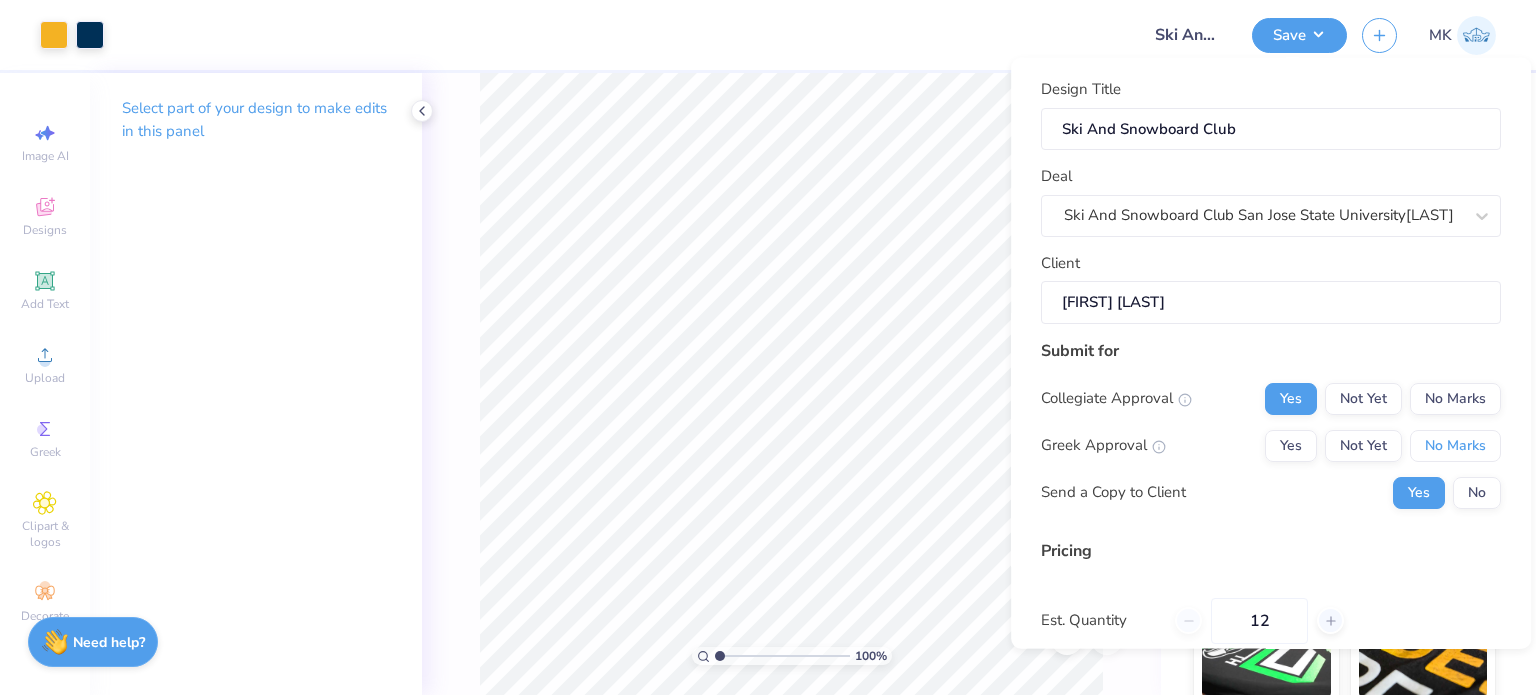drag, startPoint x: 1465, startPoint y: 450, endPoint x: 1470, endPoint y: 470, distance: 20.615528 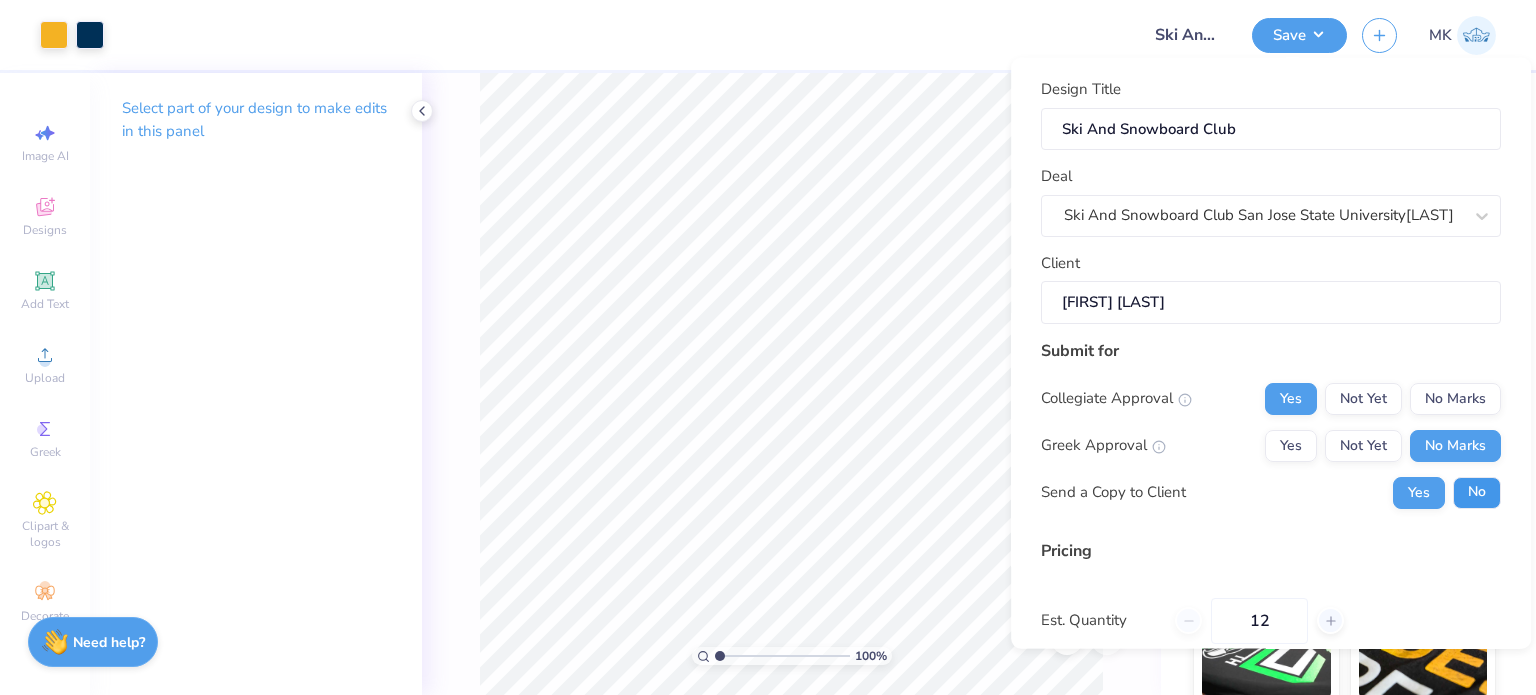 drag, startPoint x: 1470, startPoint y: 470, endPoint x: 1474, endPoint y: 490, distance: 20.396078 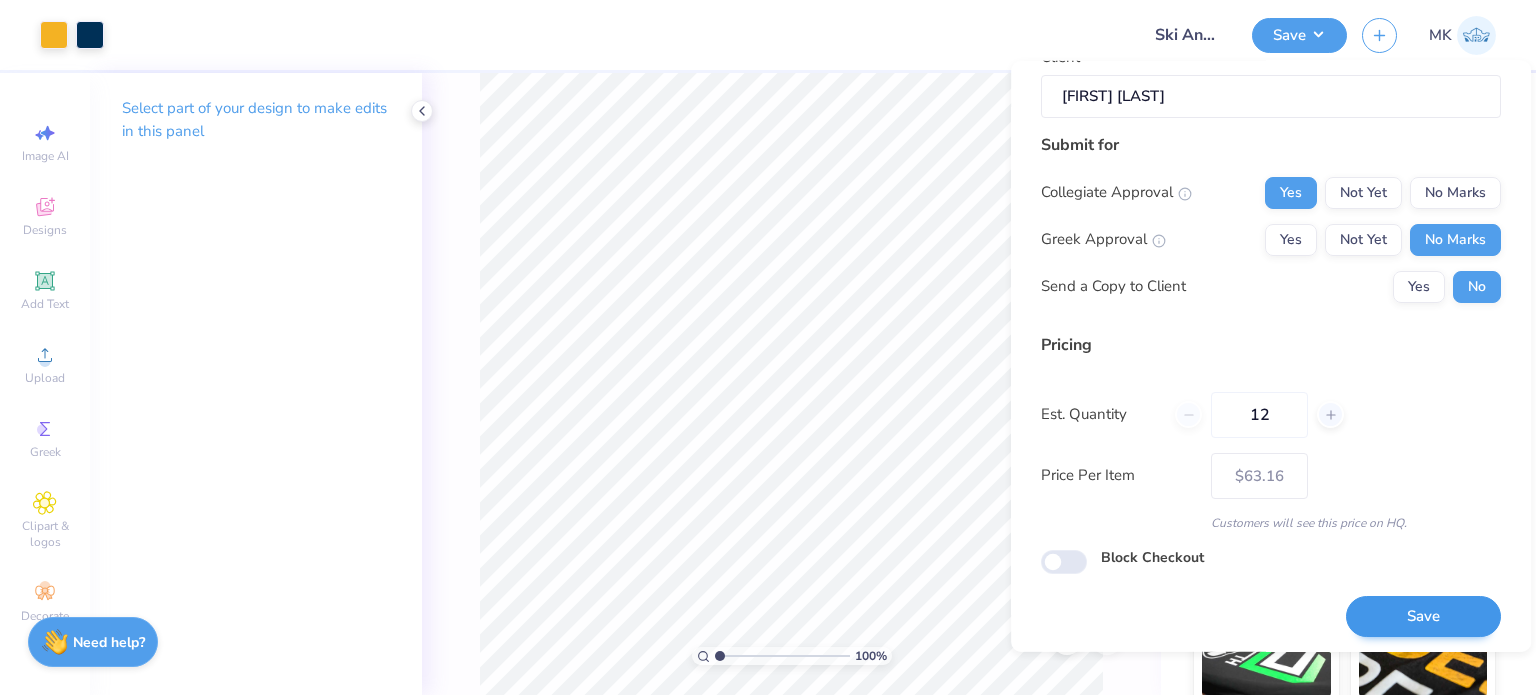 scroll, scrollTop: 212, scrollLeft: 0, axis: vertical 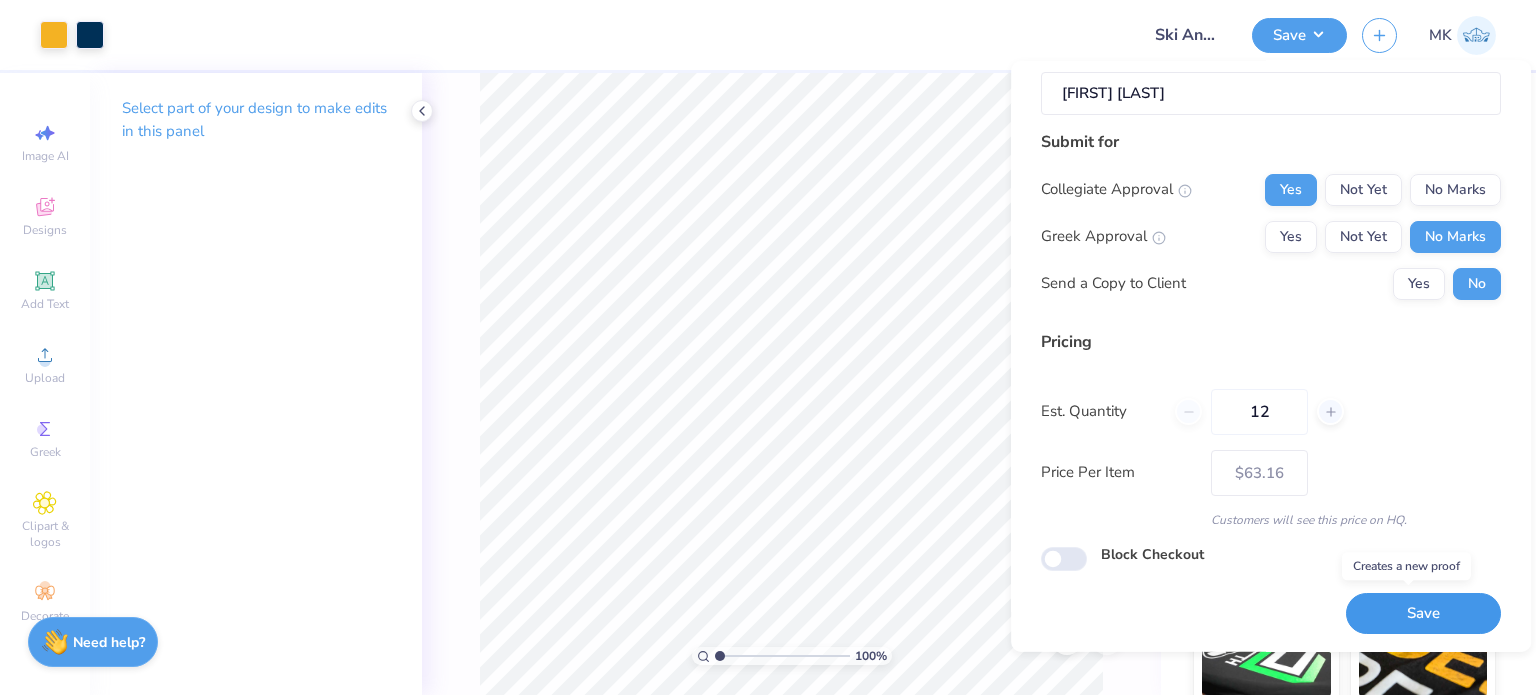 click on "Save" at bounding box center (1423, 613) 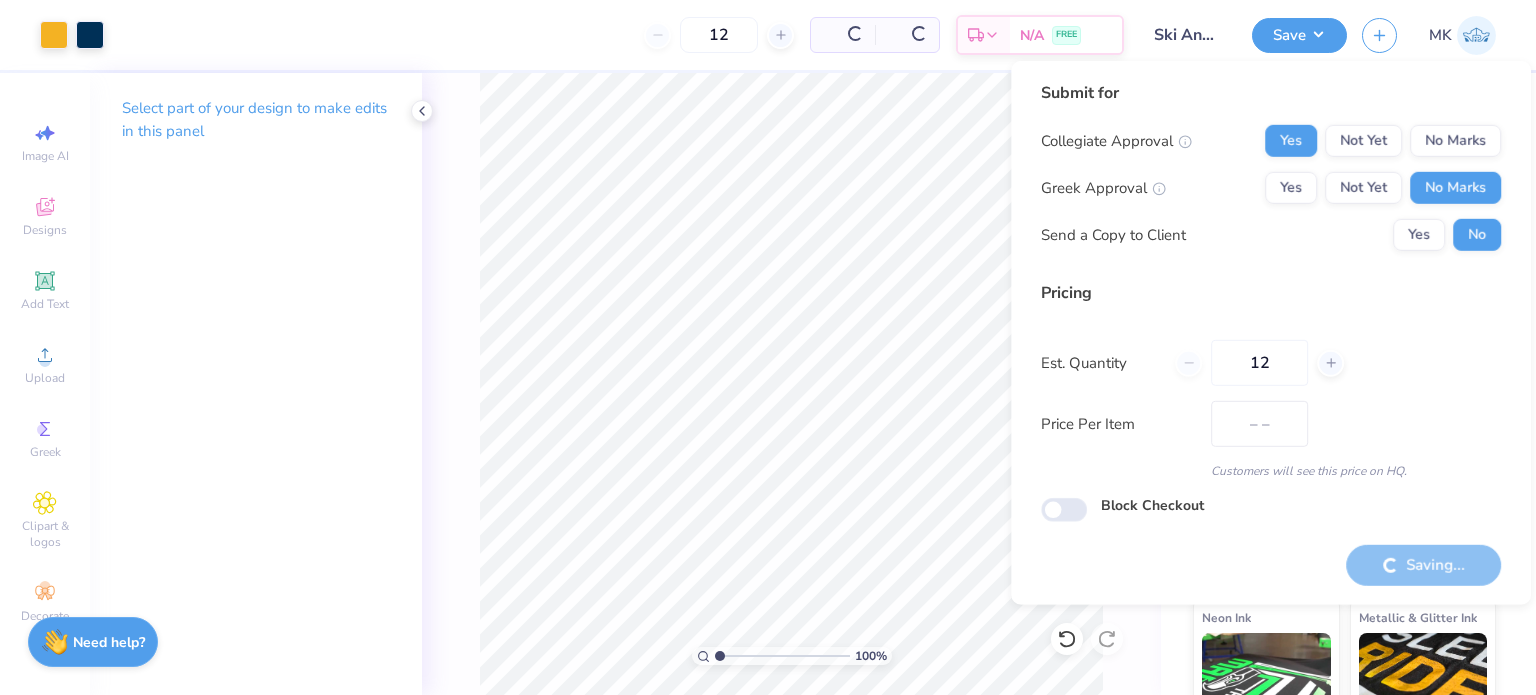 scroll, scrollTop: 0, scrollLeft: 0, axis: both 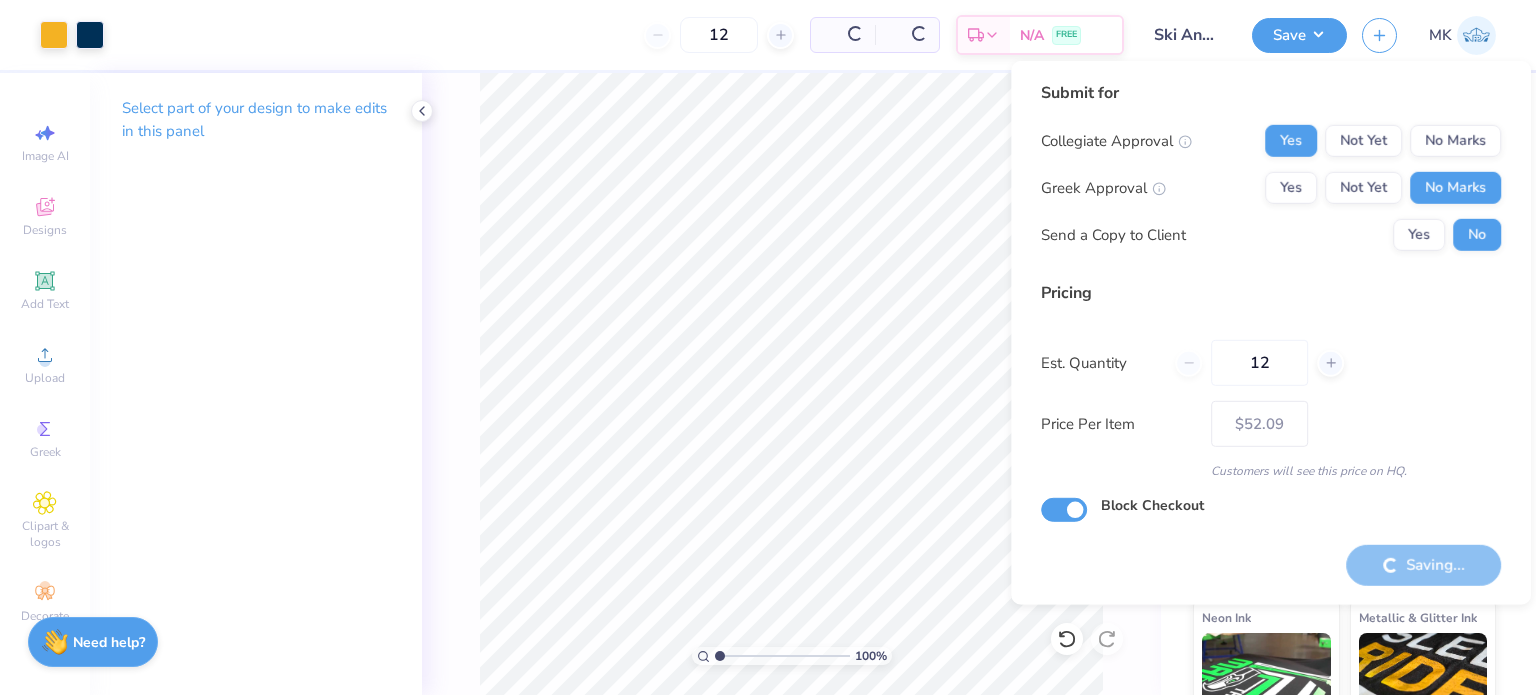 checkbox on "true" 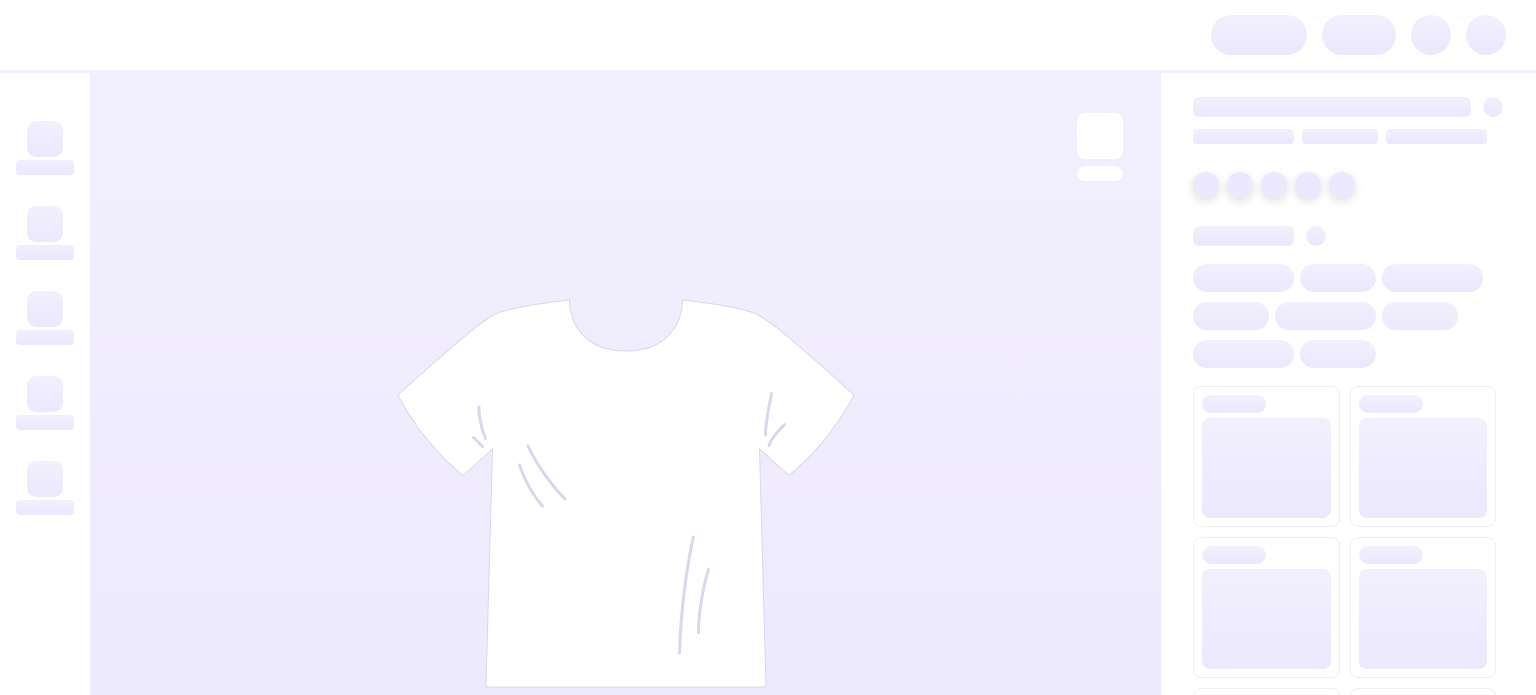 scroll, scrollTop: 0, scrollLeft: 0, axis: both 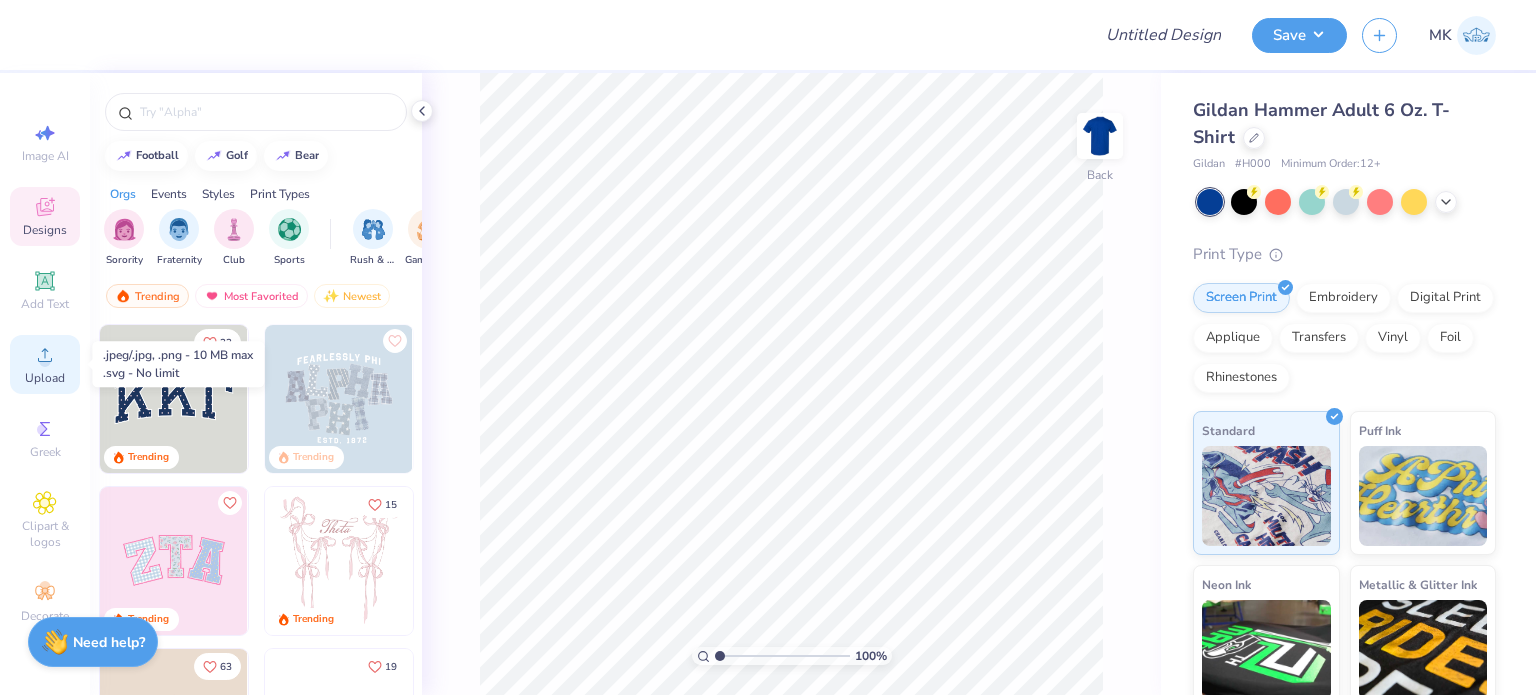 click on "Upload" at bounding box center [45, 378] 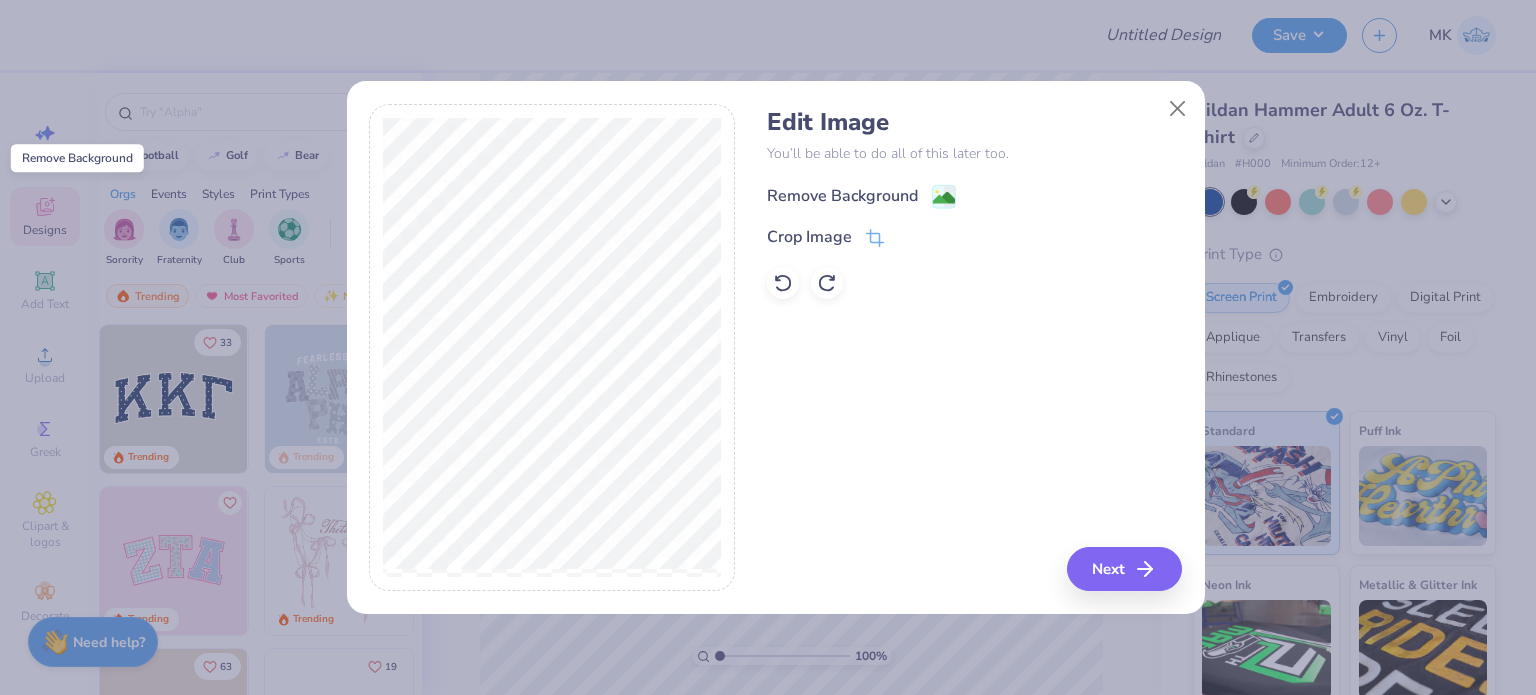 click 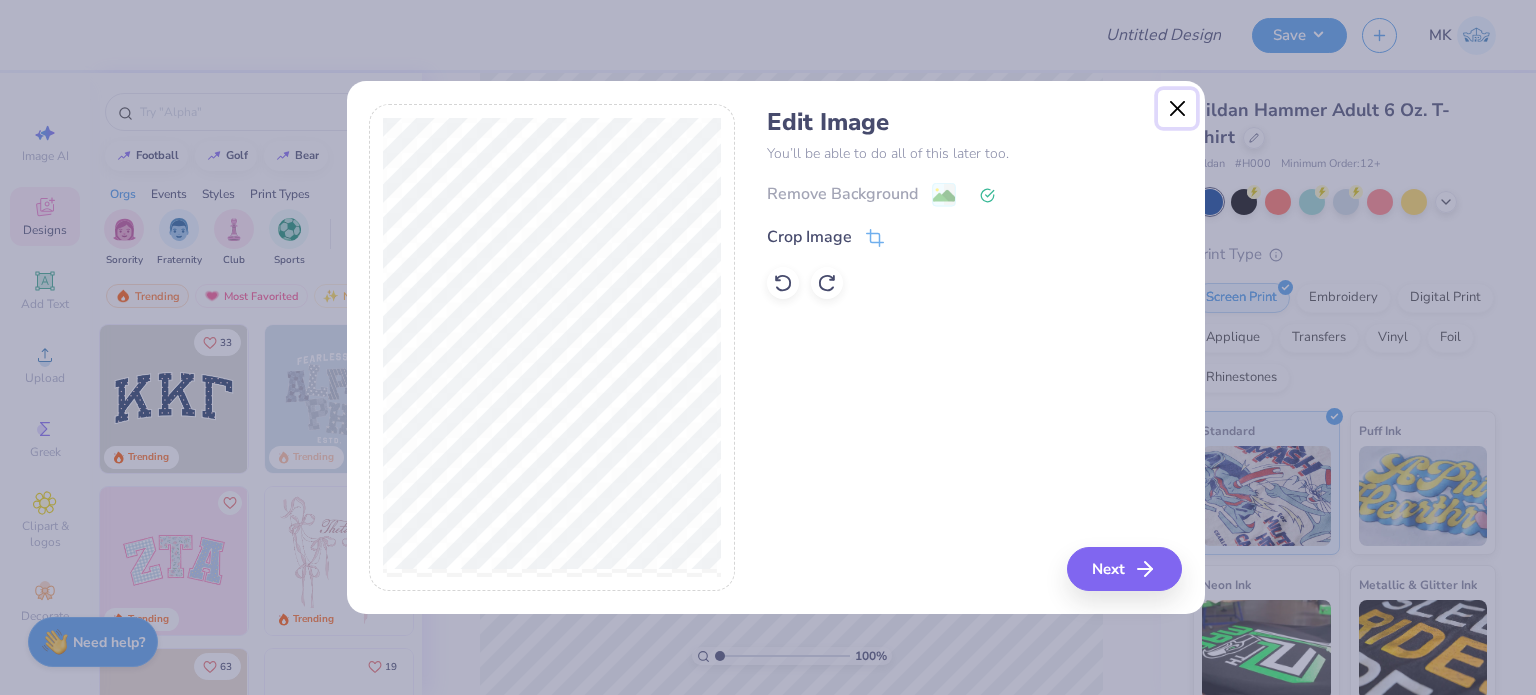 click at bounding box center [1177, 109] 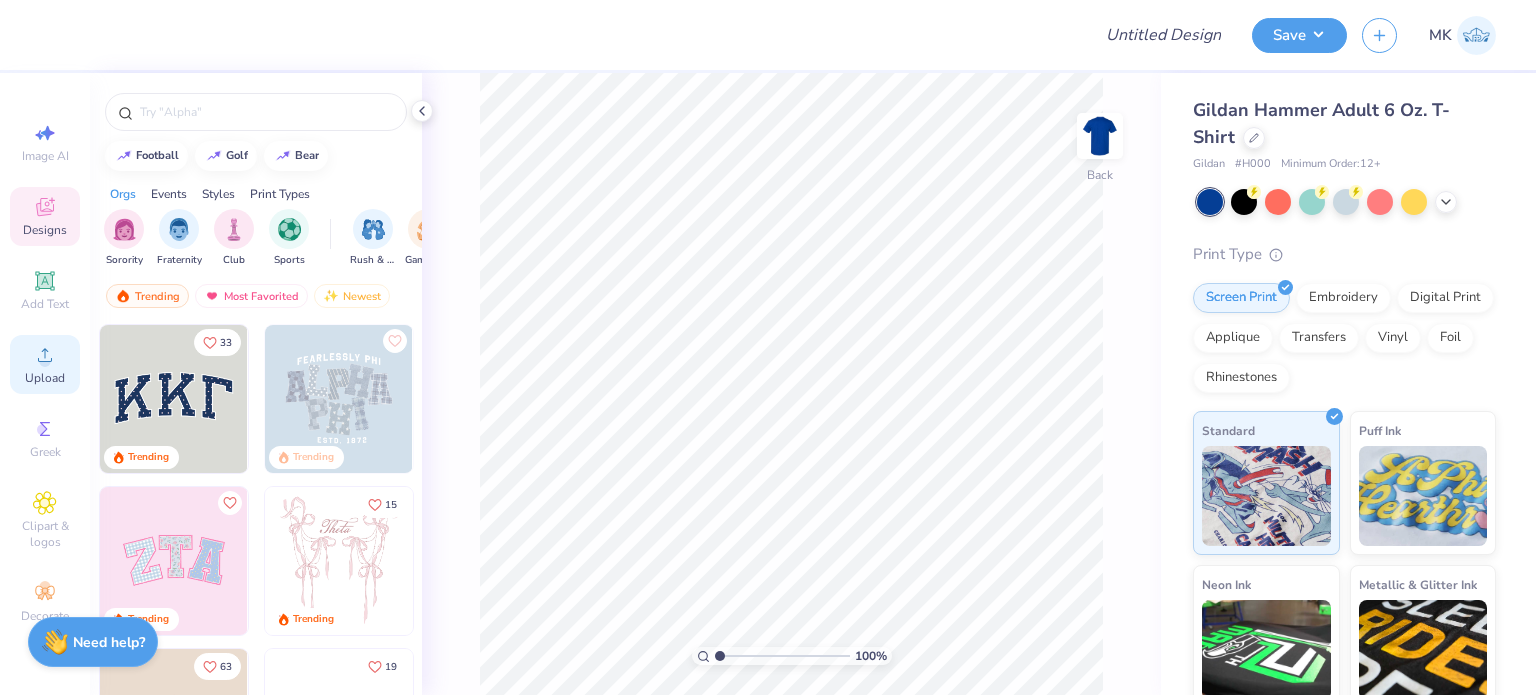click on "Upload" at bounding box center (45, 364) 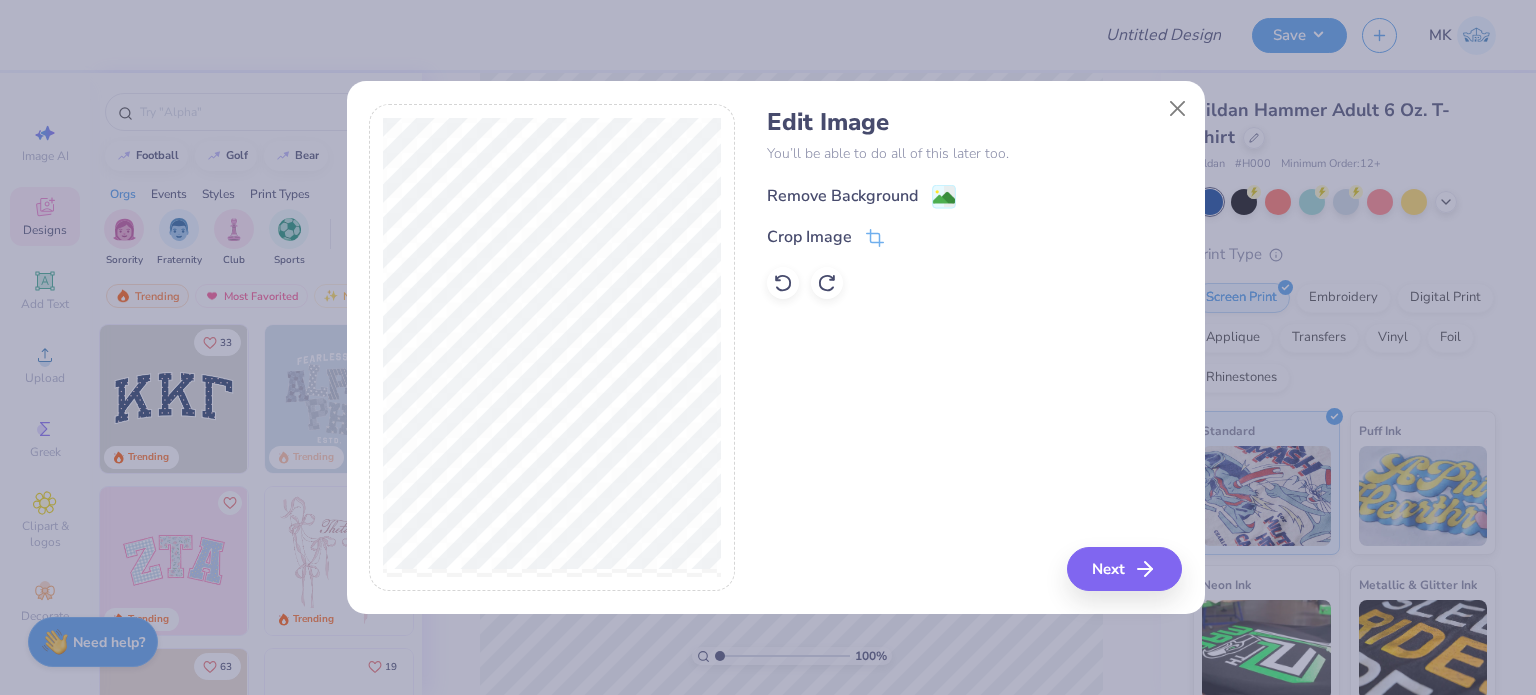 click 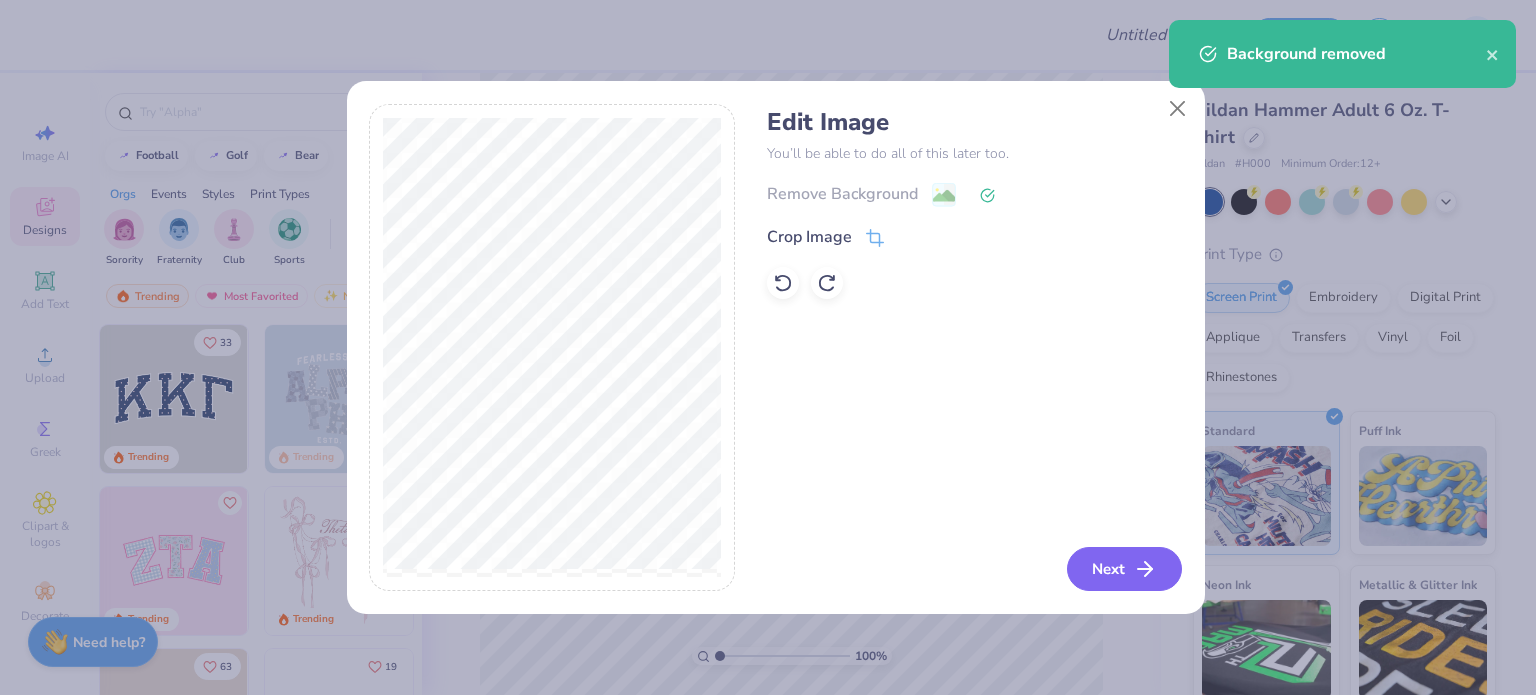 click on "Next" at bounding box center (1124, 569) 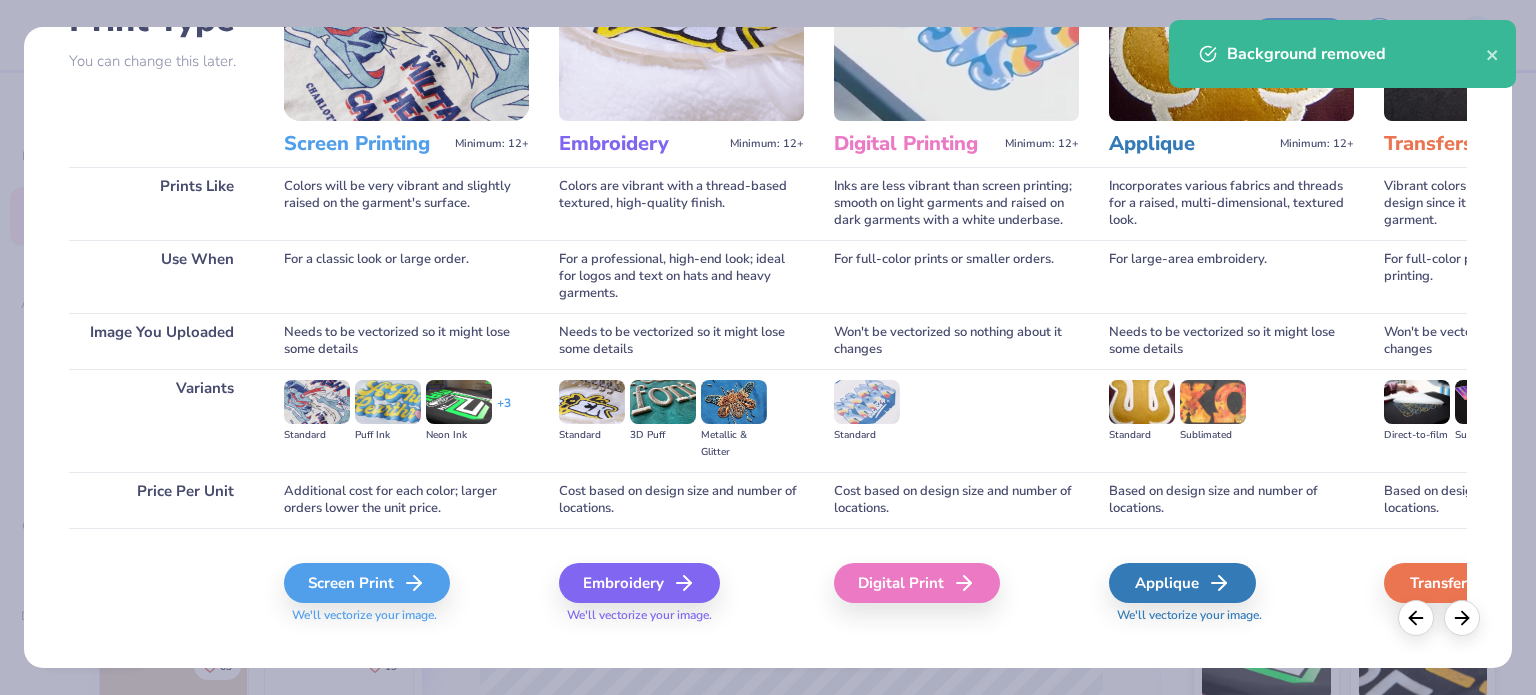 scroll, scrollTop: 201, scrollLeft: 0, axis: vertical 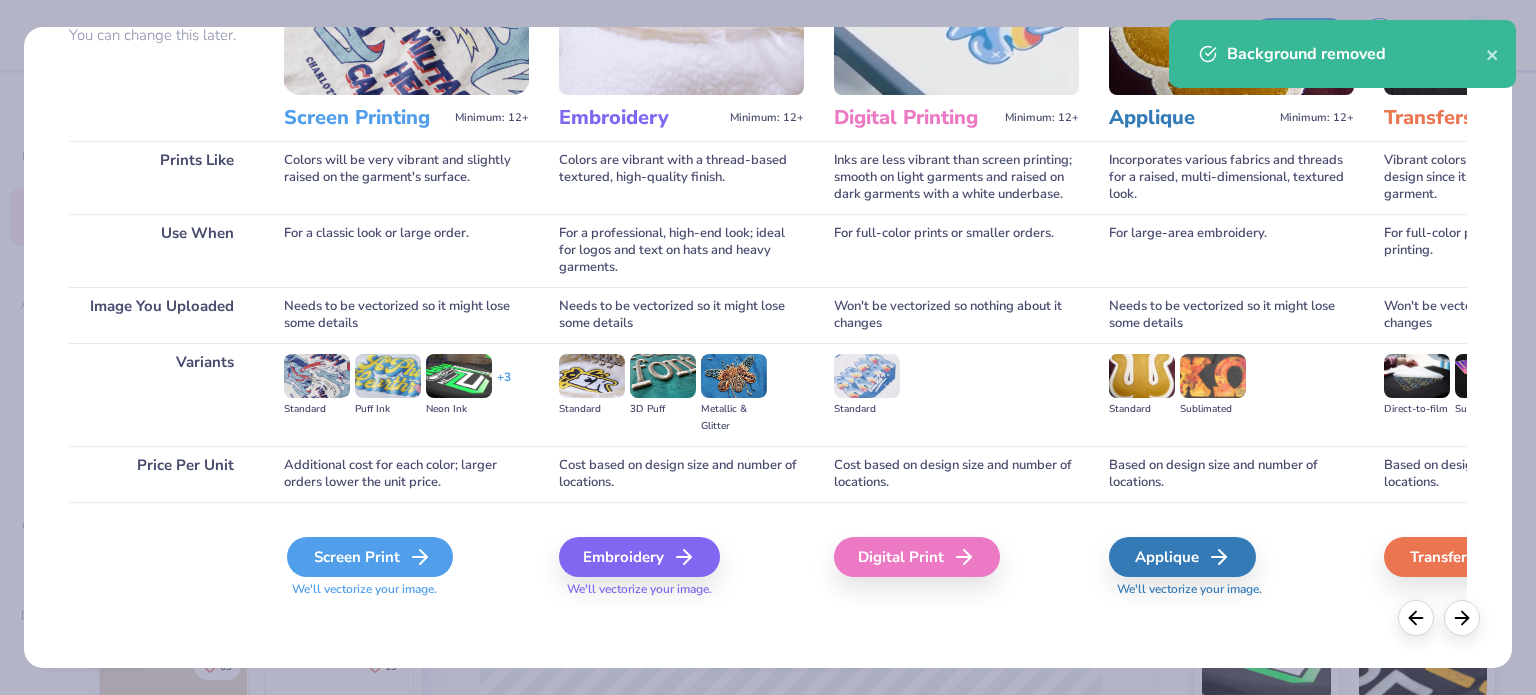 click on "Screen Print" at bounding box center [370, 557] 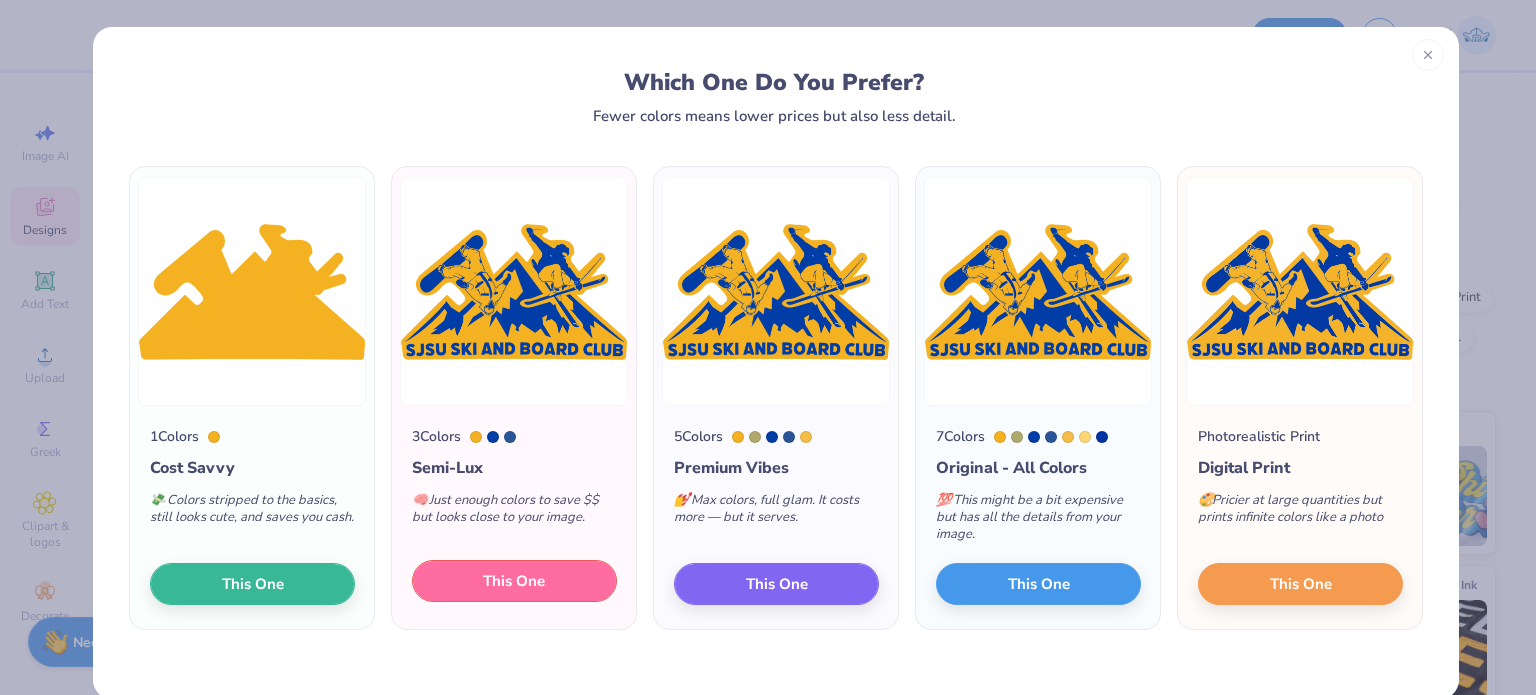 click on "This One" at bounding box center (514, 581) 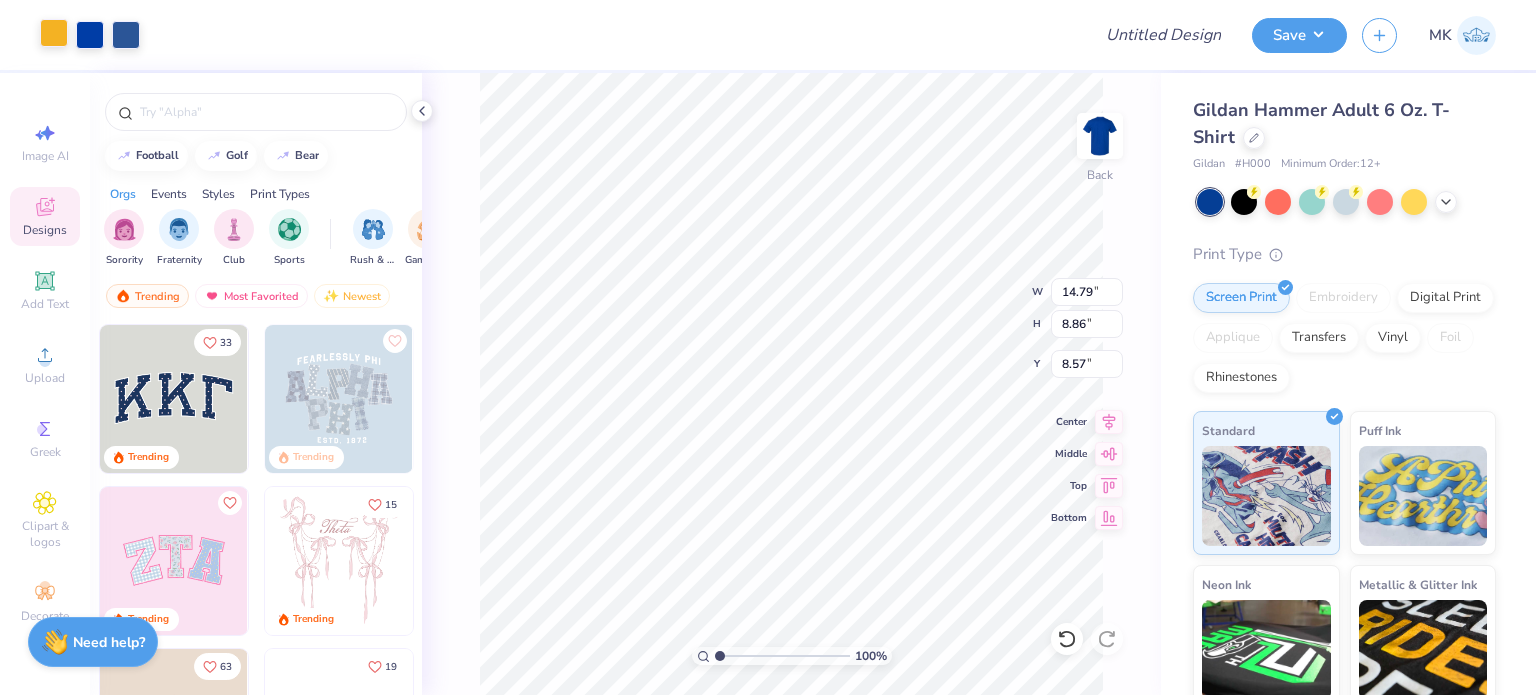 click at bounding box center (54, 33) 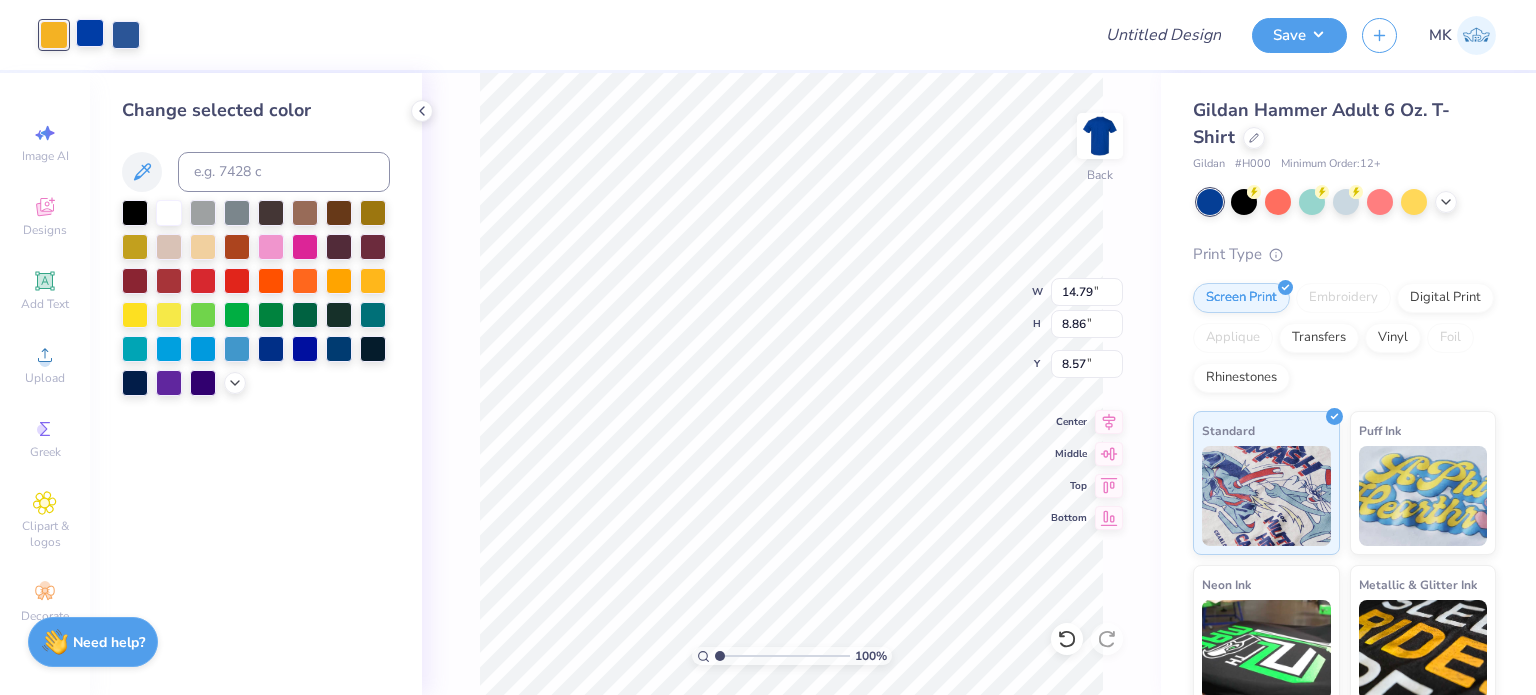 click at bounding box center (90, 33) 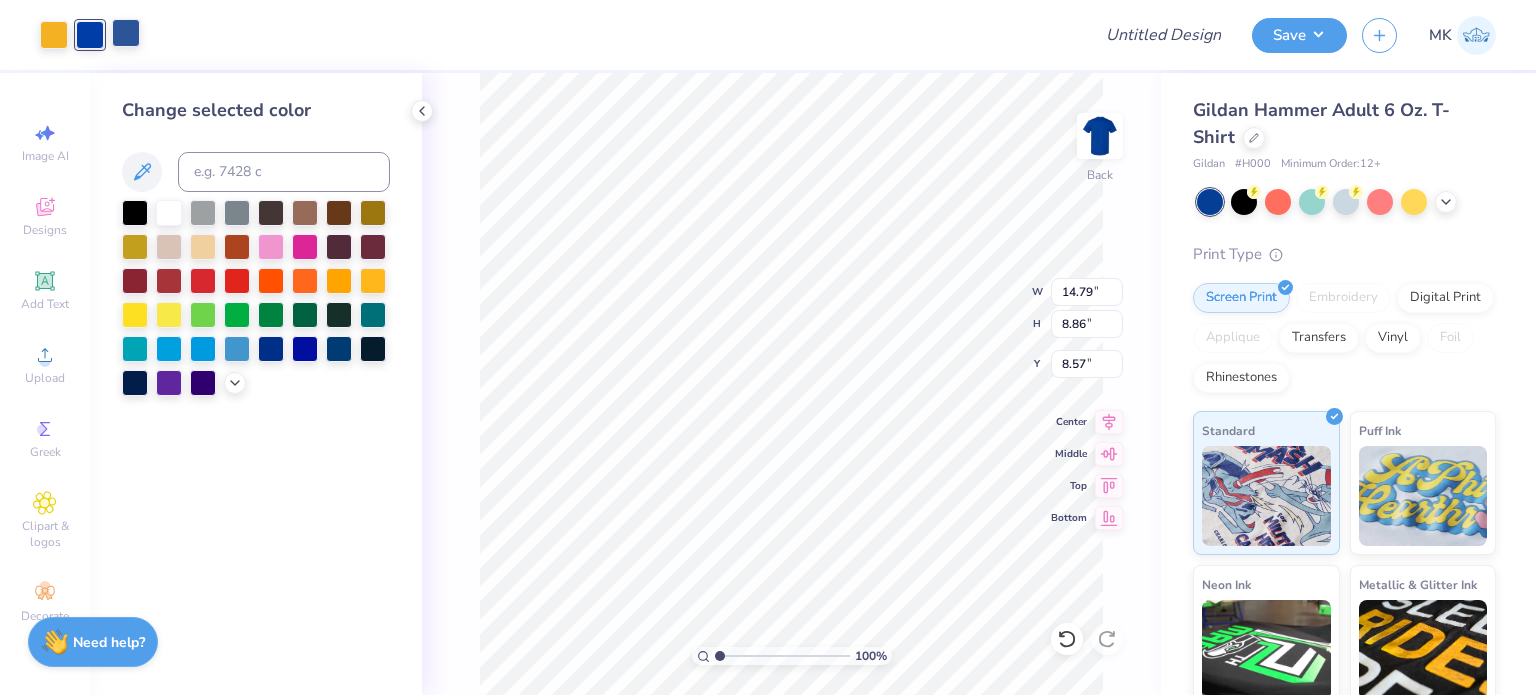 click at bounding box center (126, 33) 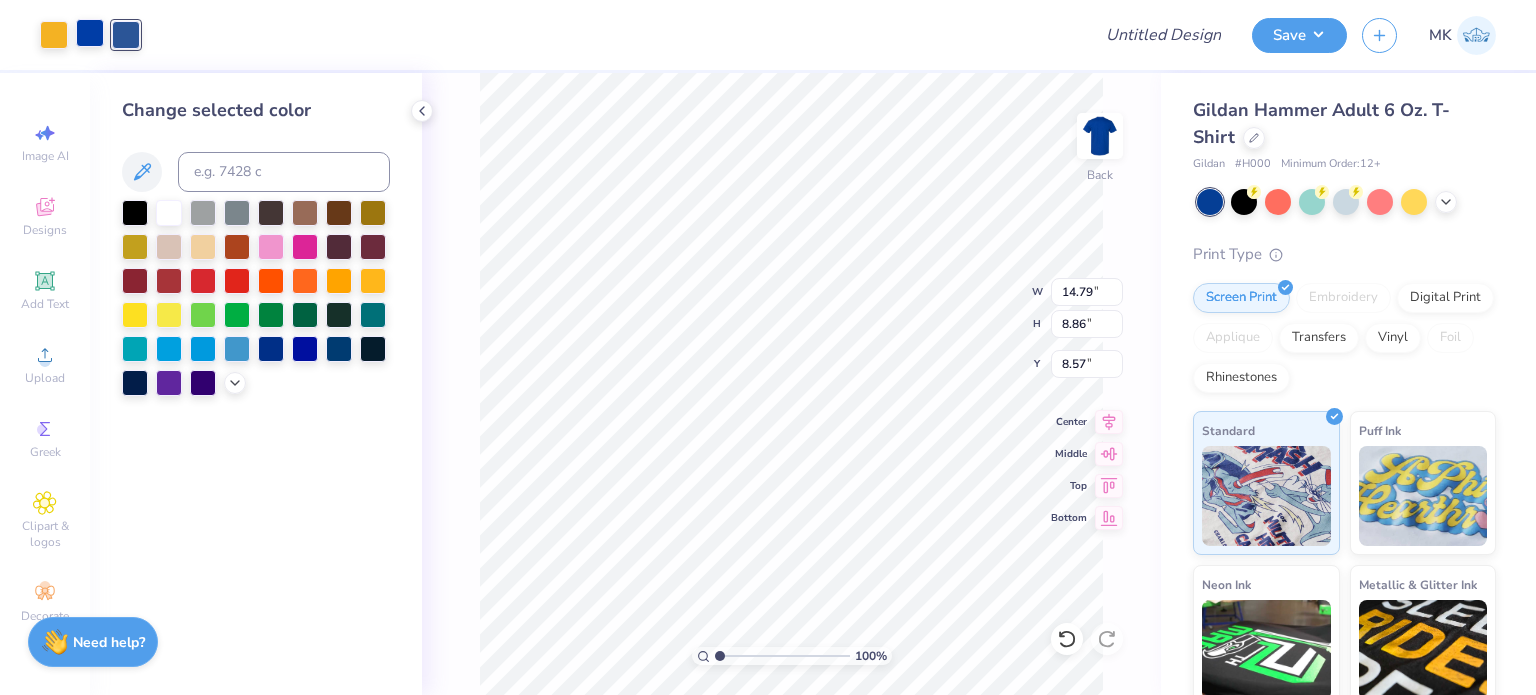 drag, startPoint x: 94, startPoint y: 27, endPoint x: 104, endPoint y: 39, distance: 15.6205 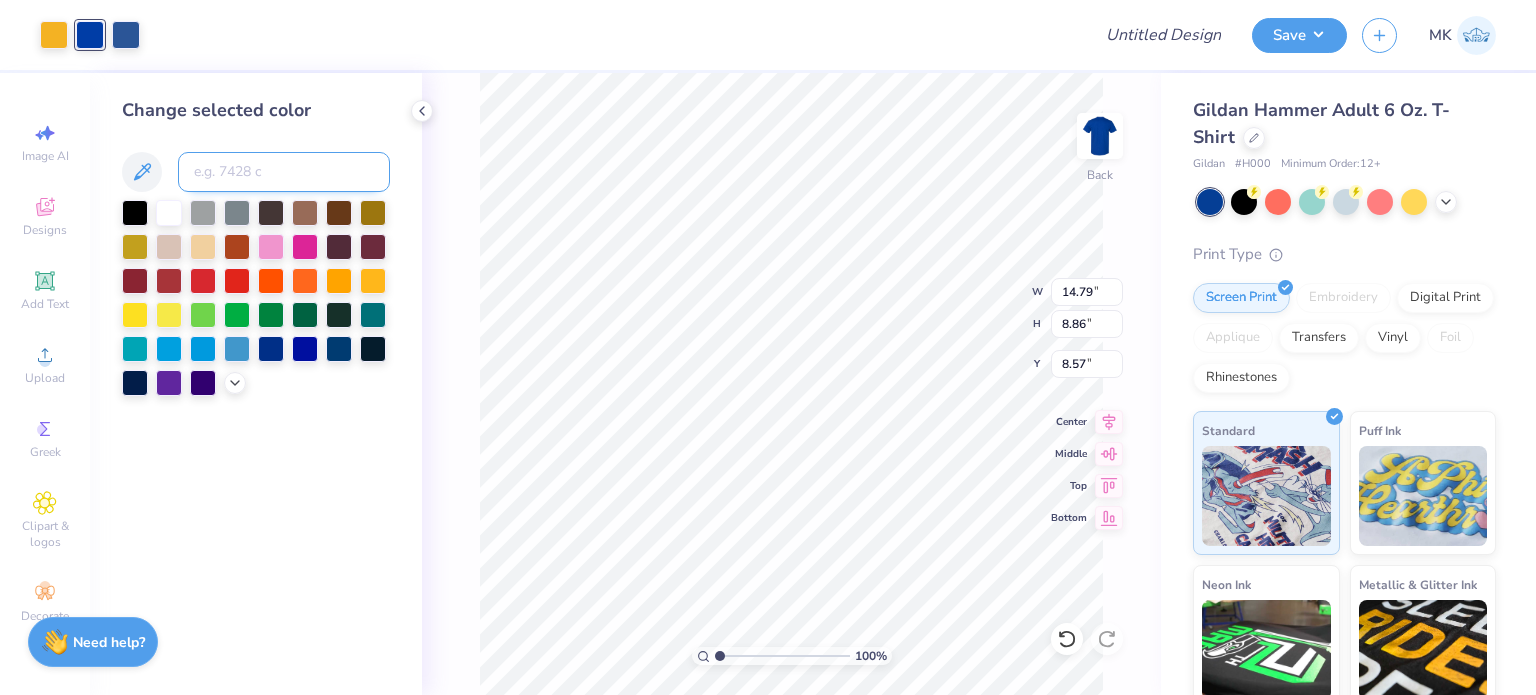 click at bounding box center (284, 172) 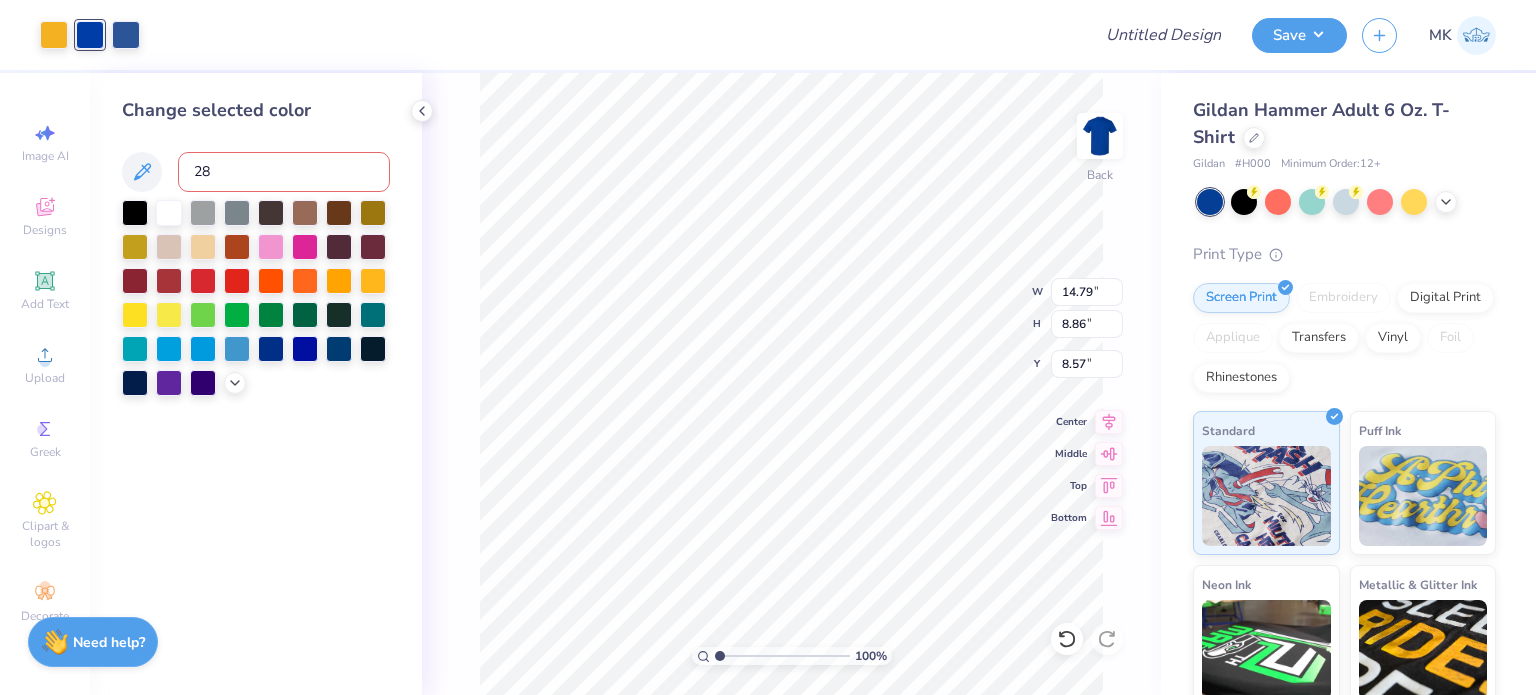 type on "286" 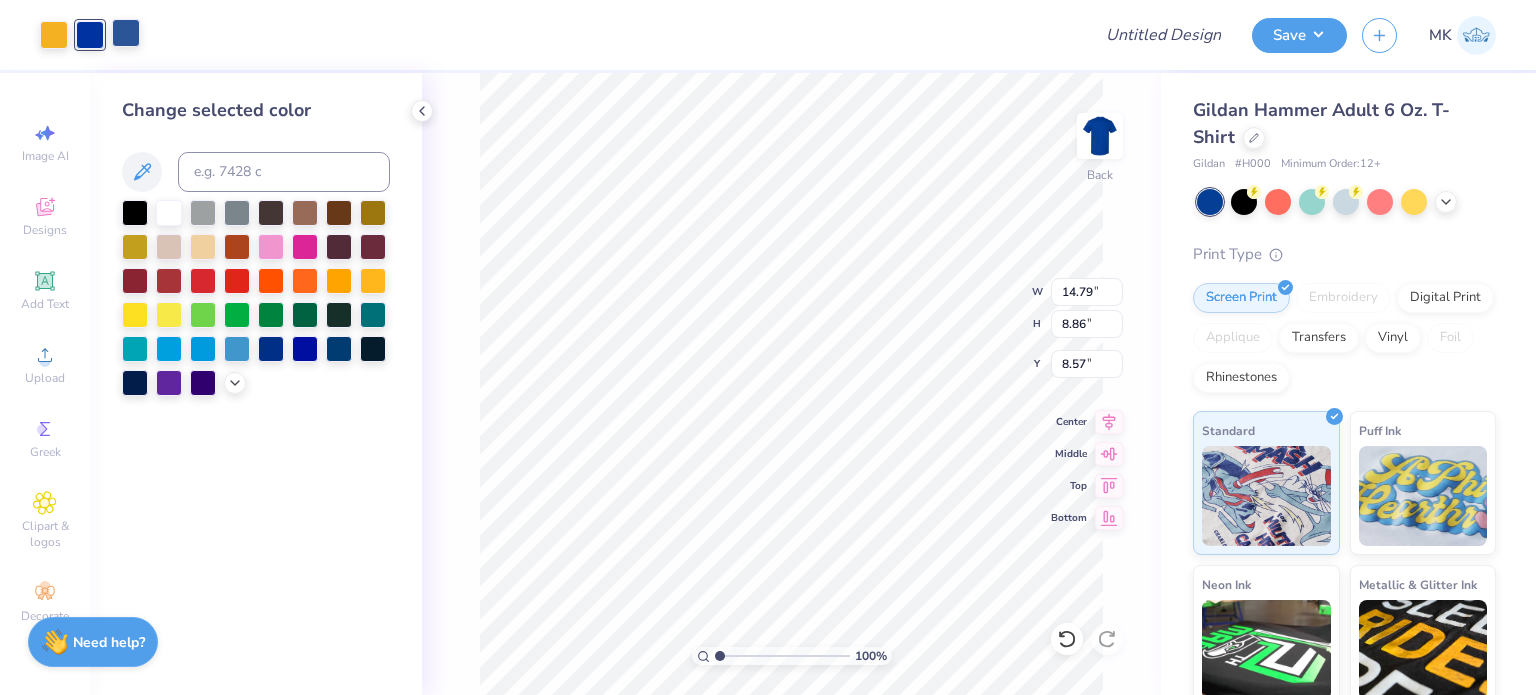 click at bounding box center [126, 33] 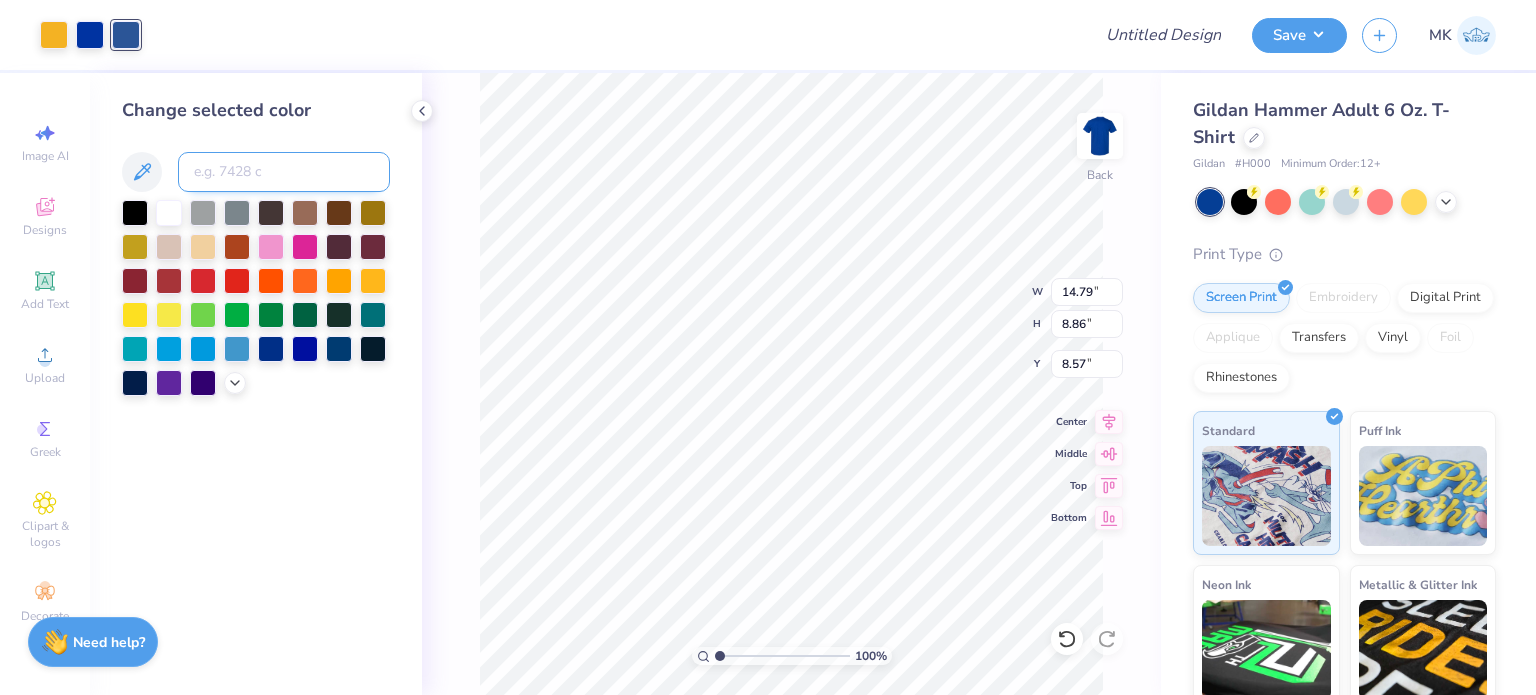 click at bounding box center (284, 172) 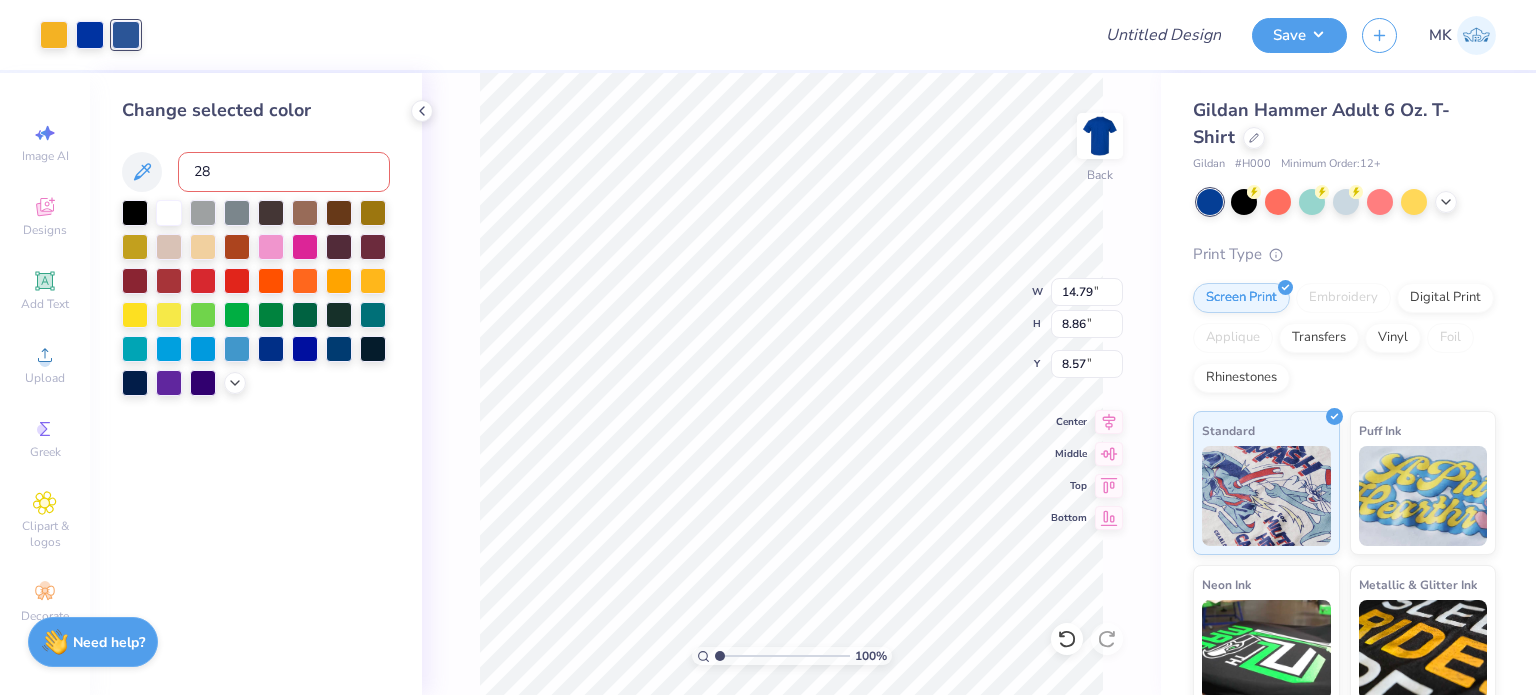 type on "286" 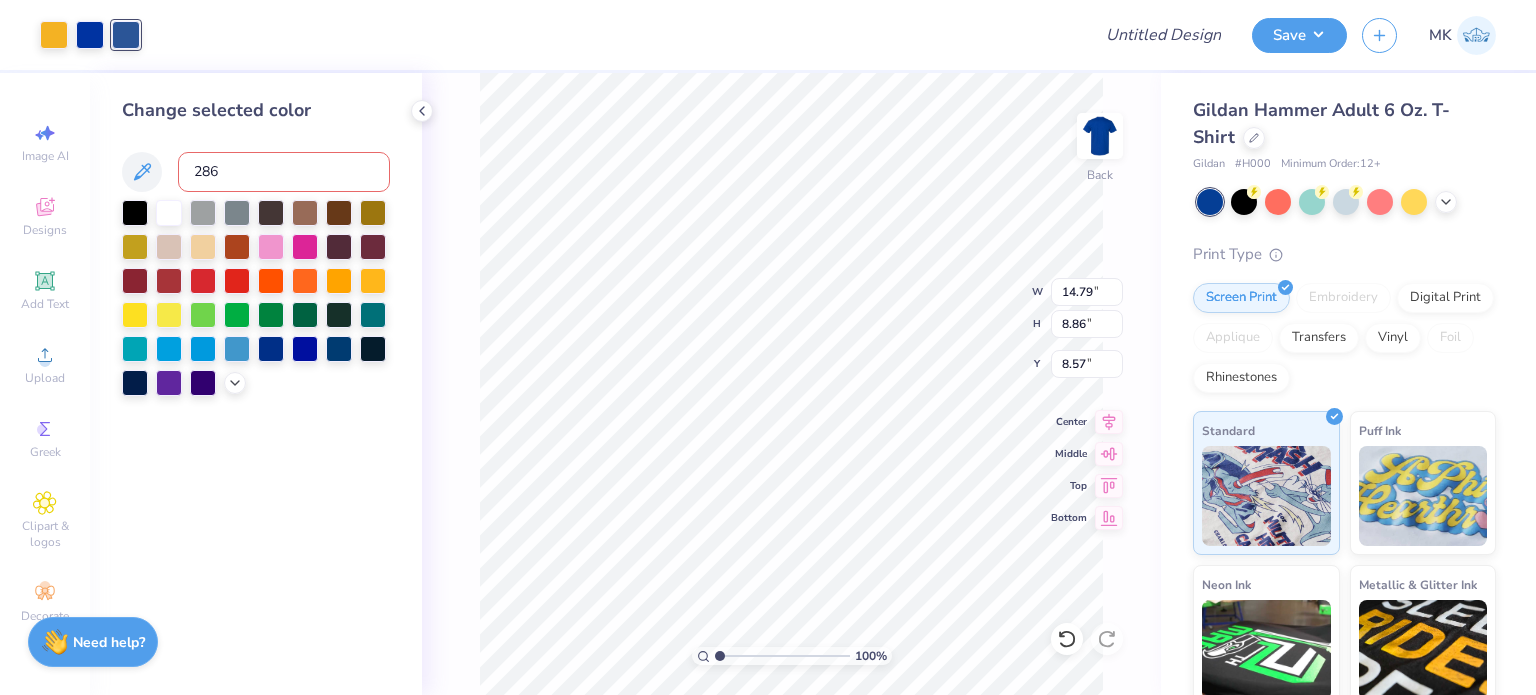 type 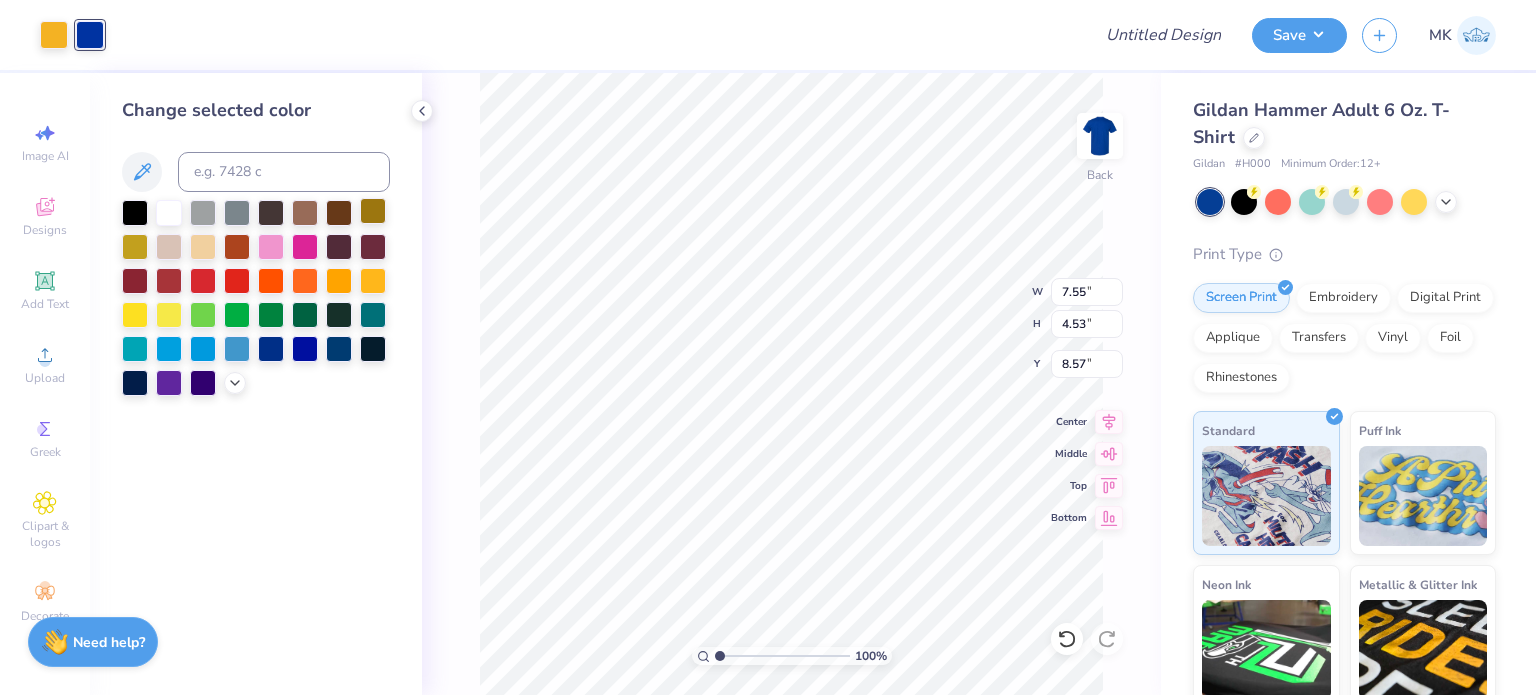 type on "7.55" 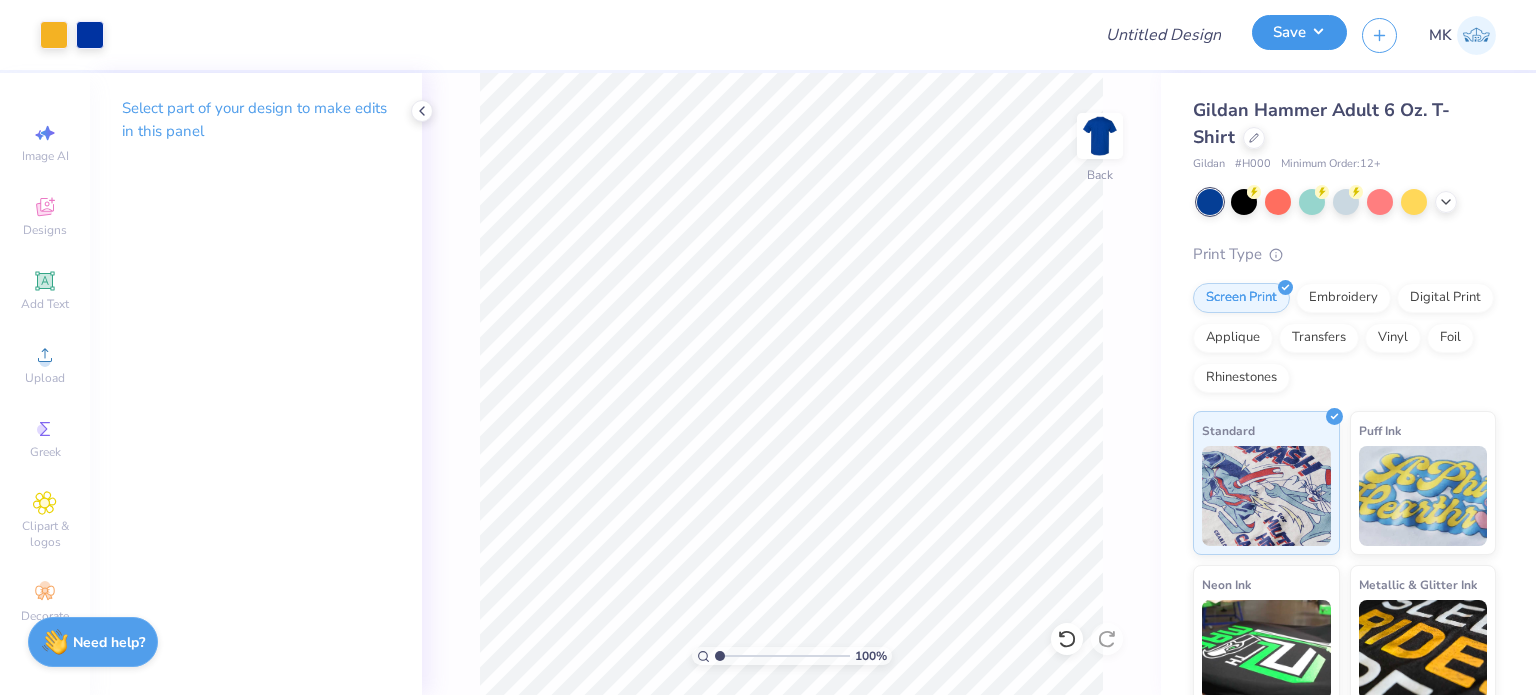 click on "Save" at bounding box center [1299, 32] 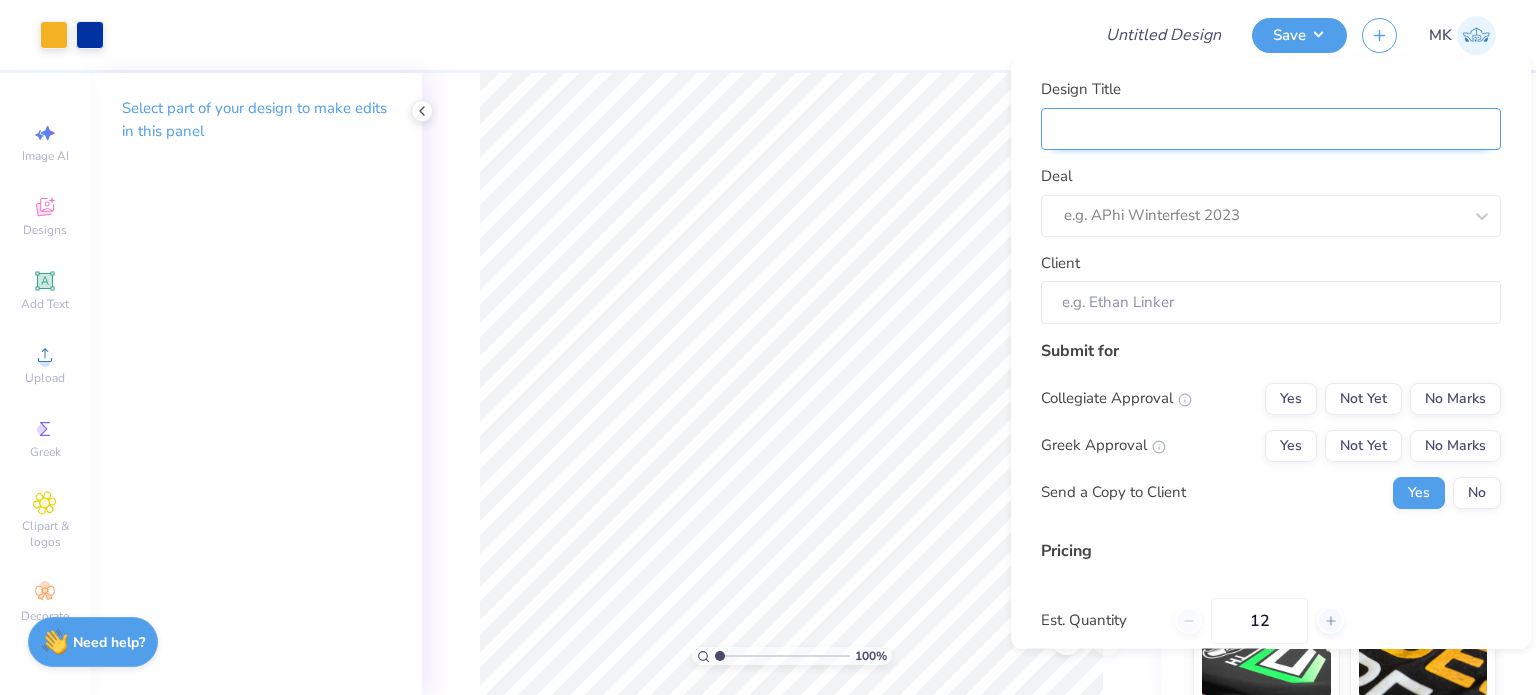 click on "Design Title" at bounding box center (1271, 128) 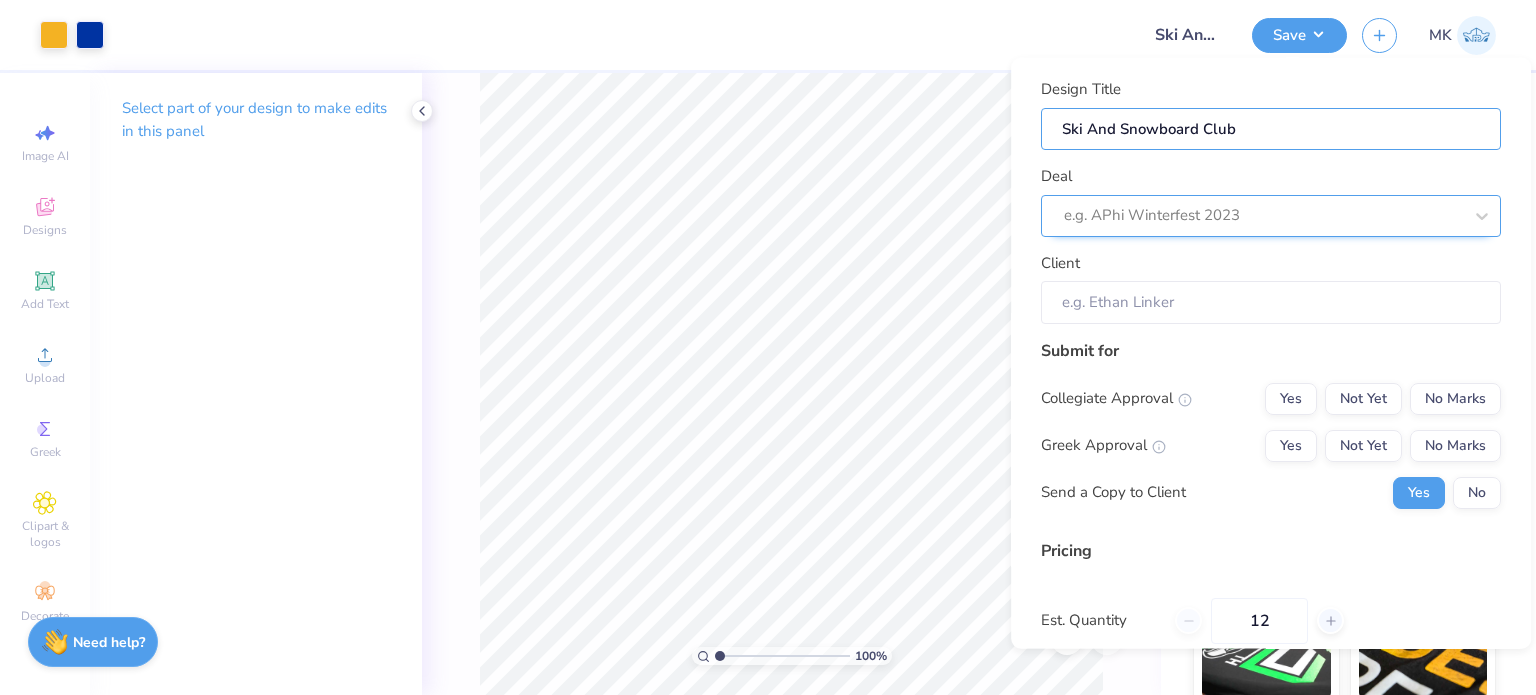 type on "Ski And Snowboard Club" 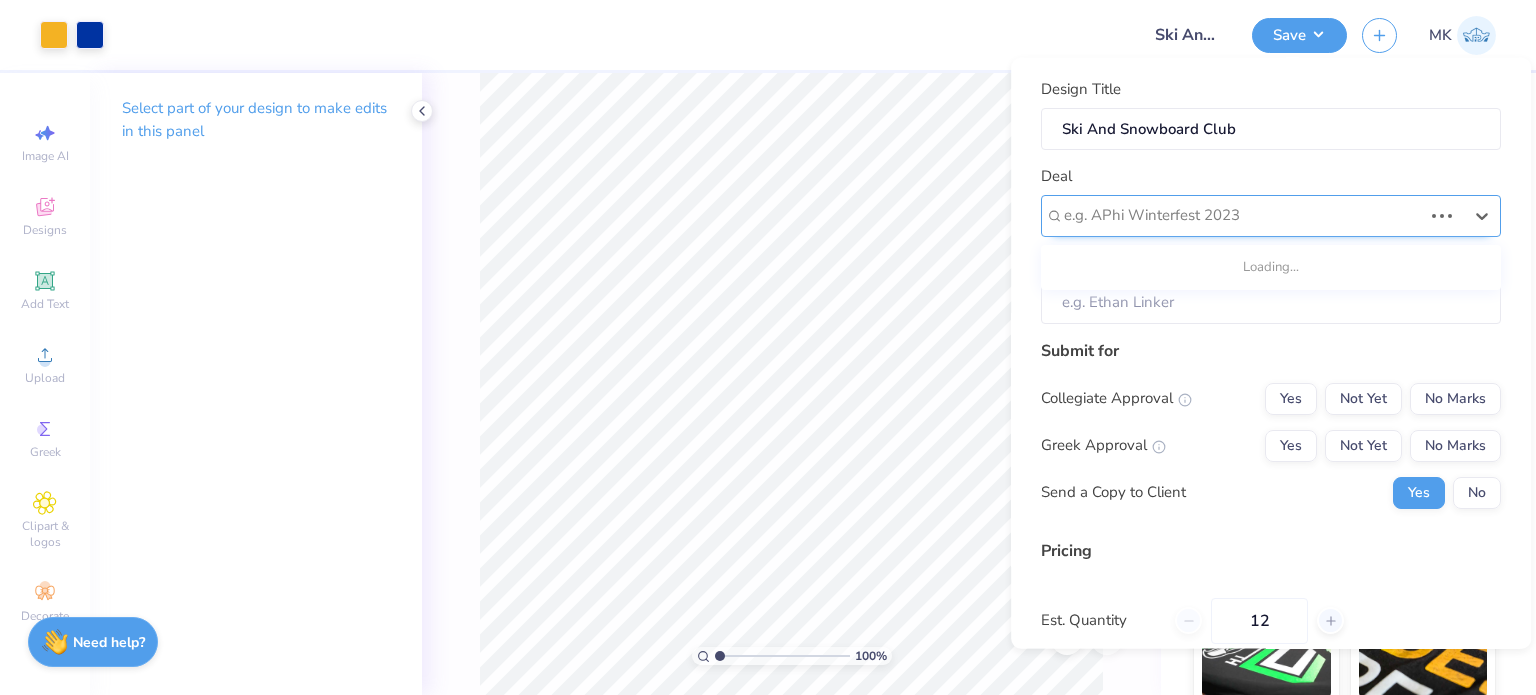 click at bounding box center (1243, 215) 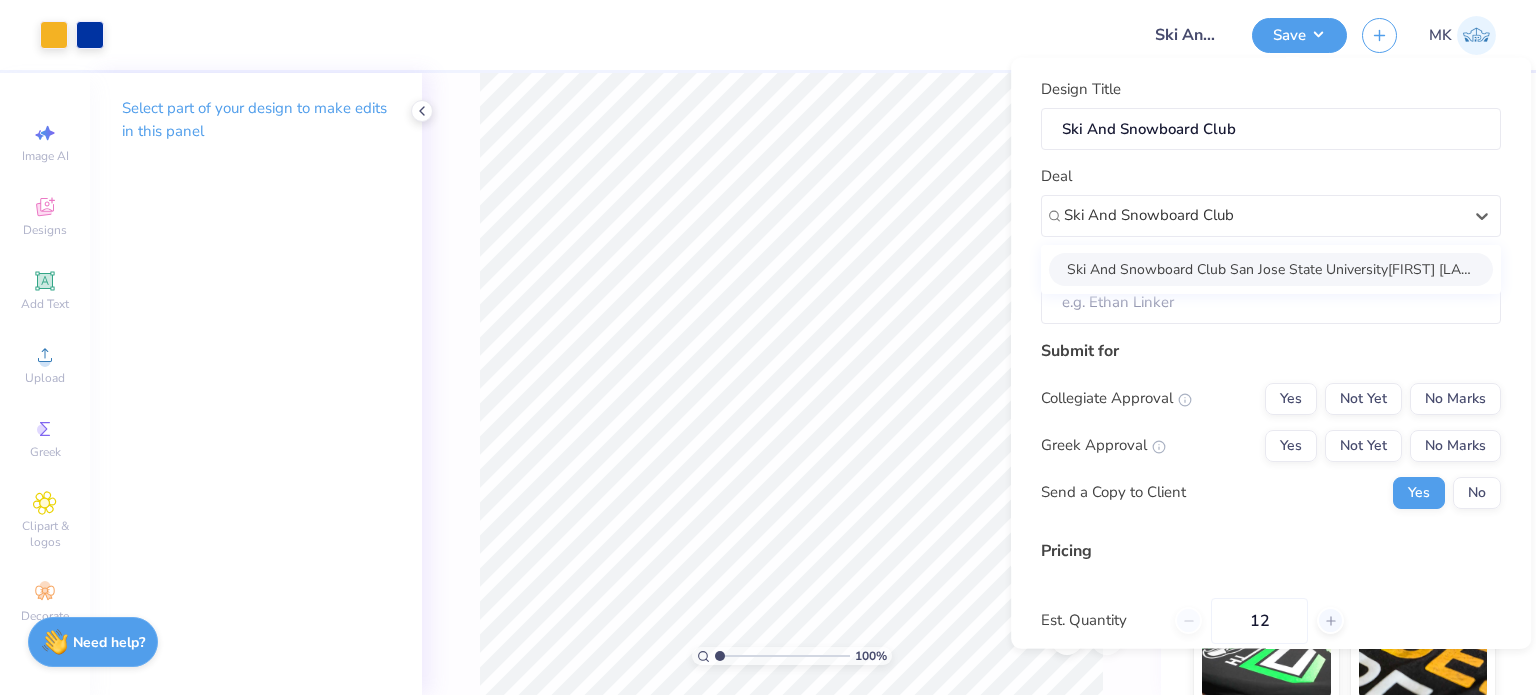 click on "Ski And Snowboard Club San Jose State University[FIRST] [LAST]" at bounding box center (1271, 268) 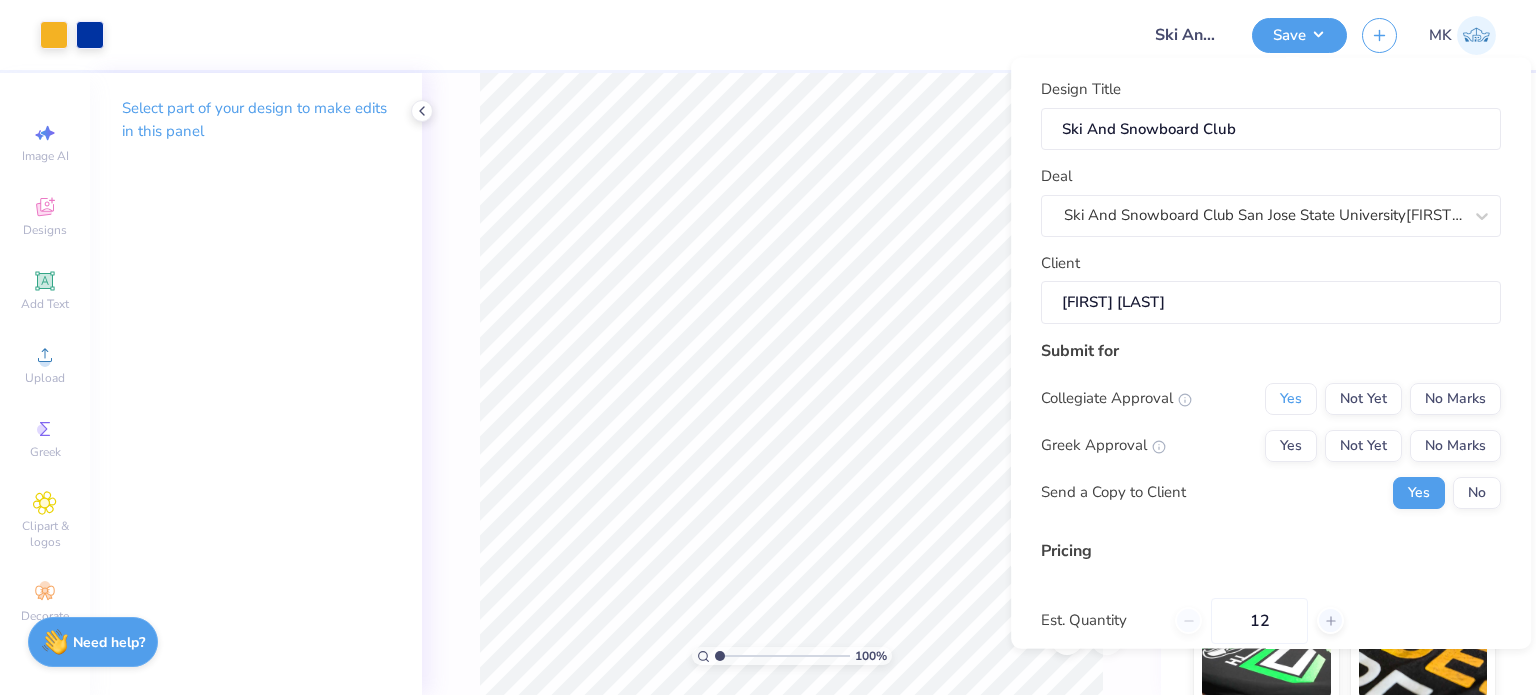drag, startPoint x: 1280, startPoint y: 394, endPoint x: 1308, endPoint y: 416, distance: 35.608986 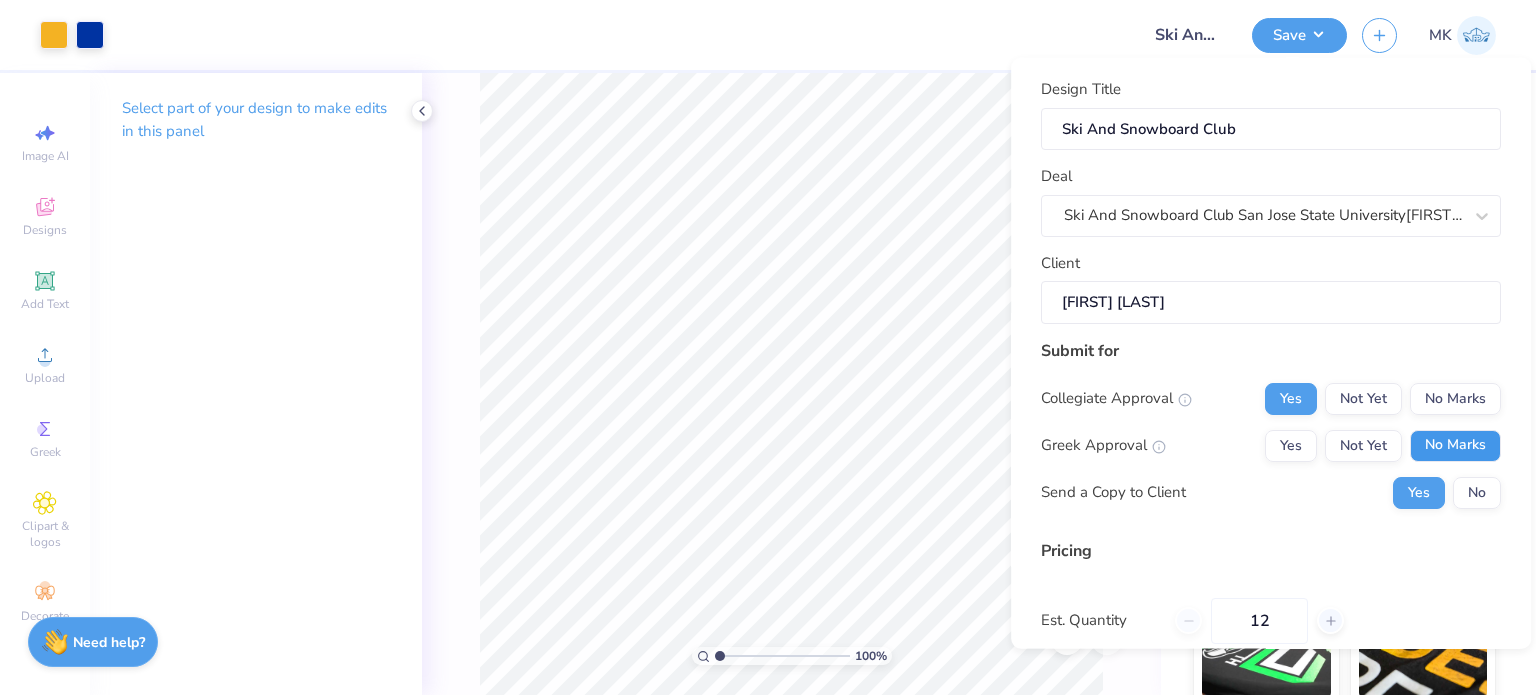 click on "No Marks" at bounding box center (1455, 445) 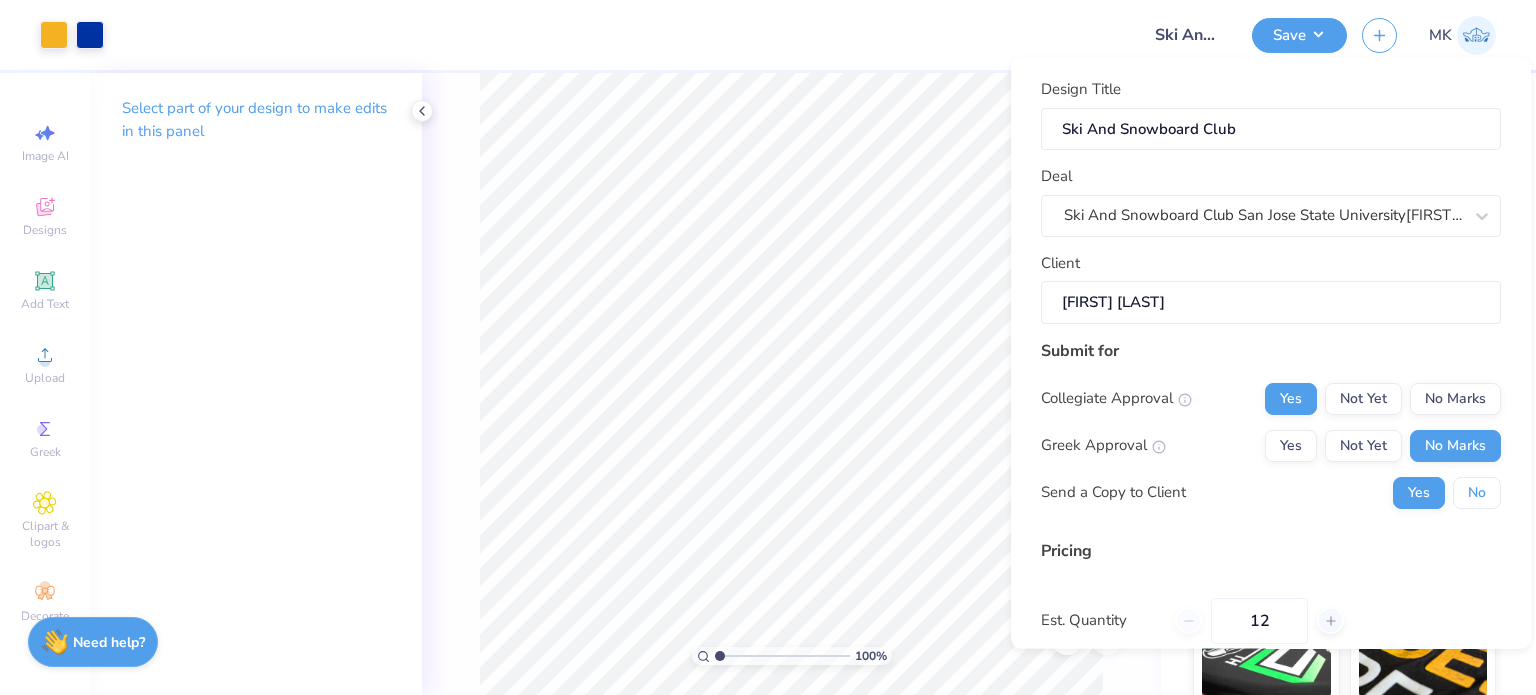 click on "No" at bounding box center [1477, 492] 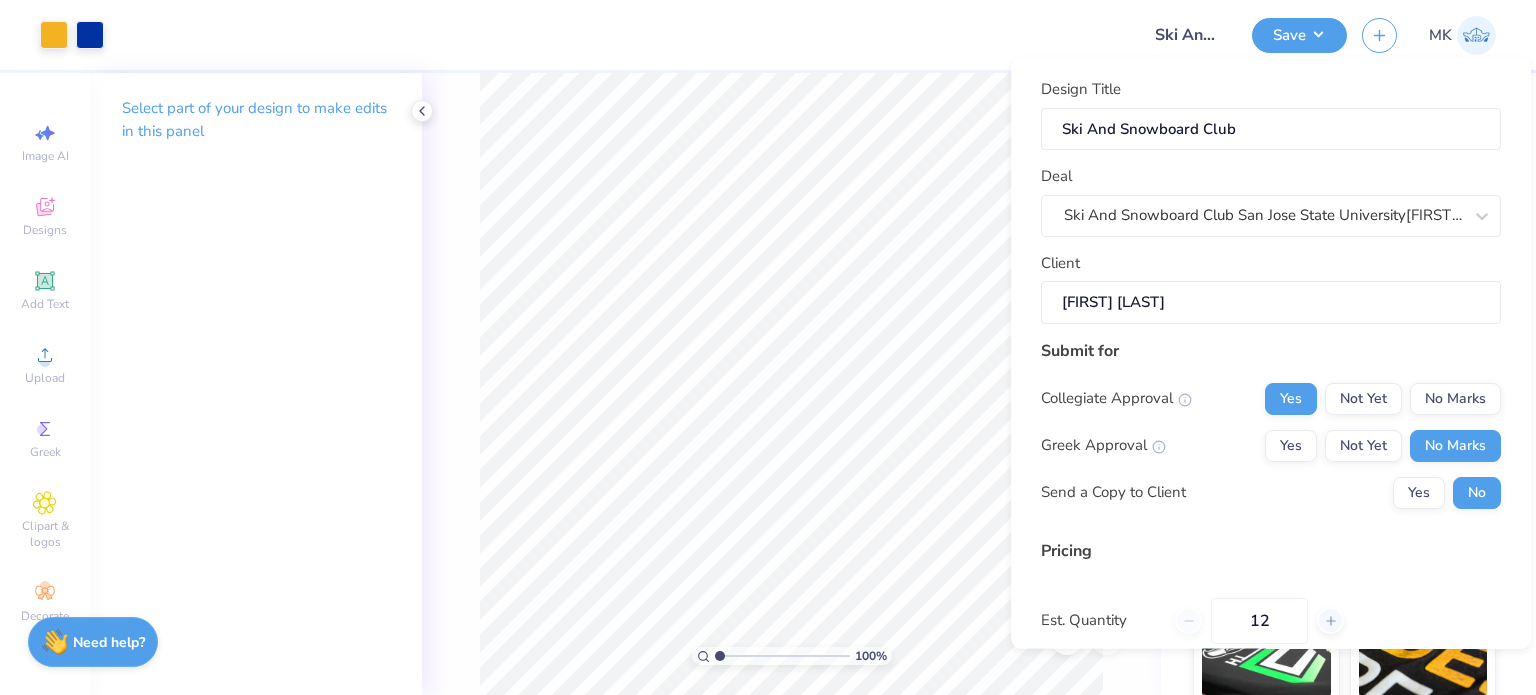 scroll, scrollTop: 200, scrollLeft: 0, axis: vertical 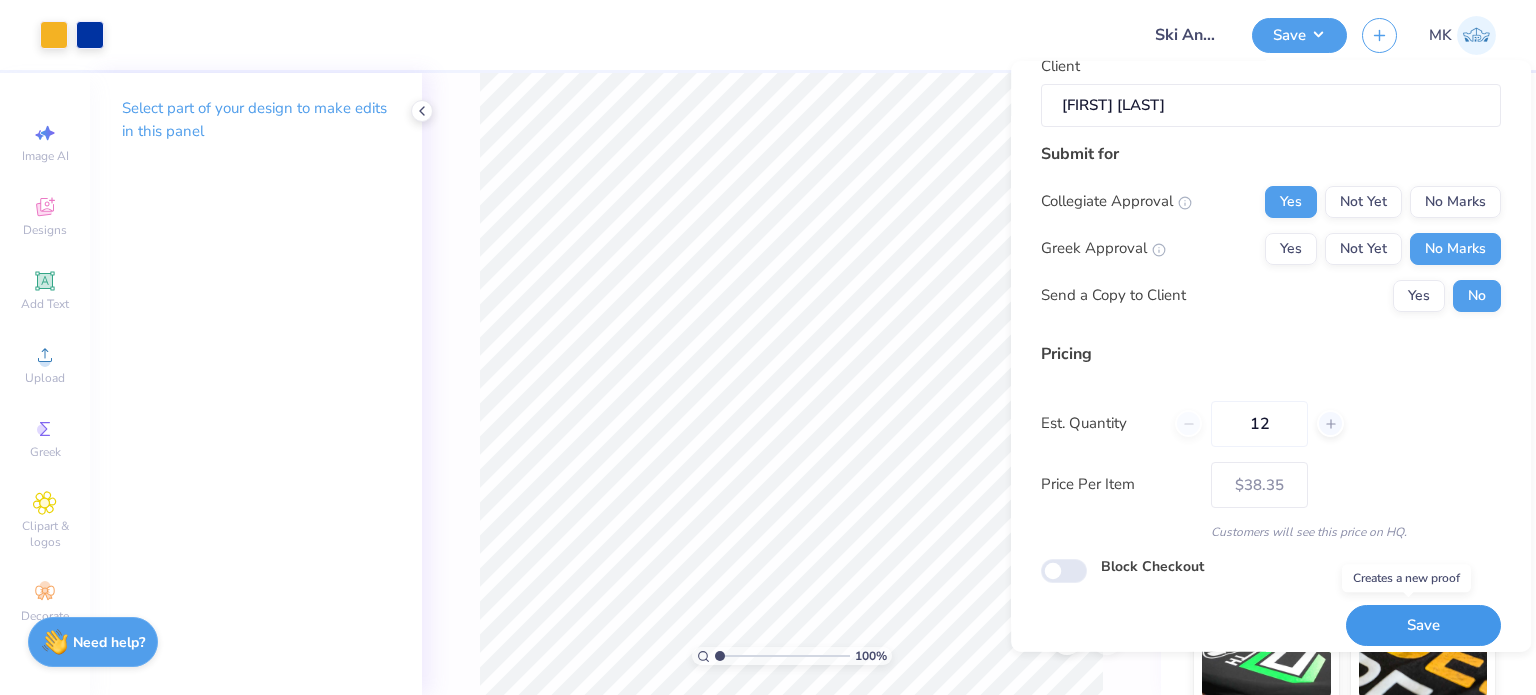 click on "Save" at bounding box center (1423, 625) 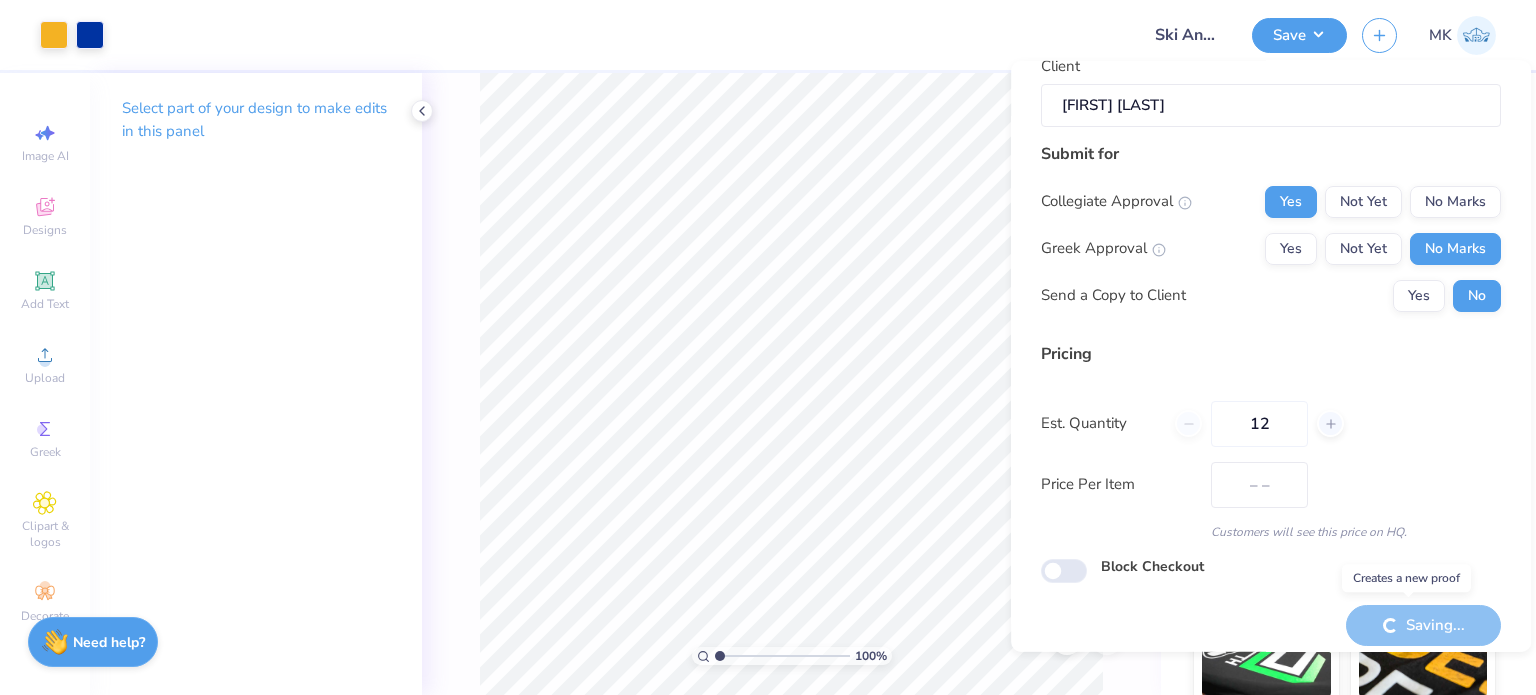 type on "$38.35" 